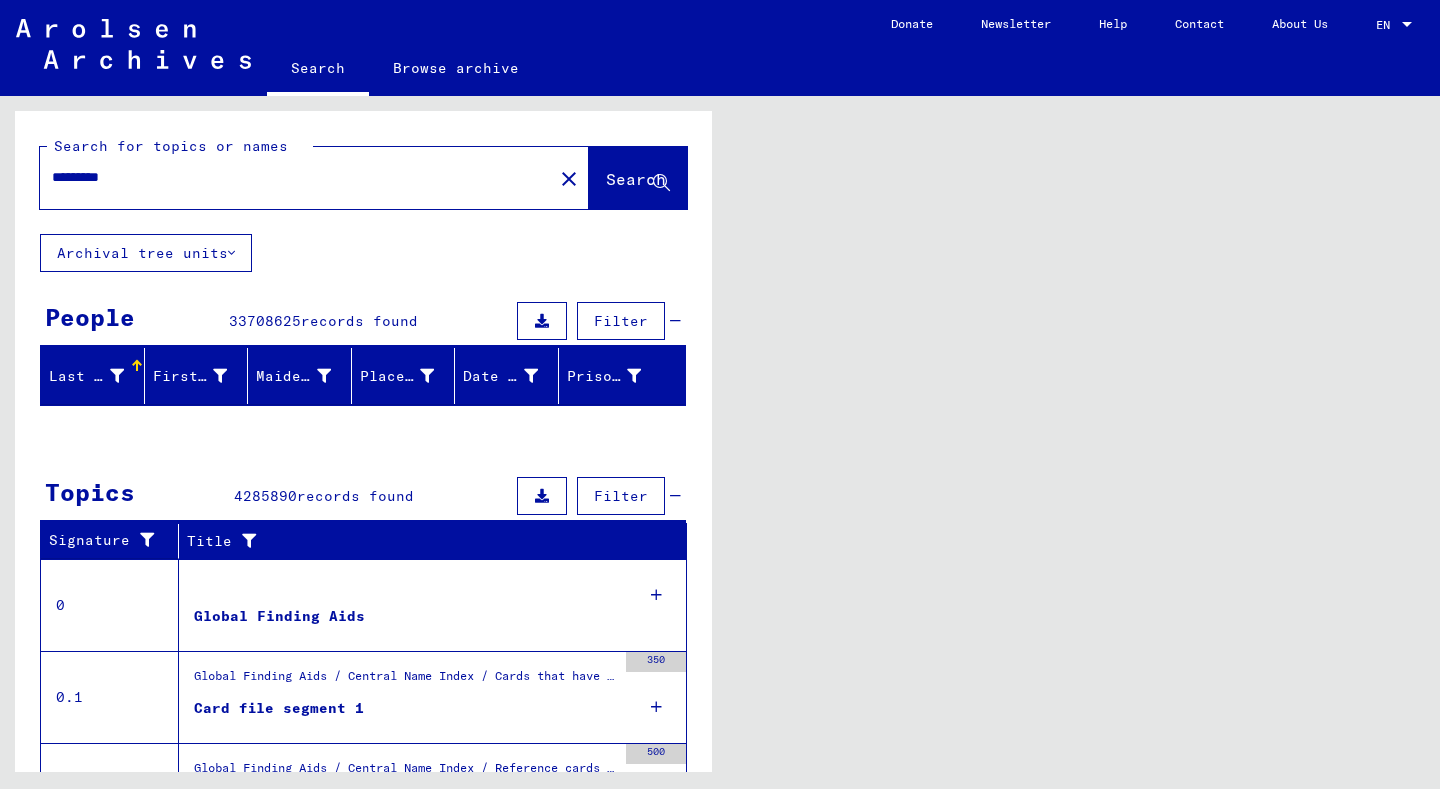 scroll, scrollTop: 0, scrollLeft: 0, axis: both 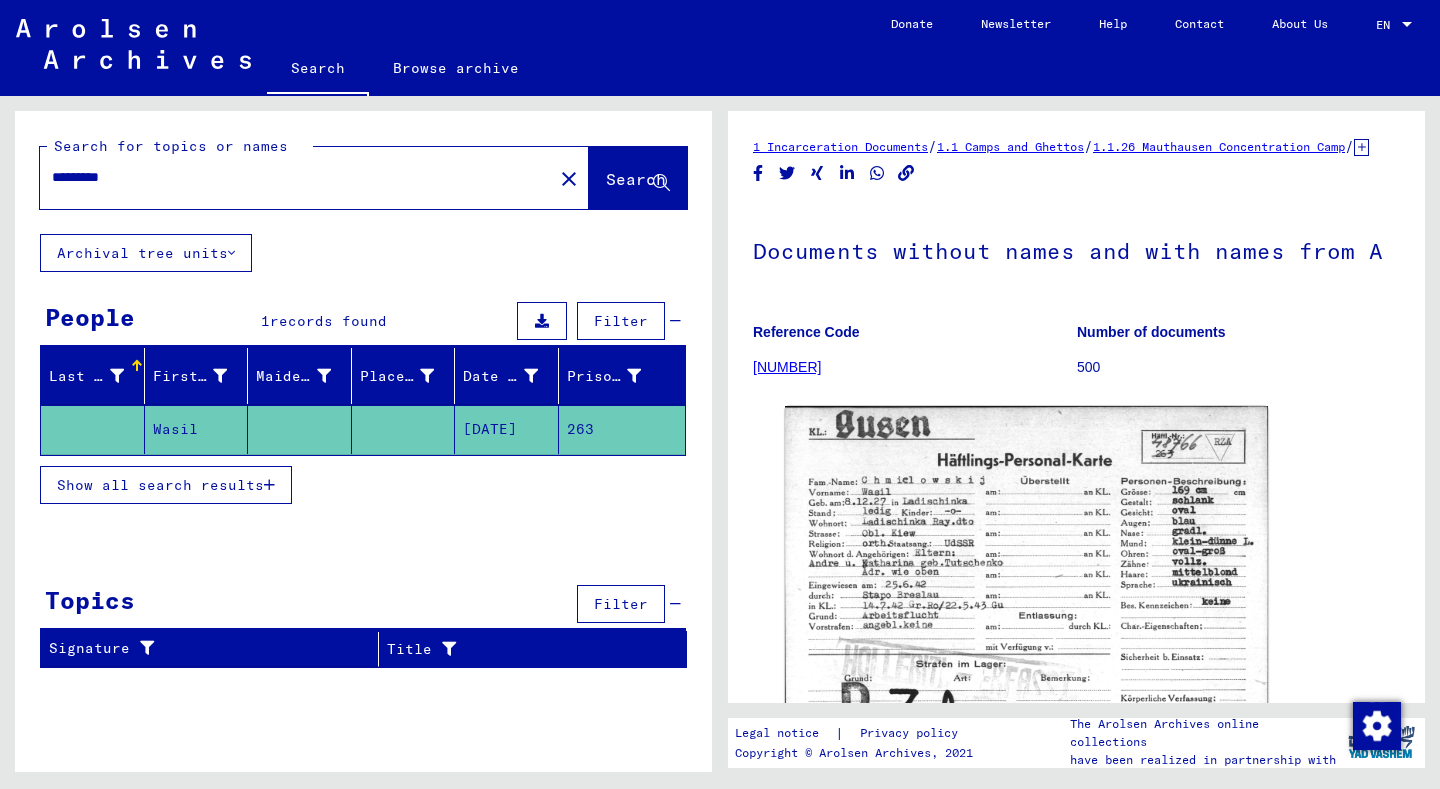 click on "Show all search results" at bounding box center [160, 485] 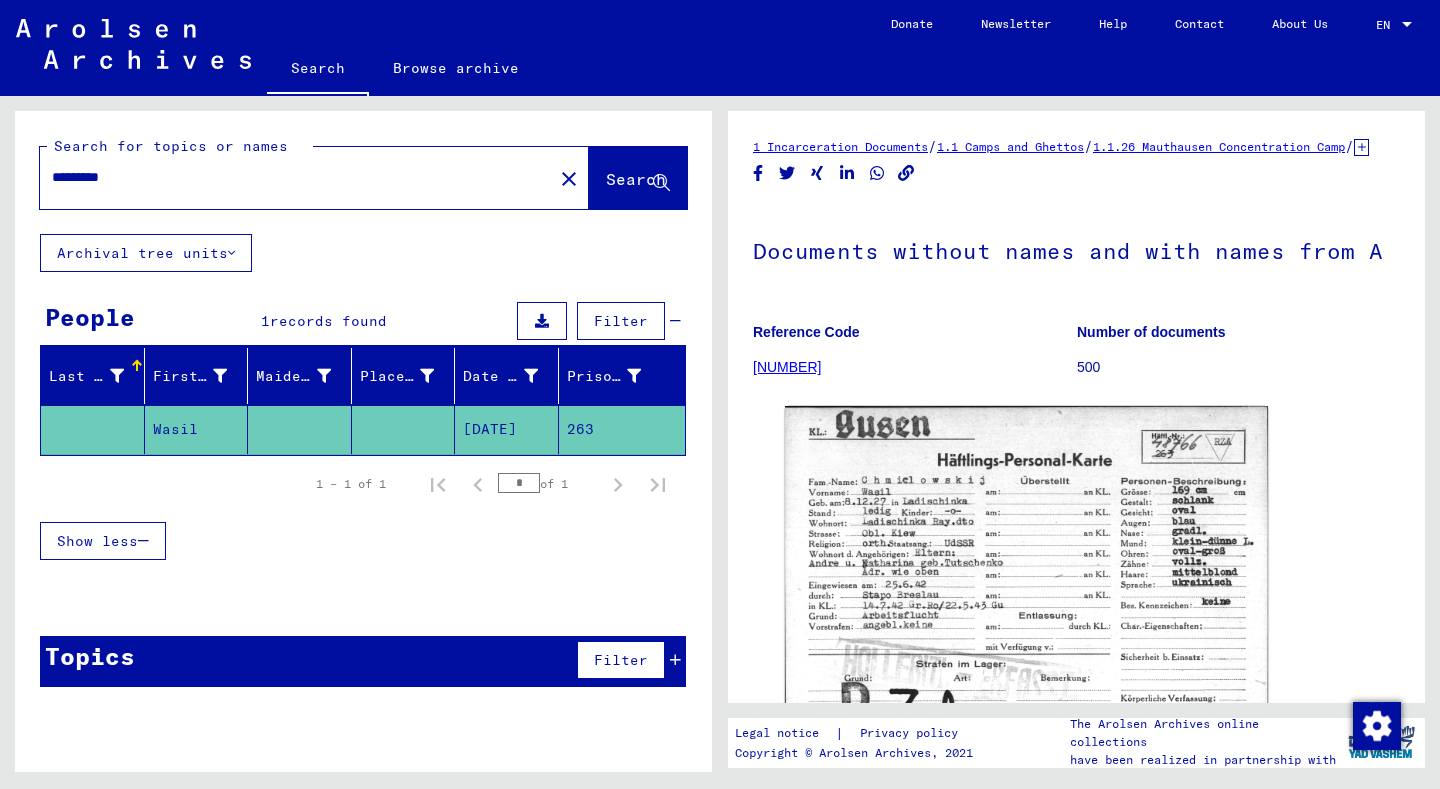 type on "*****" 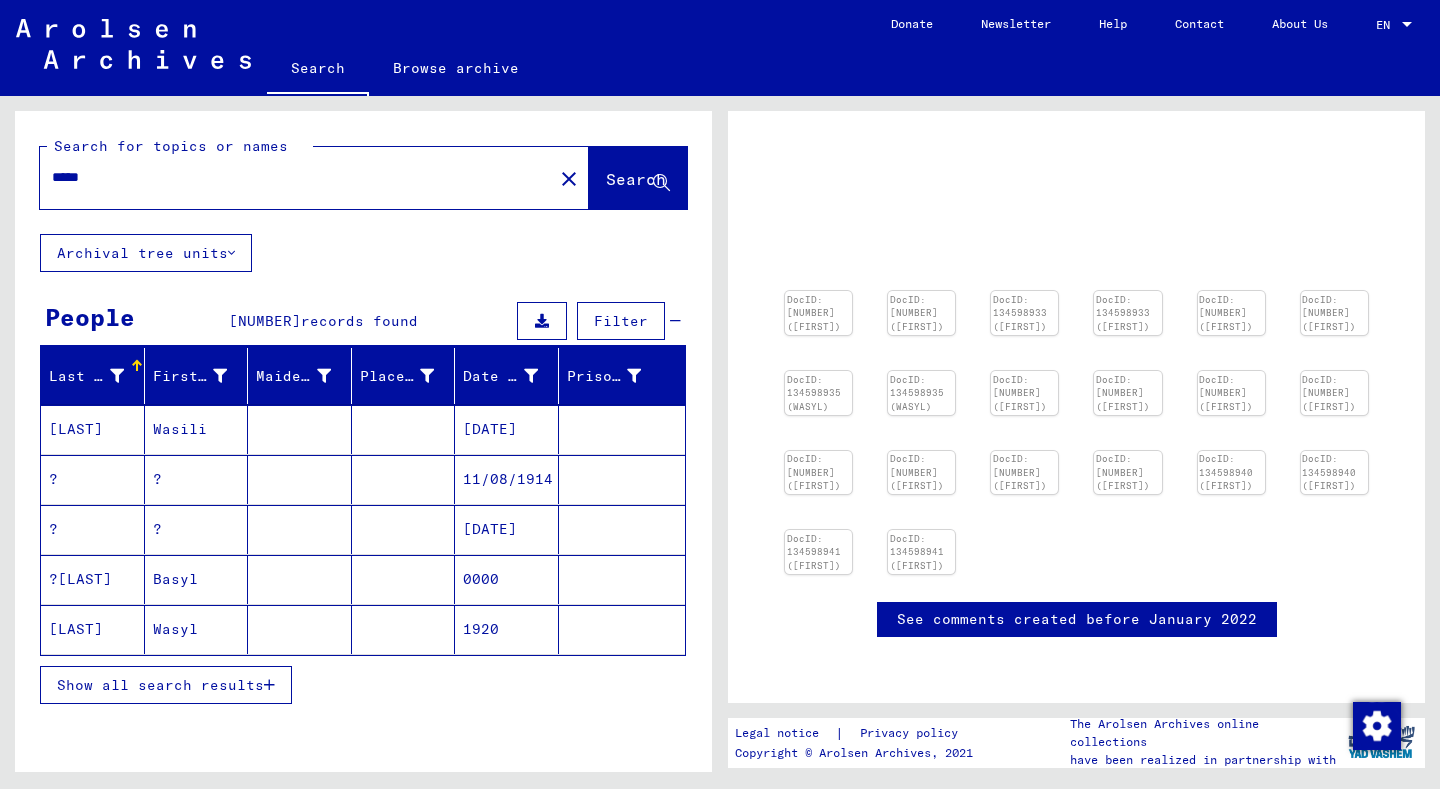 scroll, scrollTop: 696, scrollLeft: 0, axis: vertical 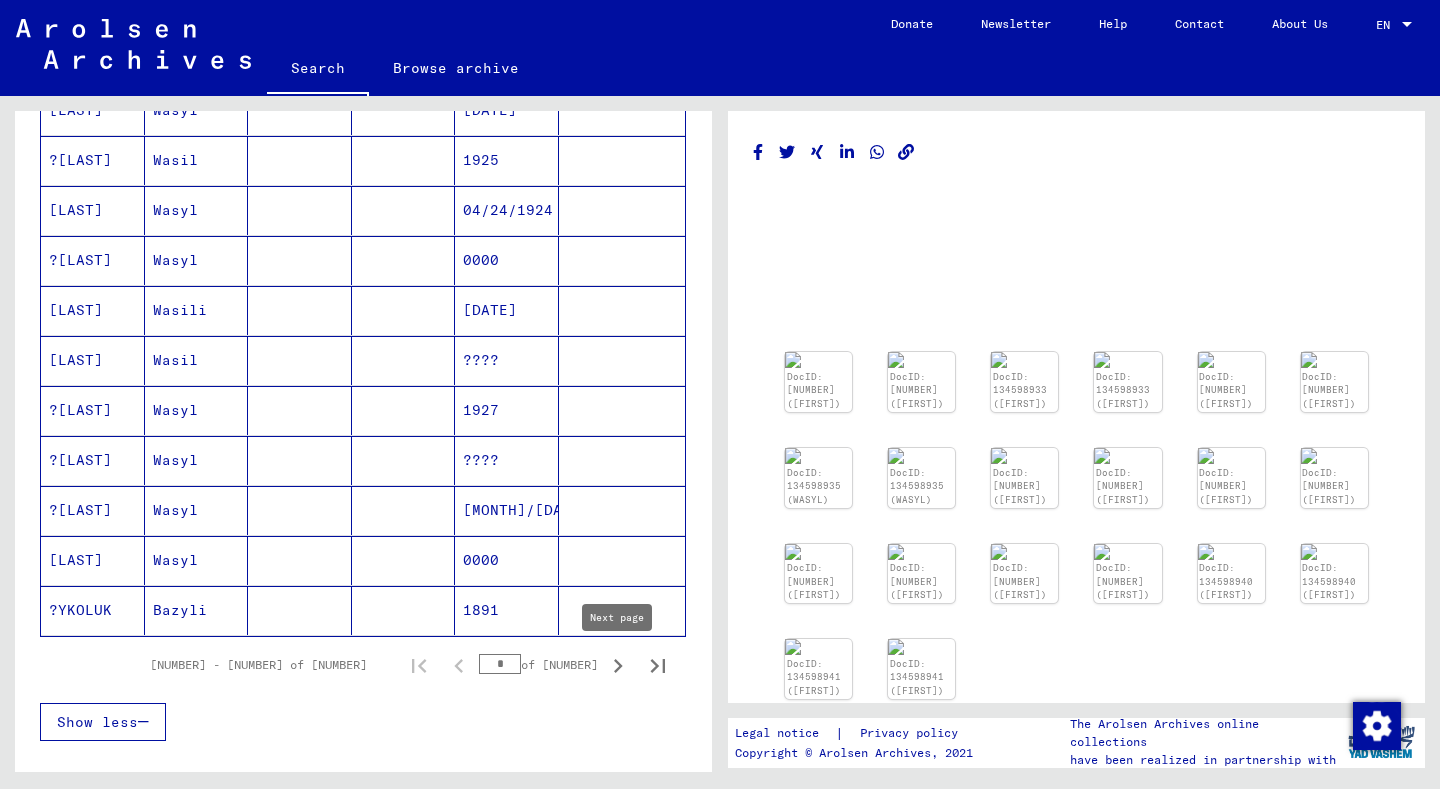 click 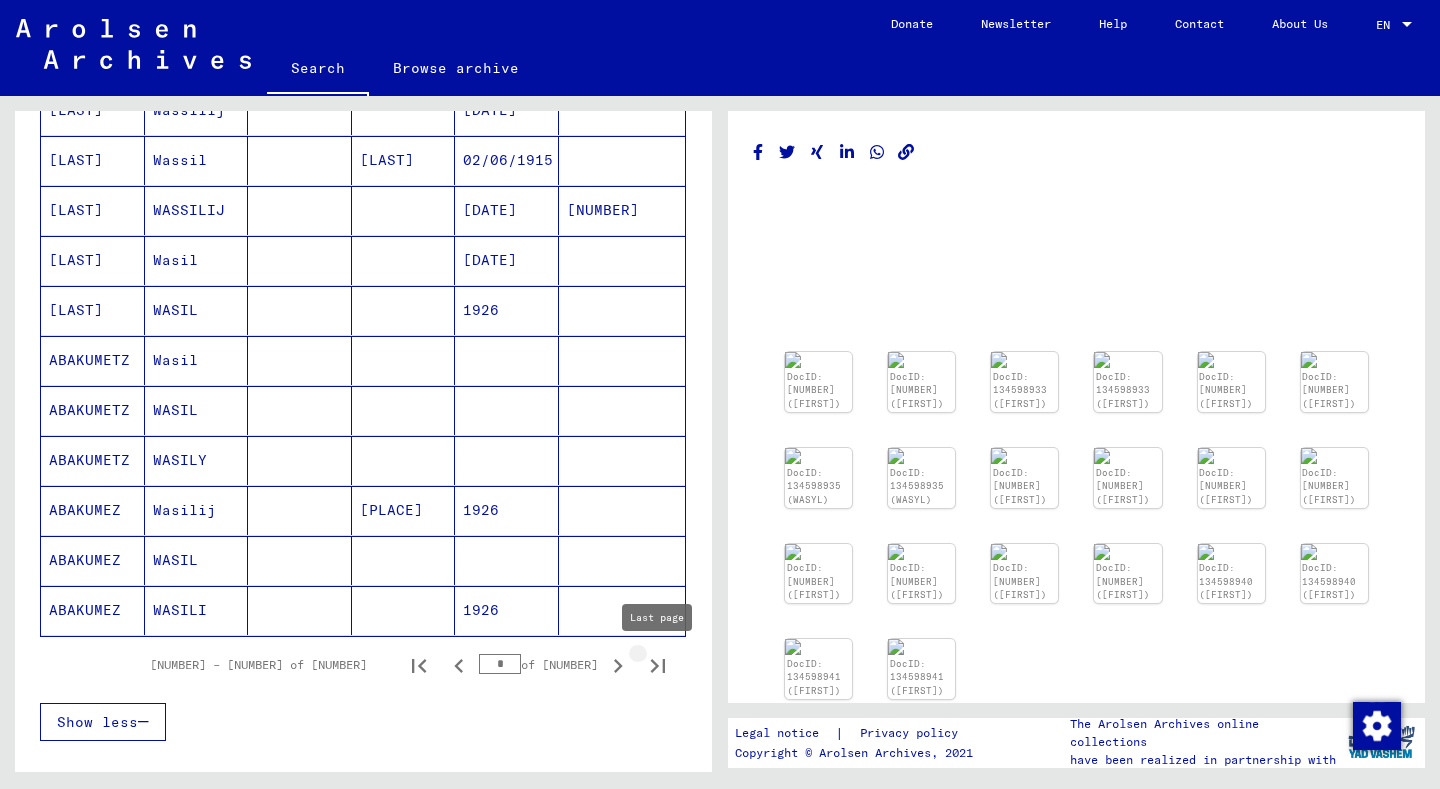 click 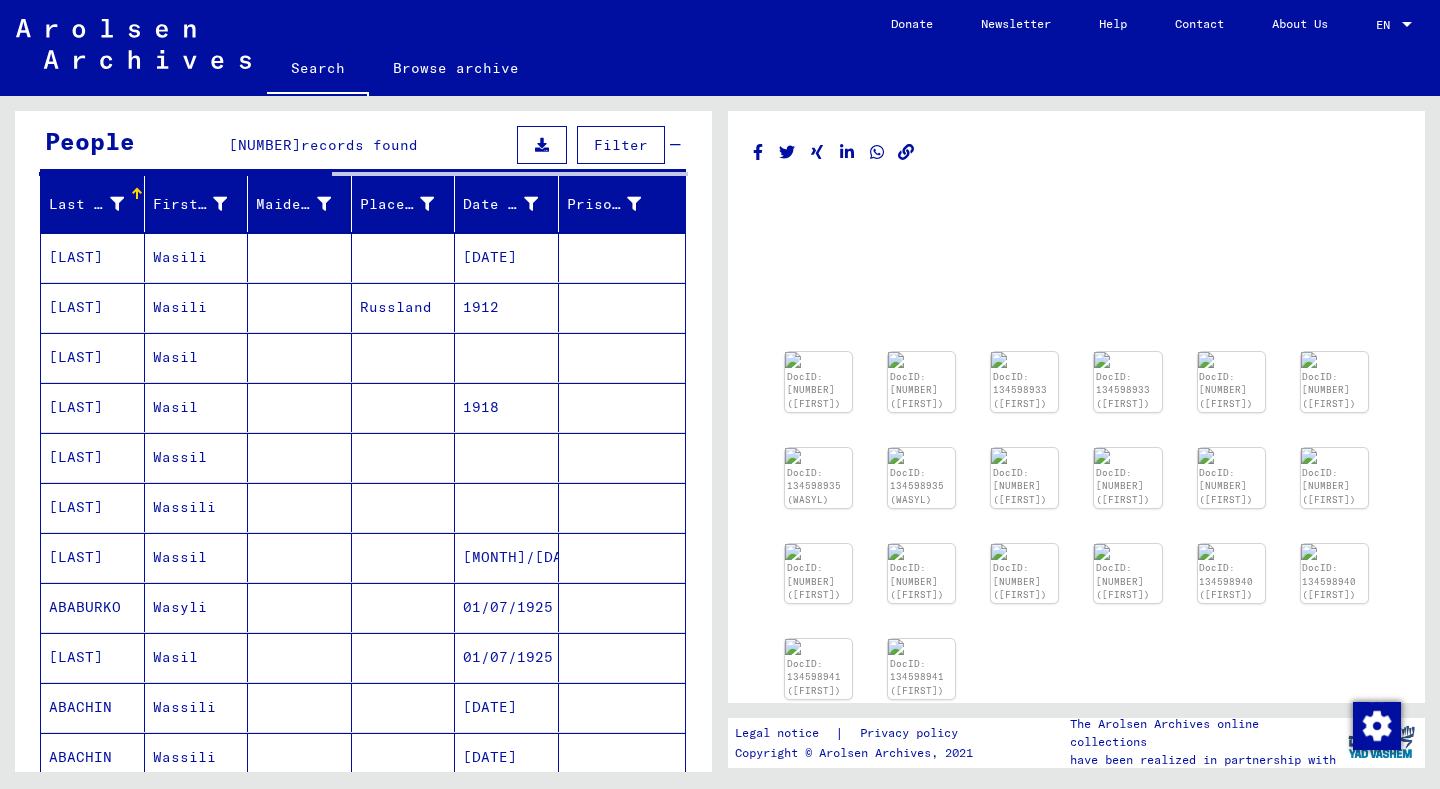 scroll, scrollTop: 171, scrollLeft: 0, axis: vertical 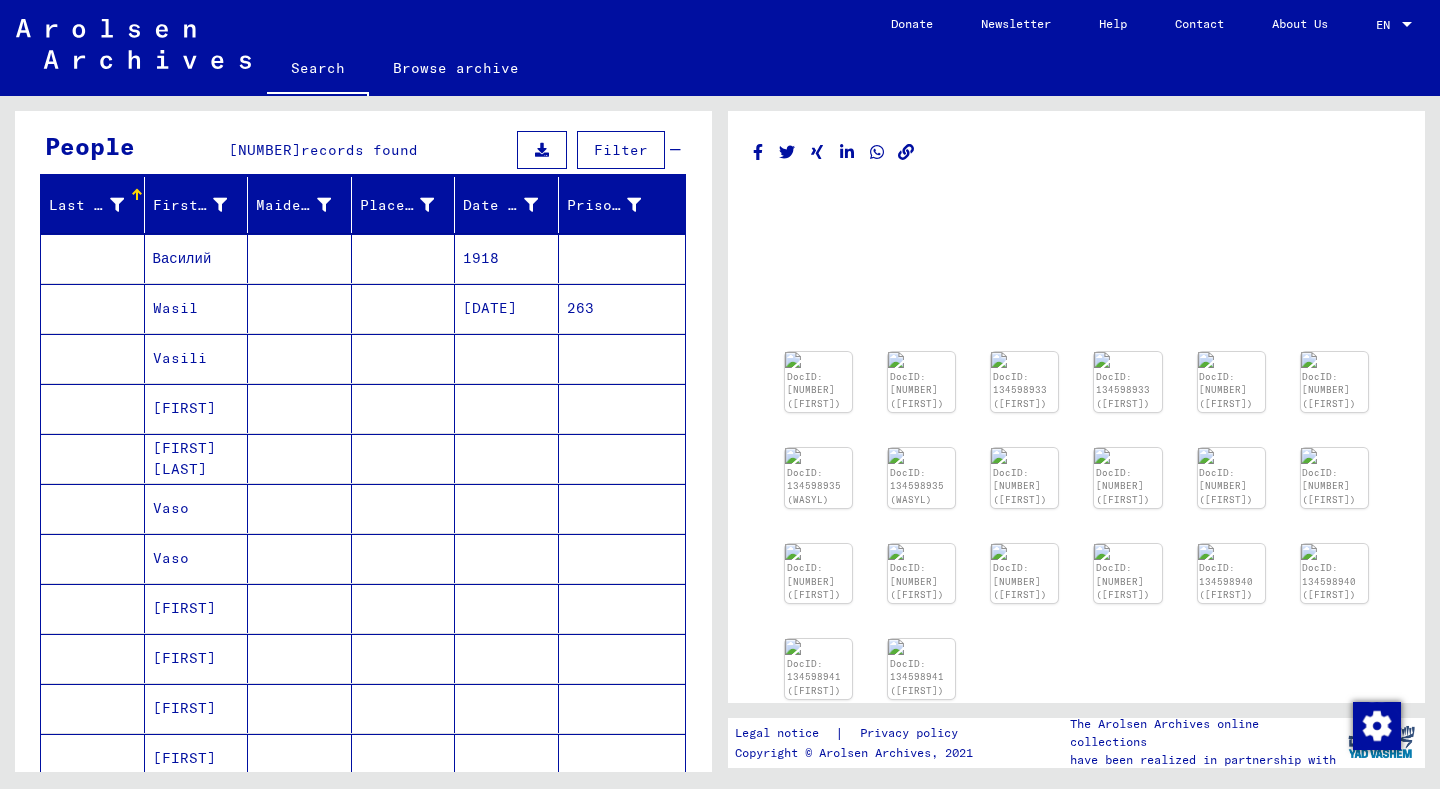 click on "Wasil" at bounding box center [197, 358] 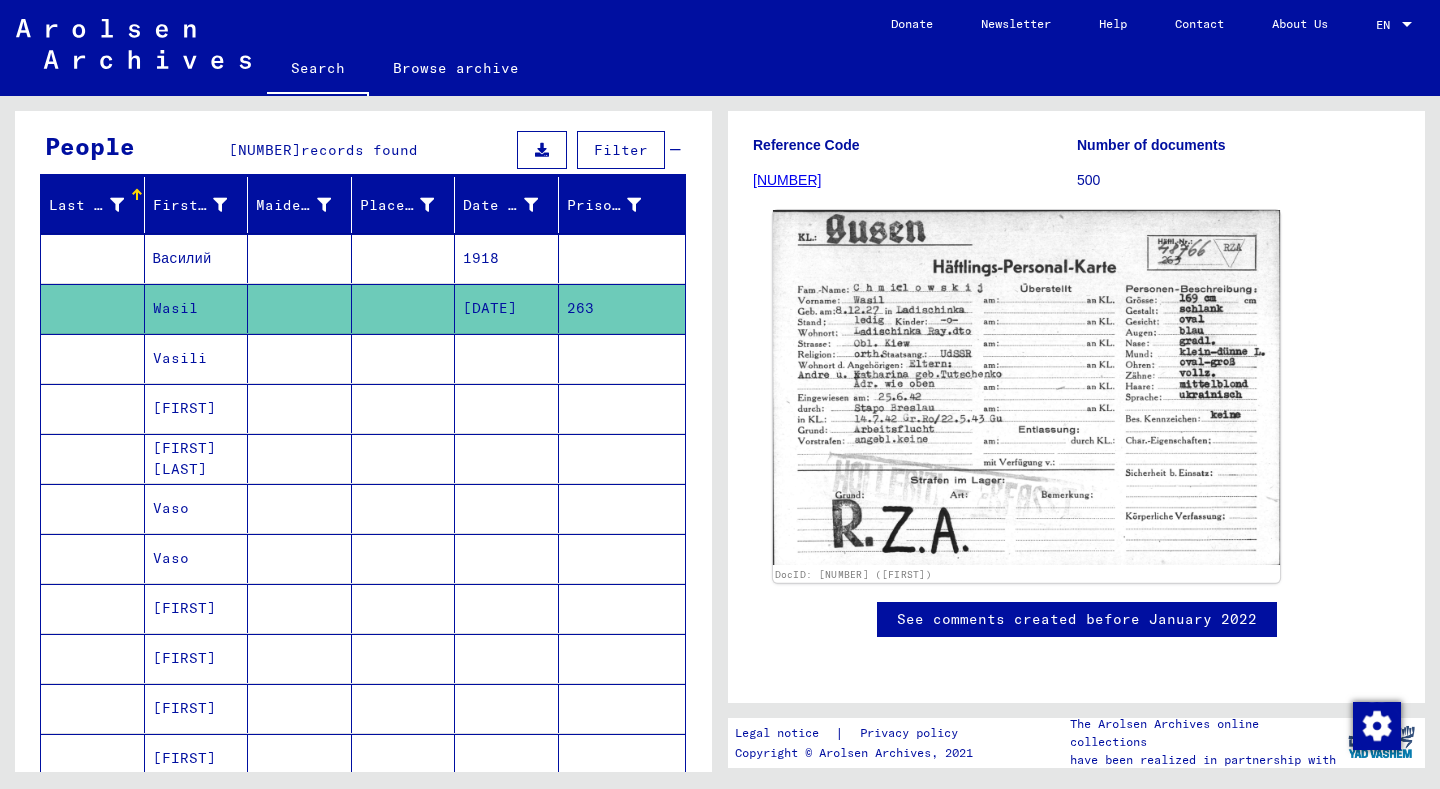scroll, scrollTop: 392, scrollLeft: 0, axis: vertical 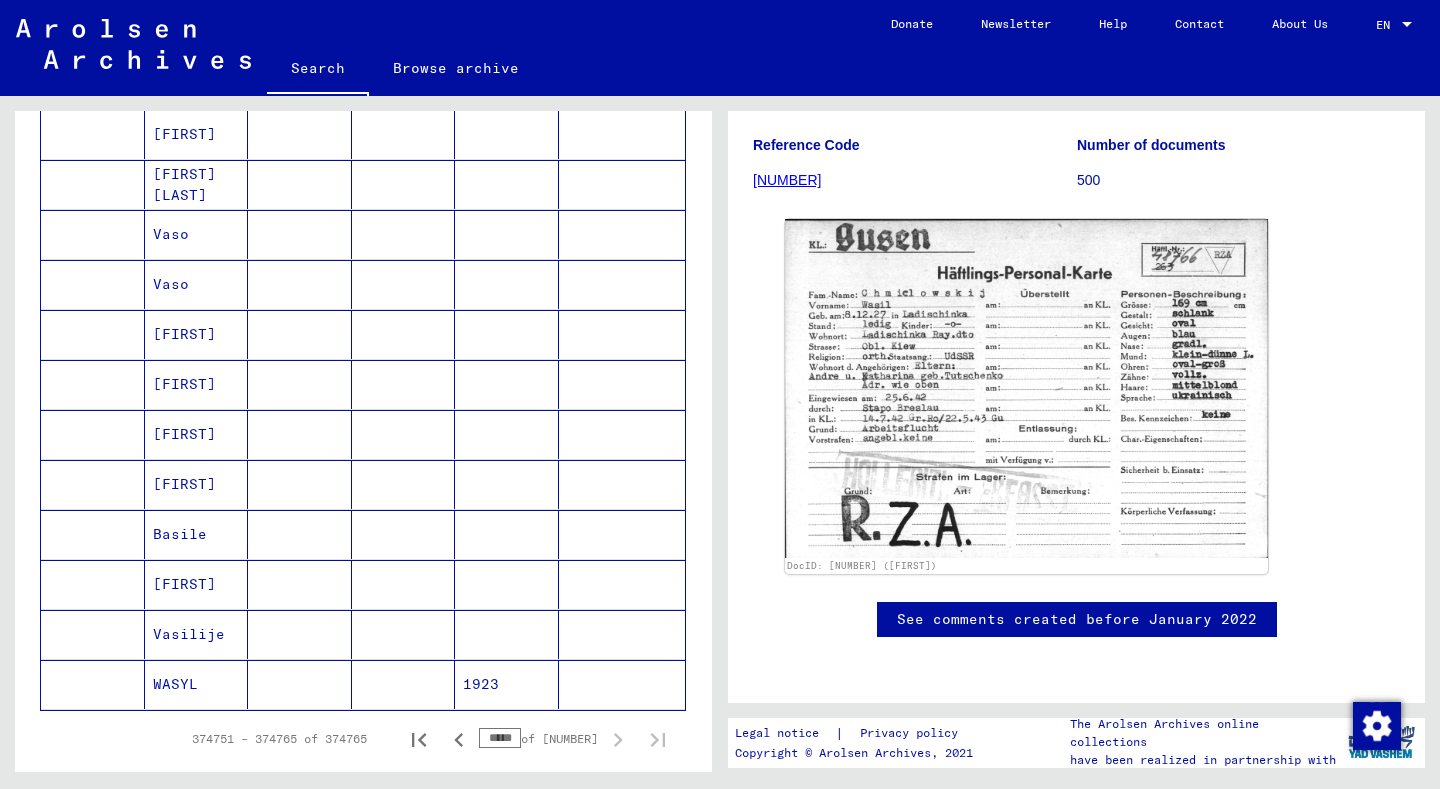 click on "1923" 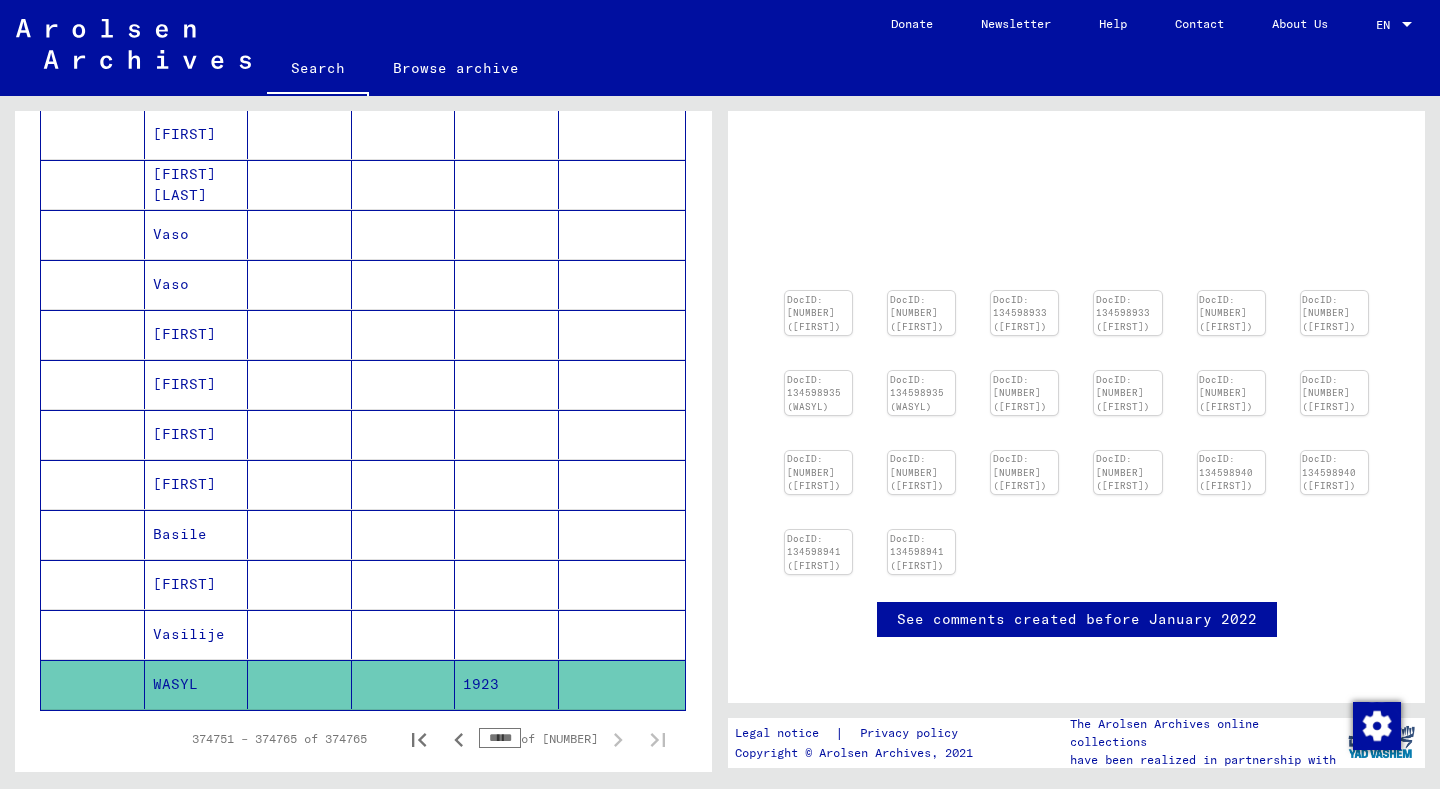 scroll, scrollTop: 98, scrollLeft: 0, axis: vertical 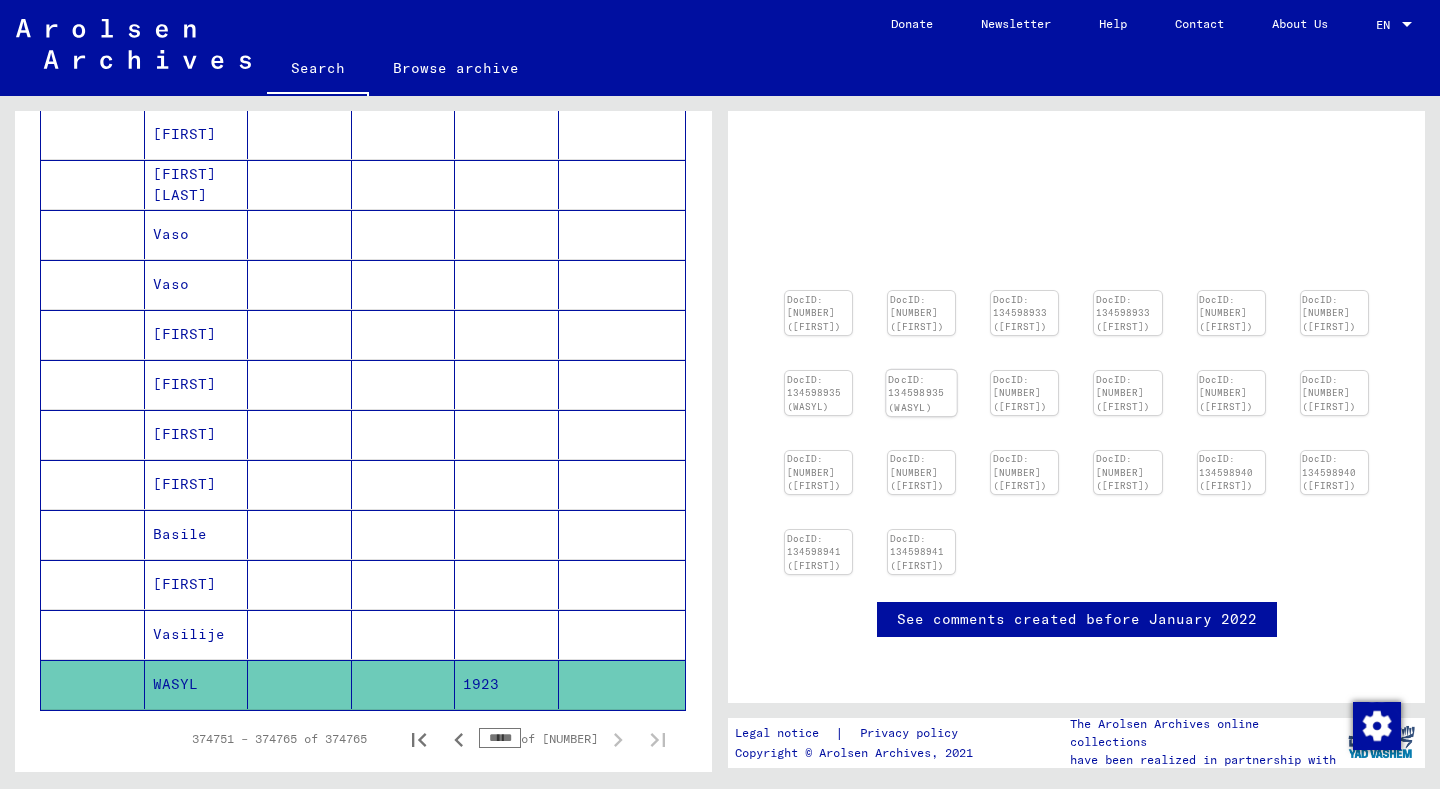 click on "DocID: 134598935 (WASYL)" 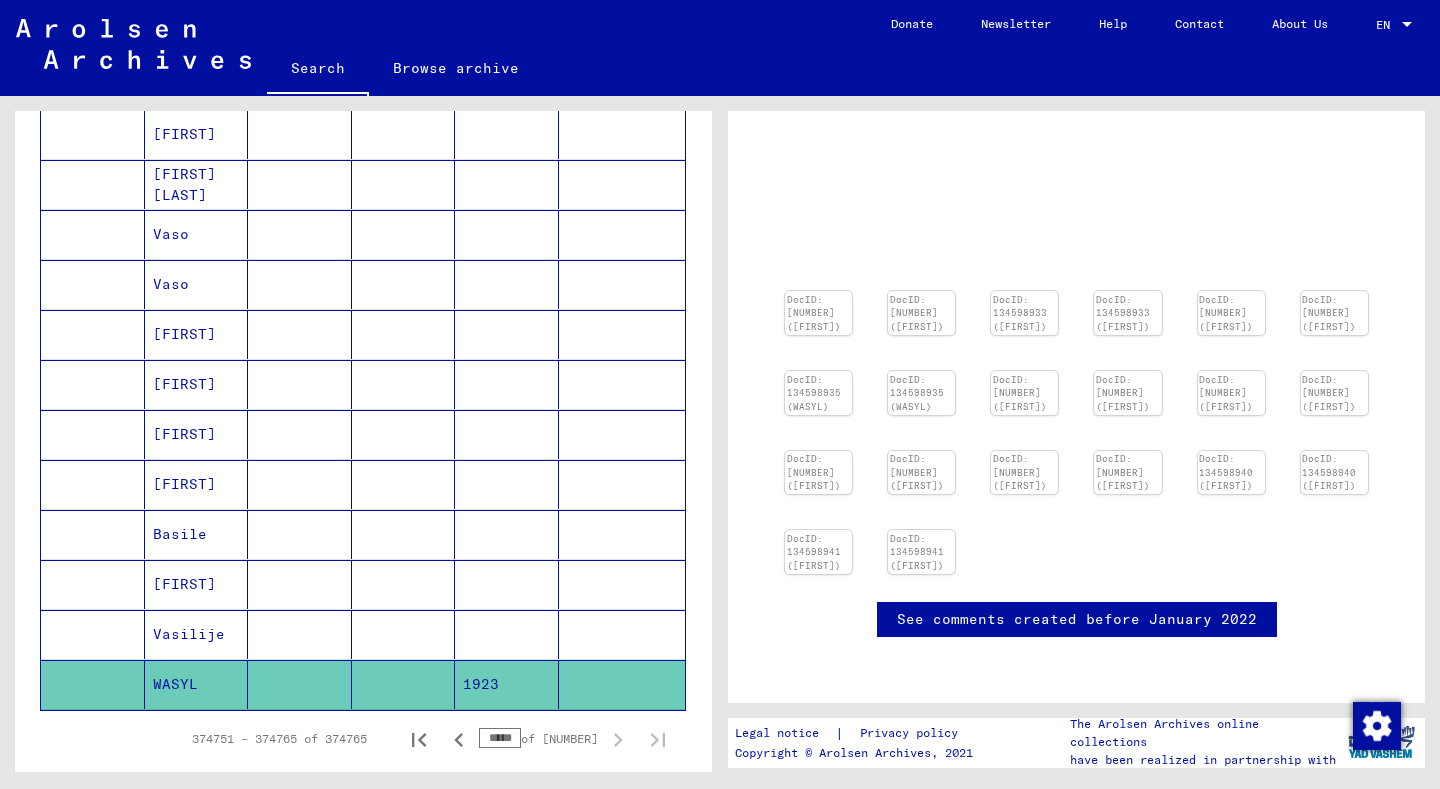 scroll, scrollTop: 334, scrollLeft: 0, axis: vertical 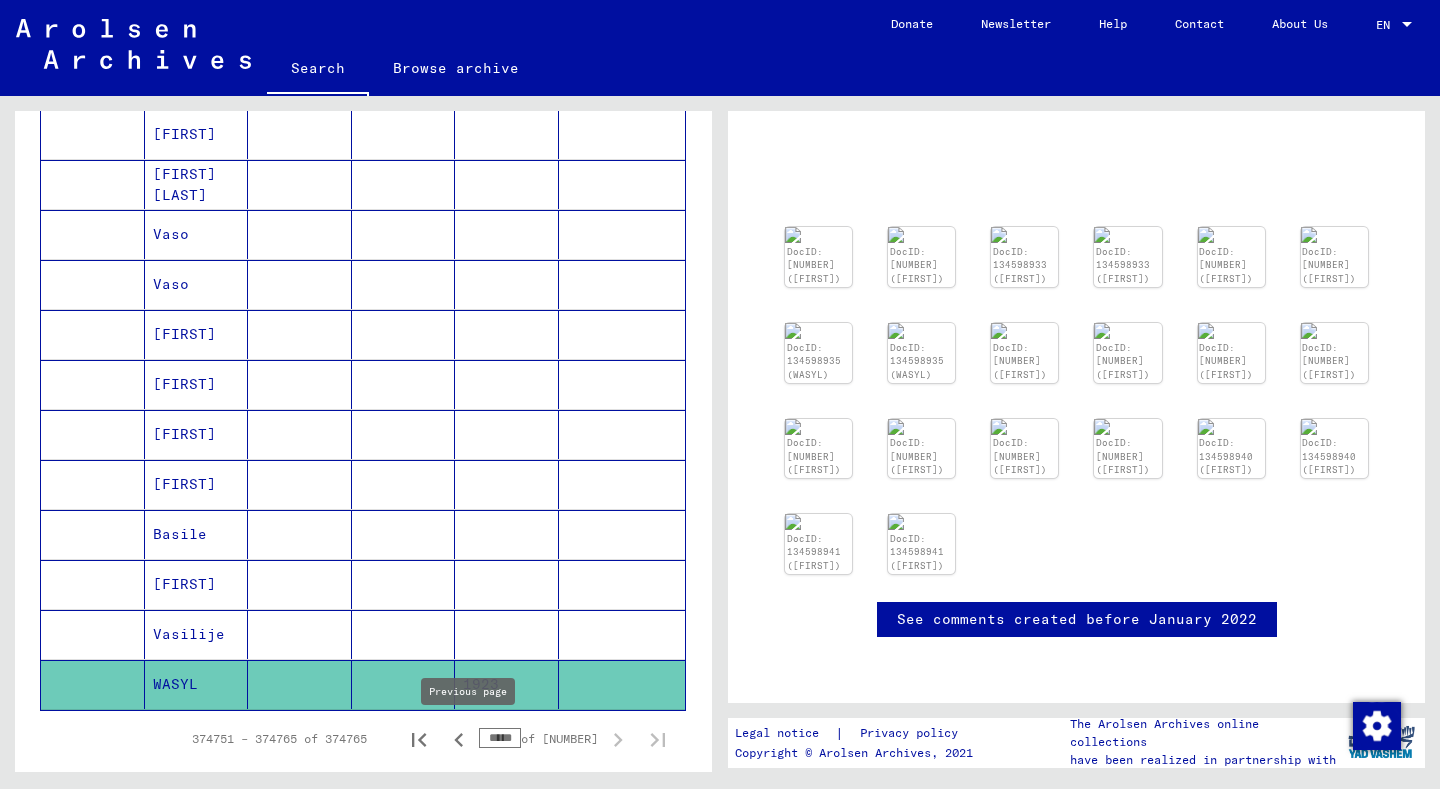 click 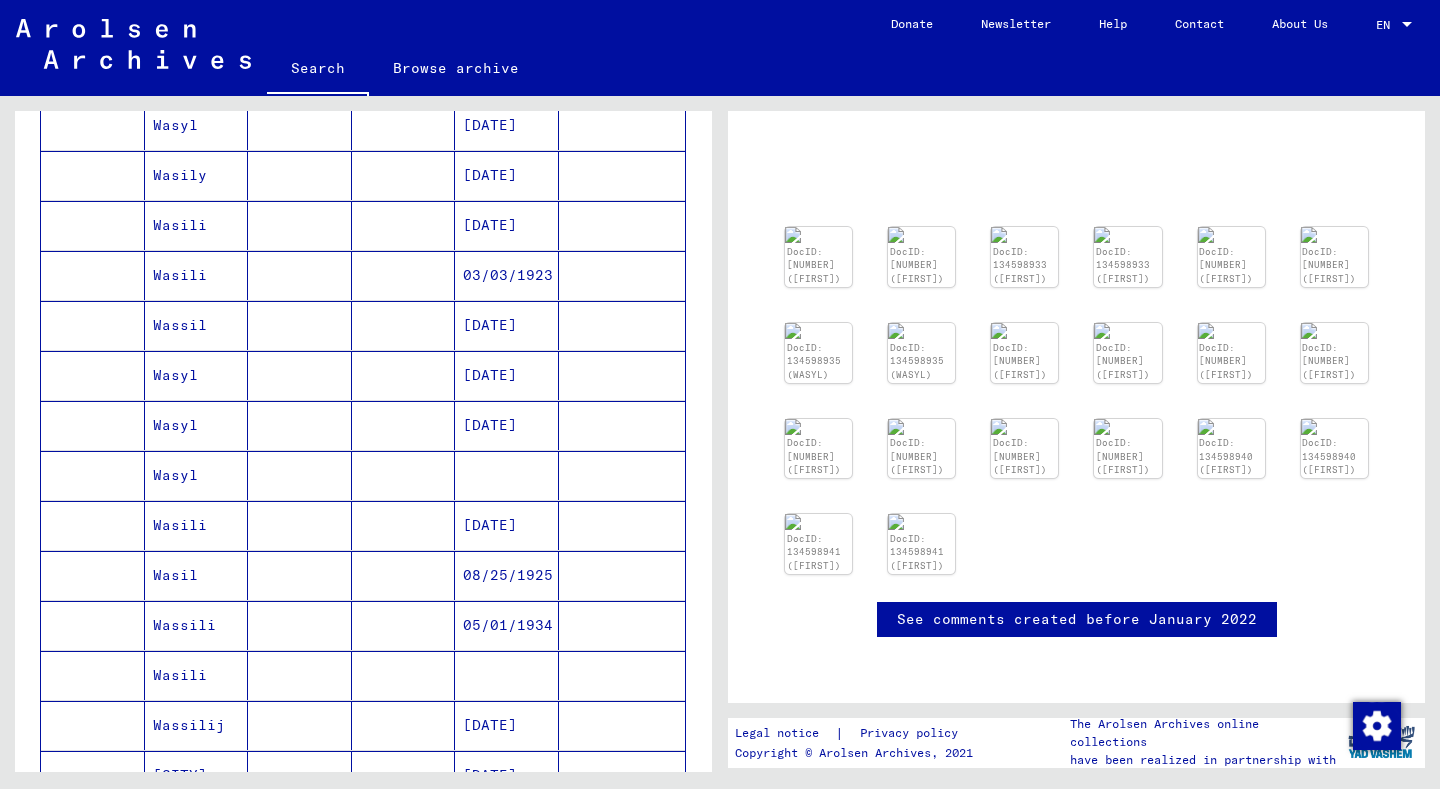scroll, scrollTop: 234, scrollLeft: 0, axis: vertical 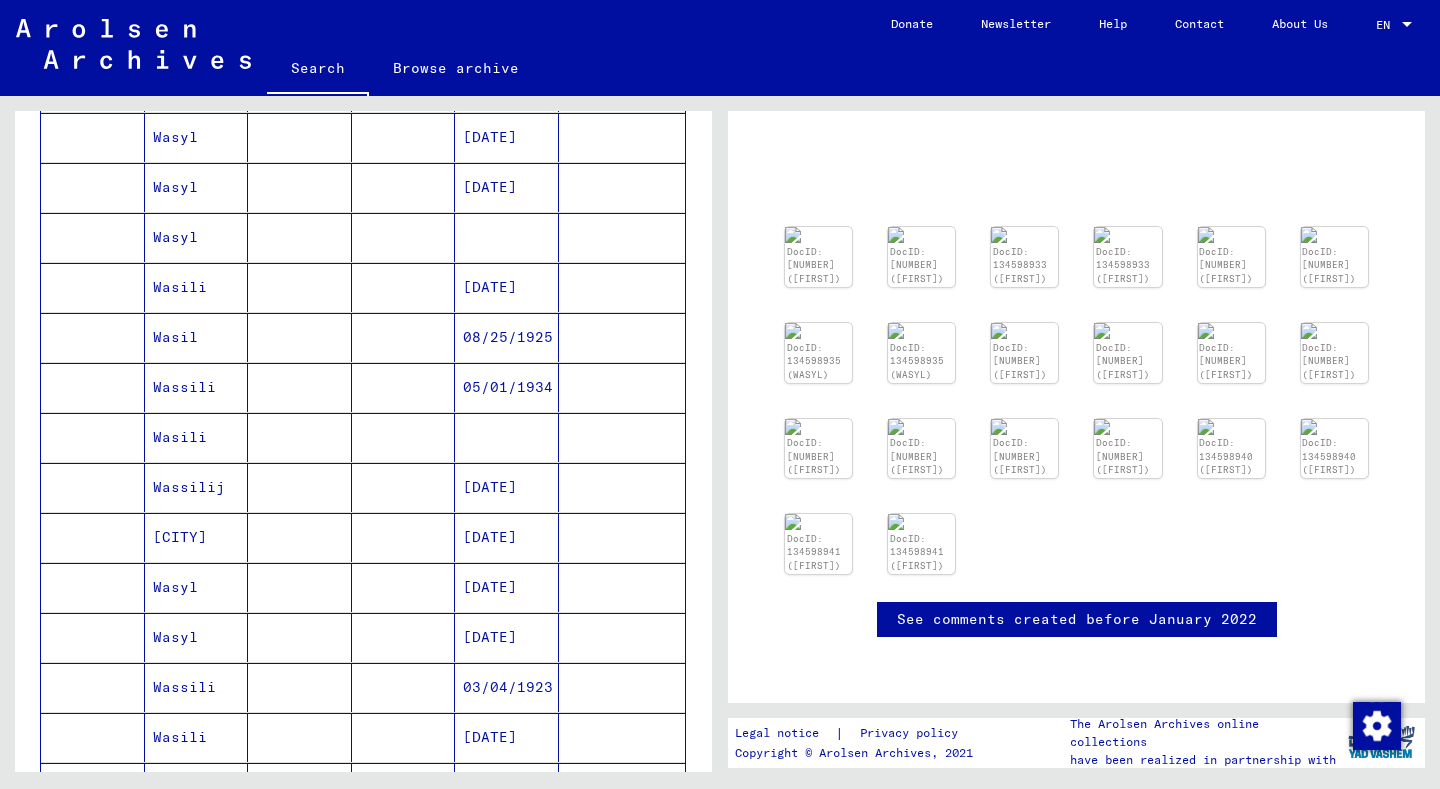 click on "[DATE]" at bounding box center (507, 587) 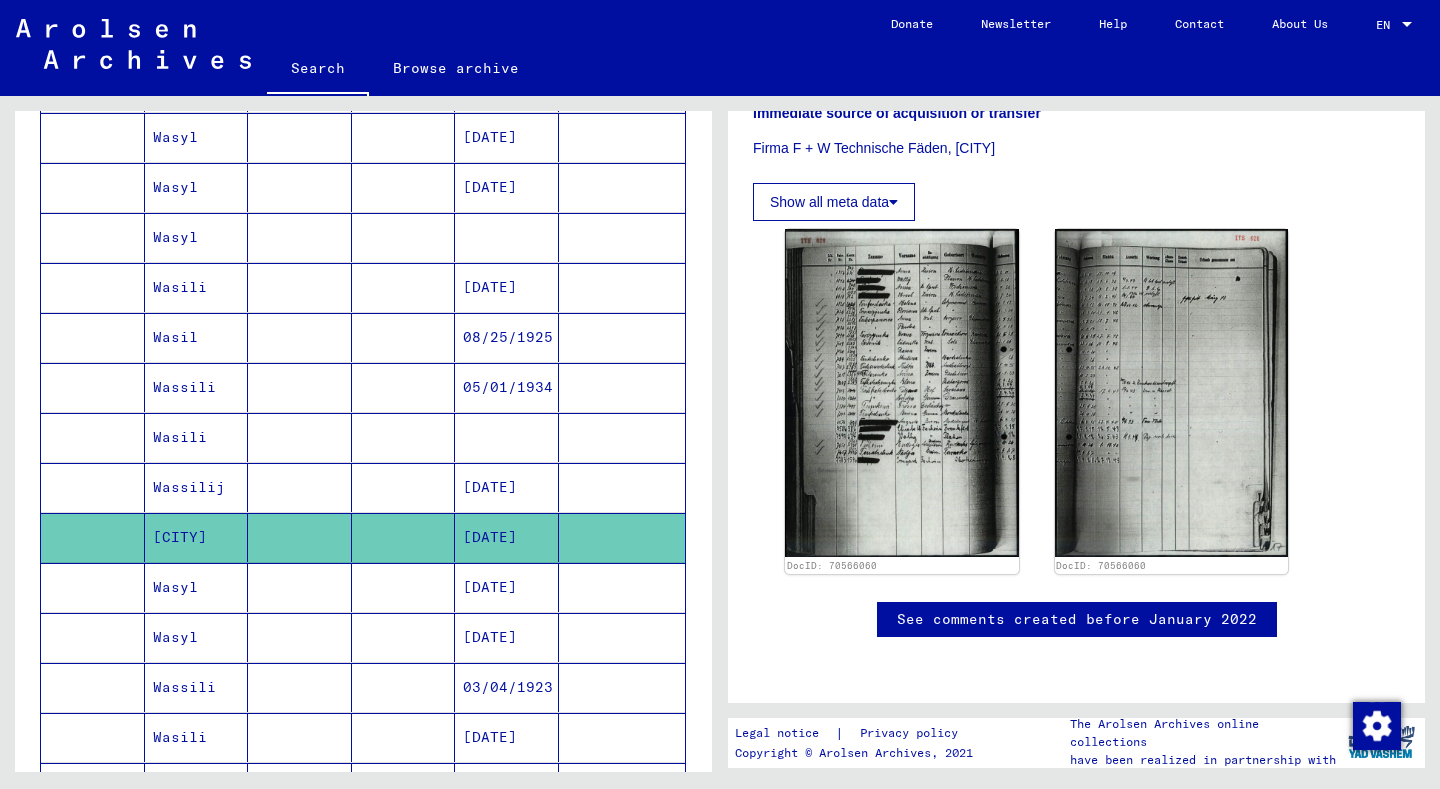 scroll, scrollTop: 776, scrollLeft: 0, axis: vertical 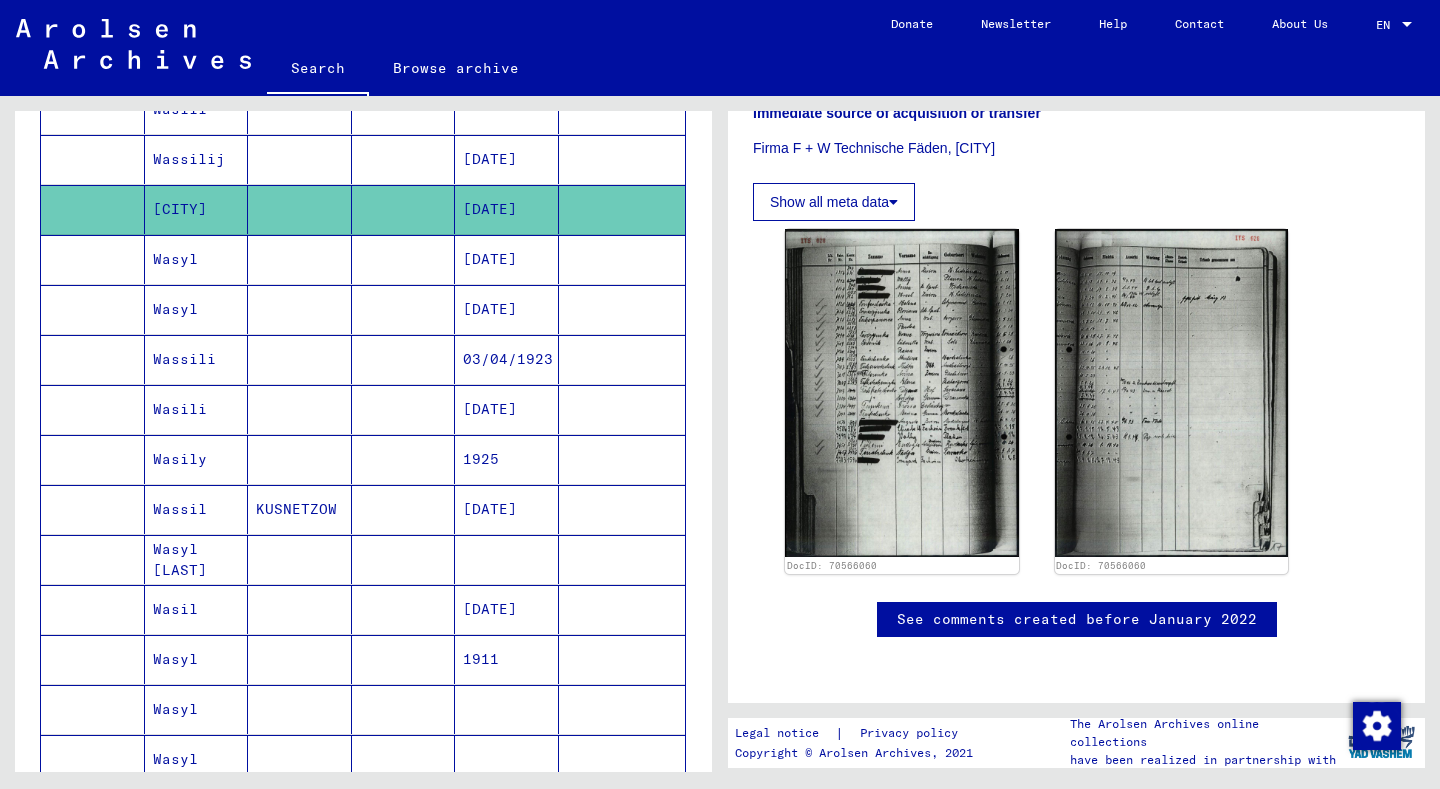click on "Wasily" at bounding box center [197, 509] 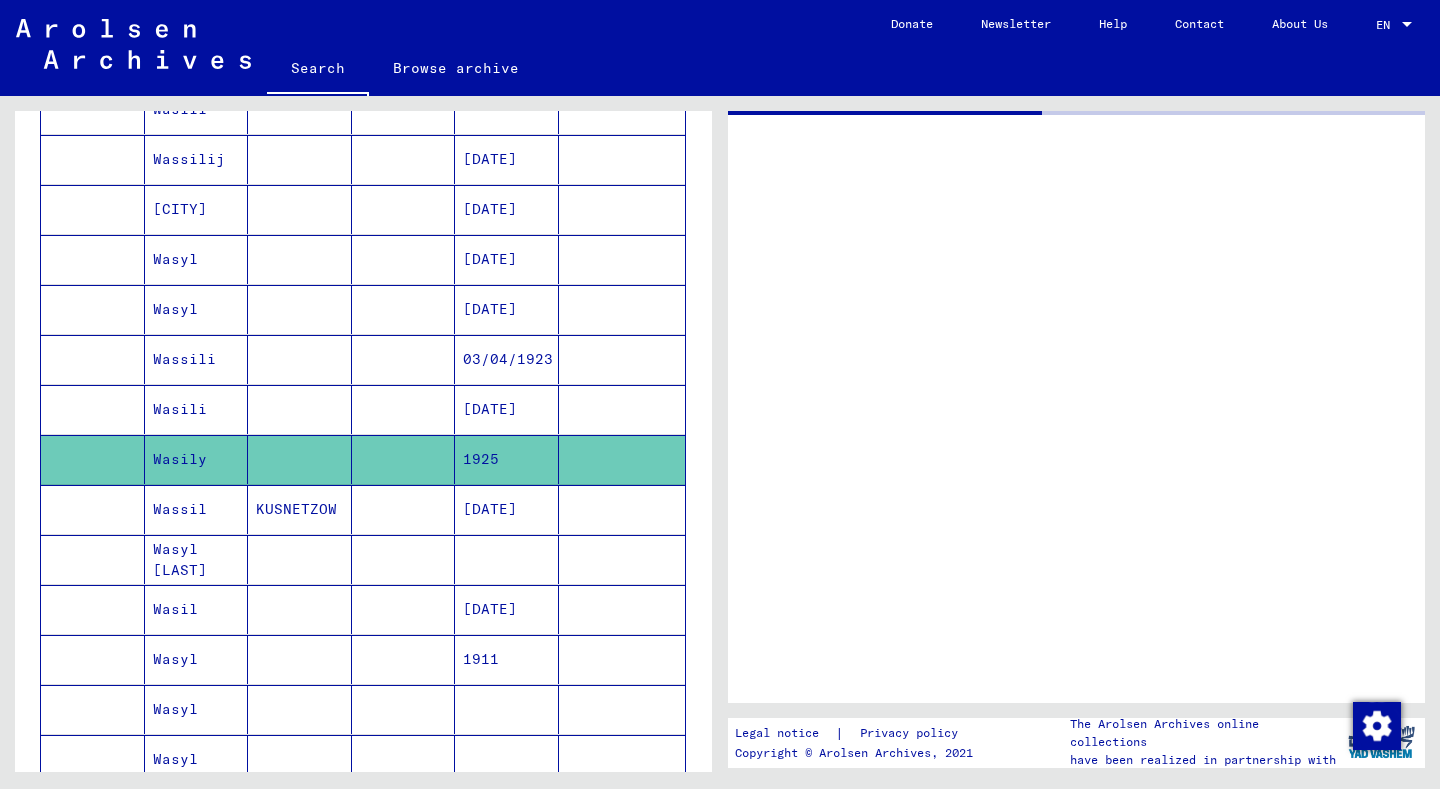 scroll, scrollTop: 0, scrollLeft: 0, axis: both 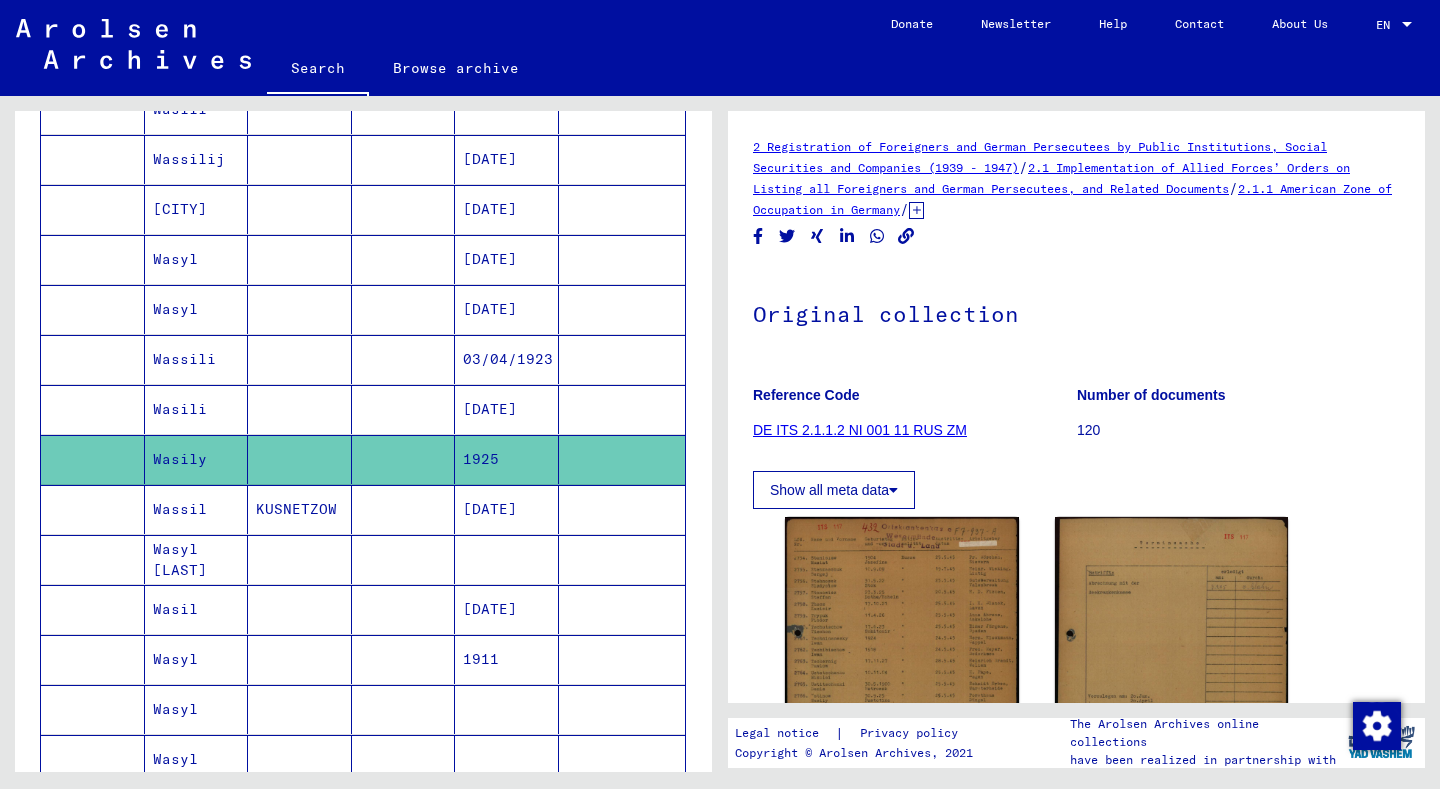 click on "Wasyl [LAST]" at bounding box center [197, 609] 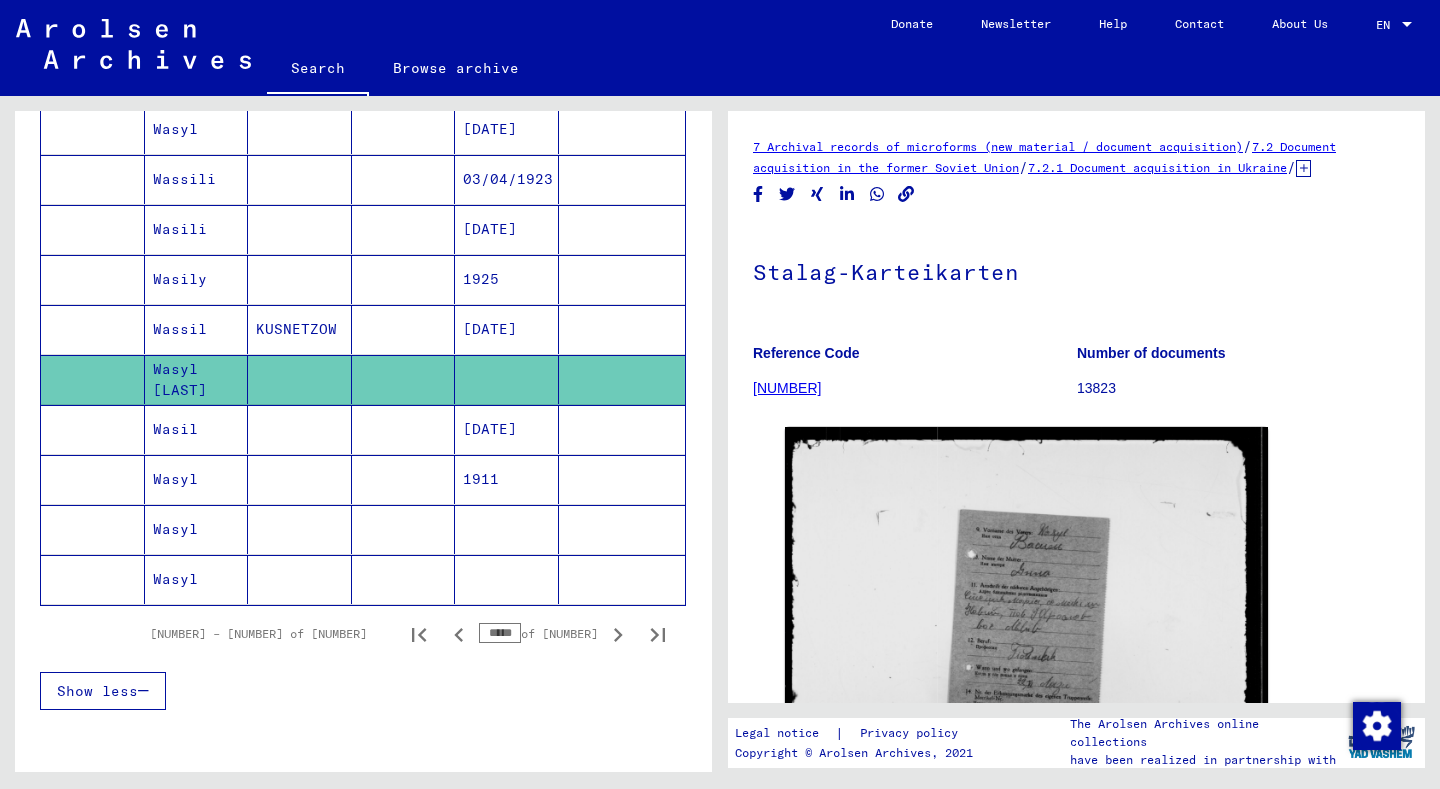 scroll, scrollTop: 1070, scrollLeft: 0, axis: vertical 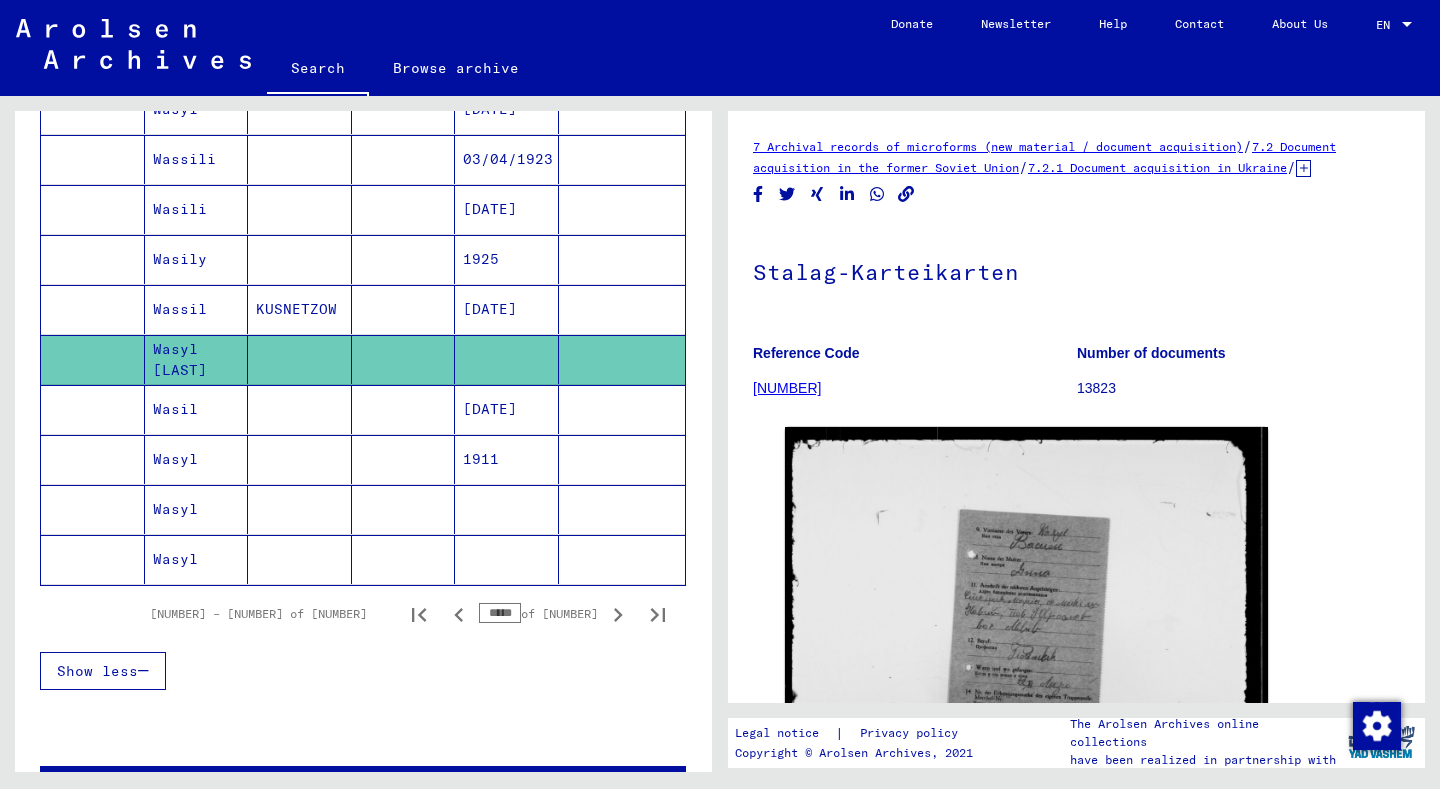 click on "Wasil" at bounding box center [197, 459] 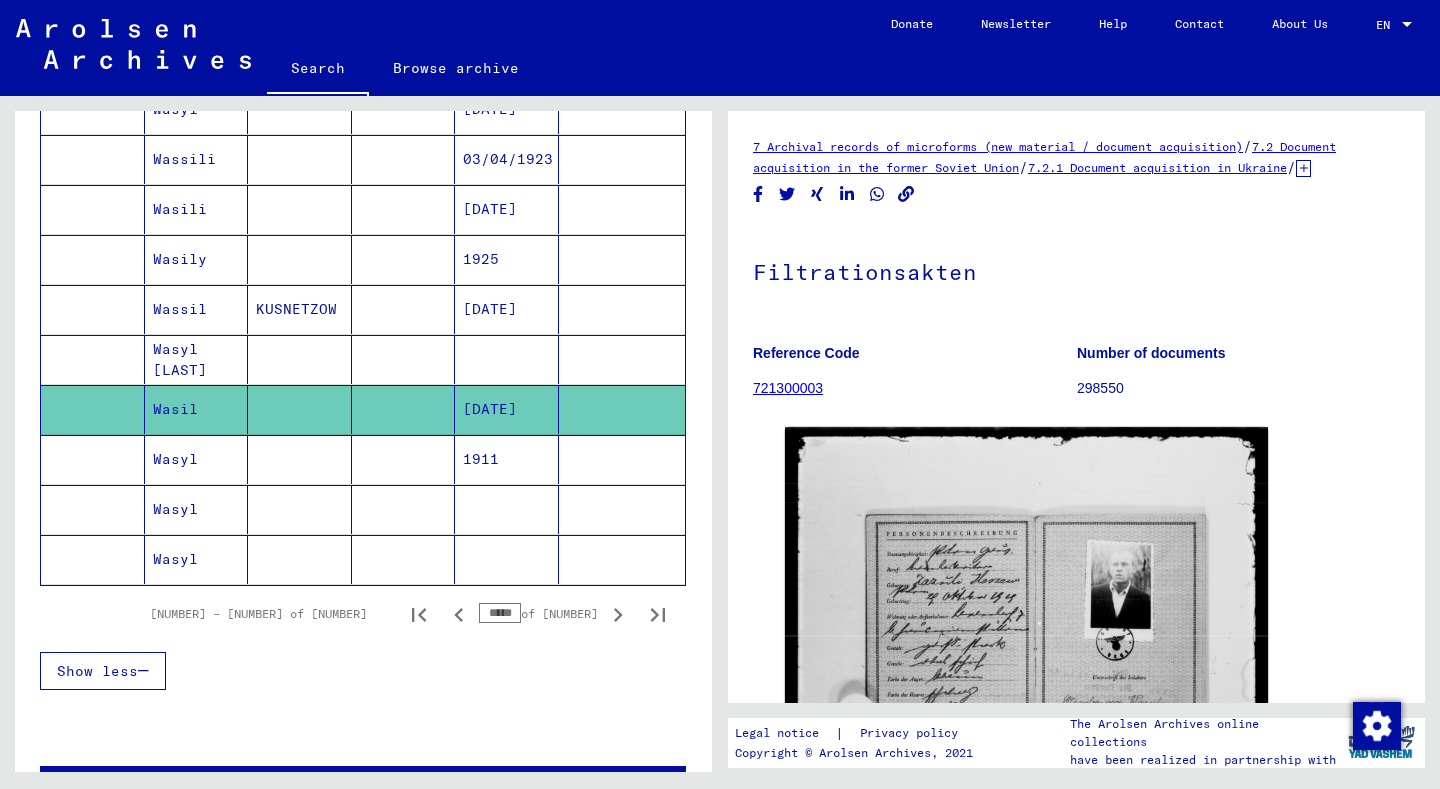 click on "Wasyl" at bounding box center [197, 559] 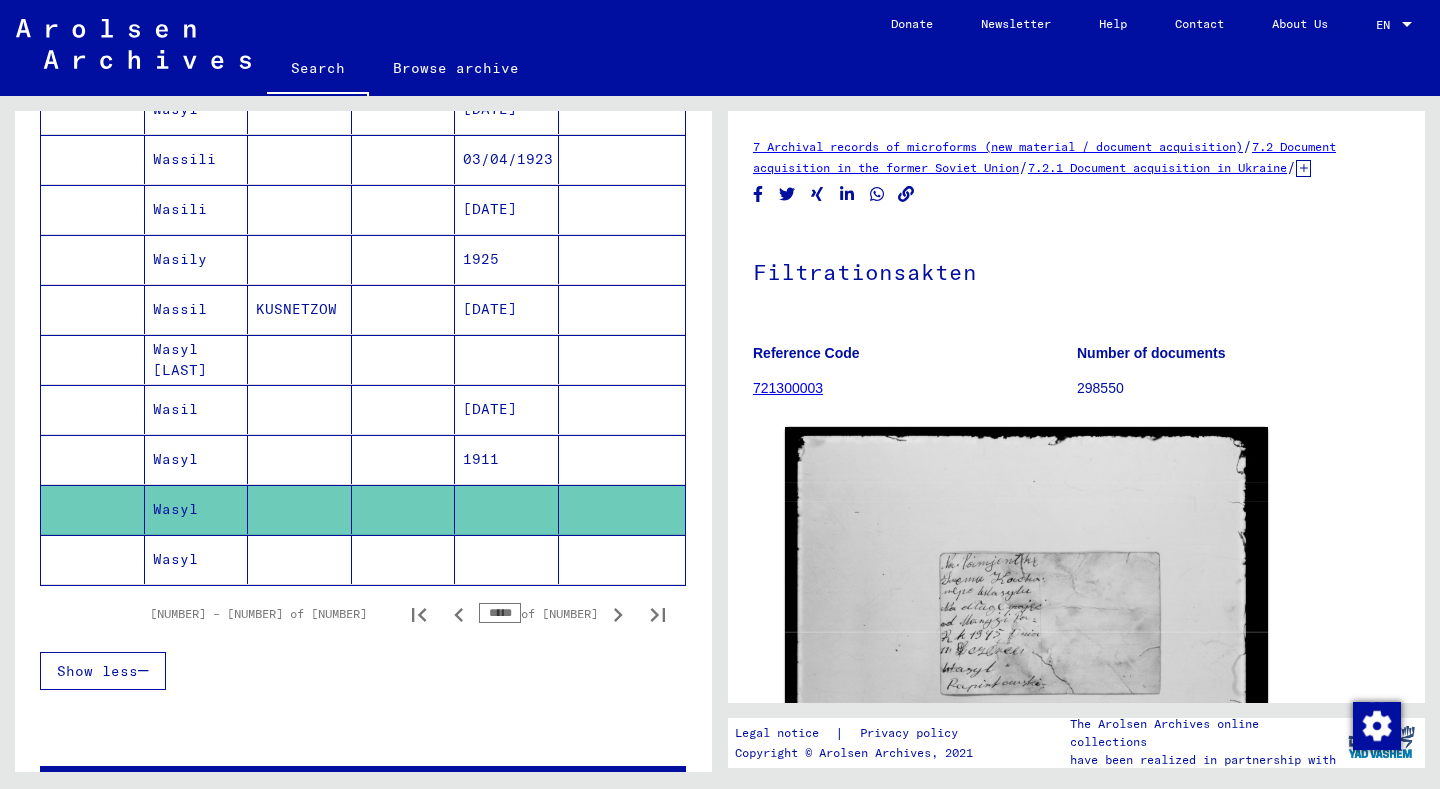 click on "Wasyl" 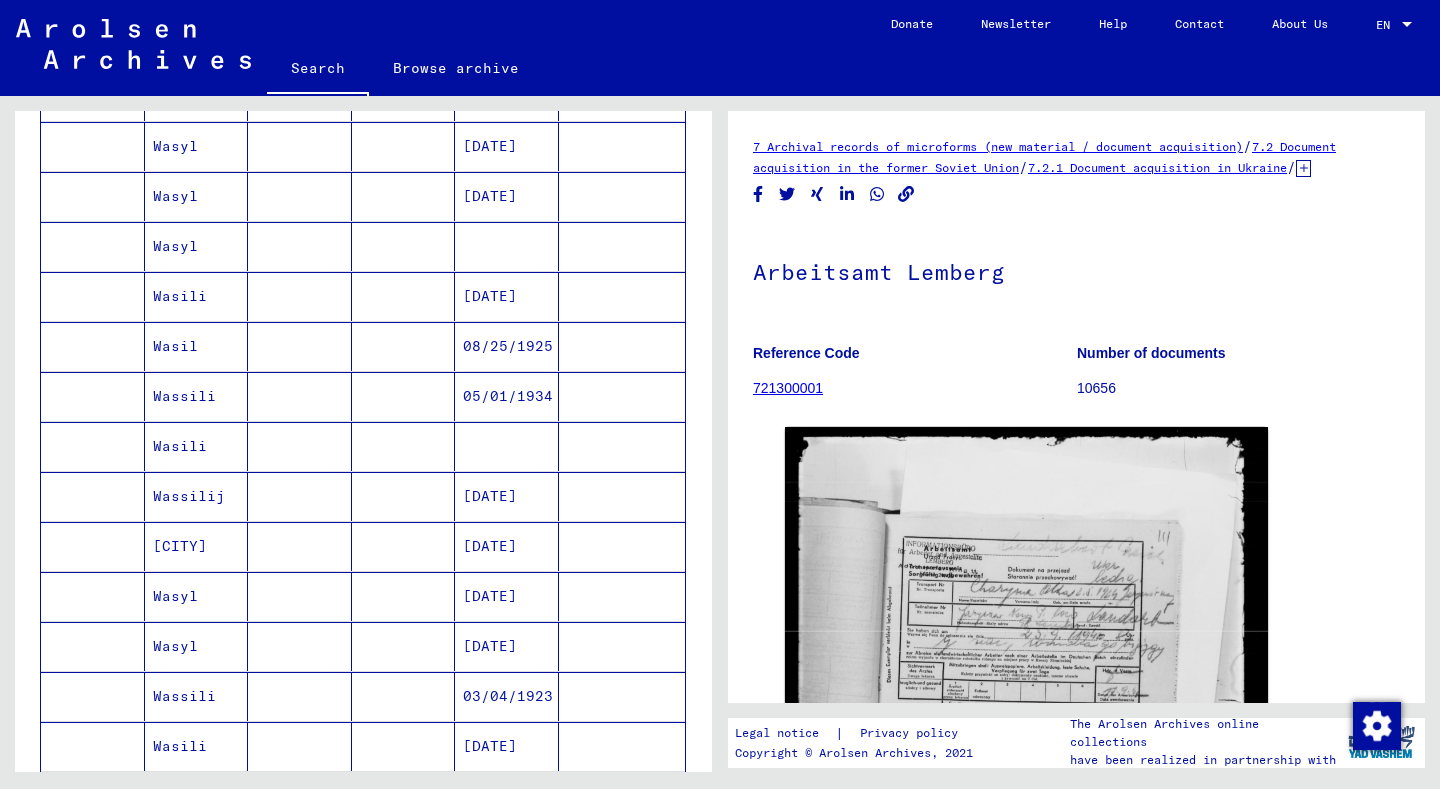 scroll, scrollTop: 528, scrollLeft: 0, axis: vertical 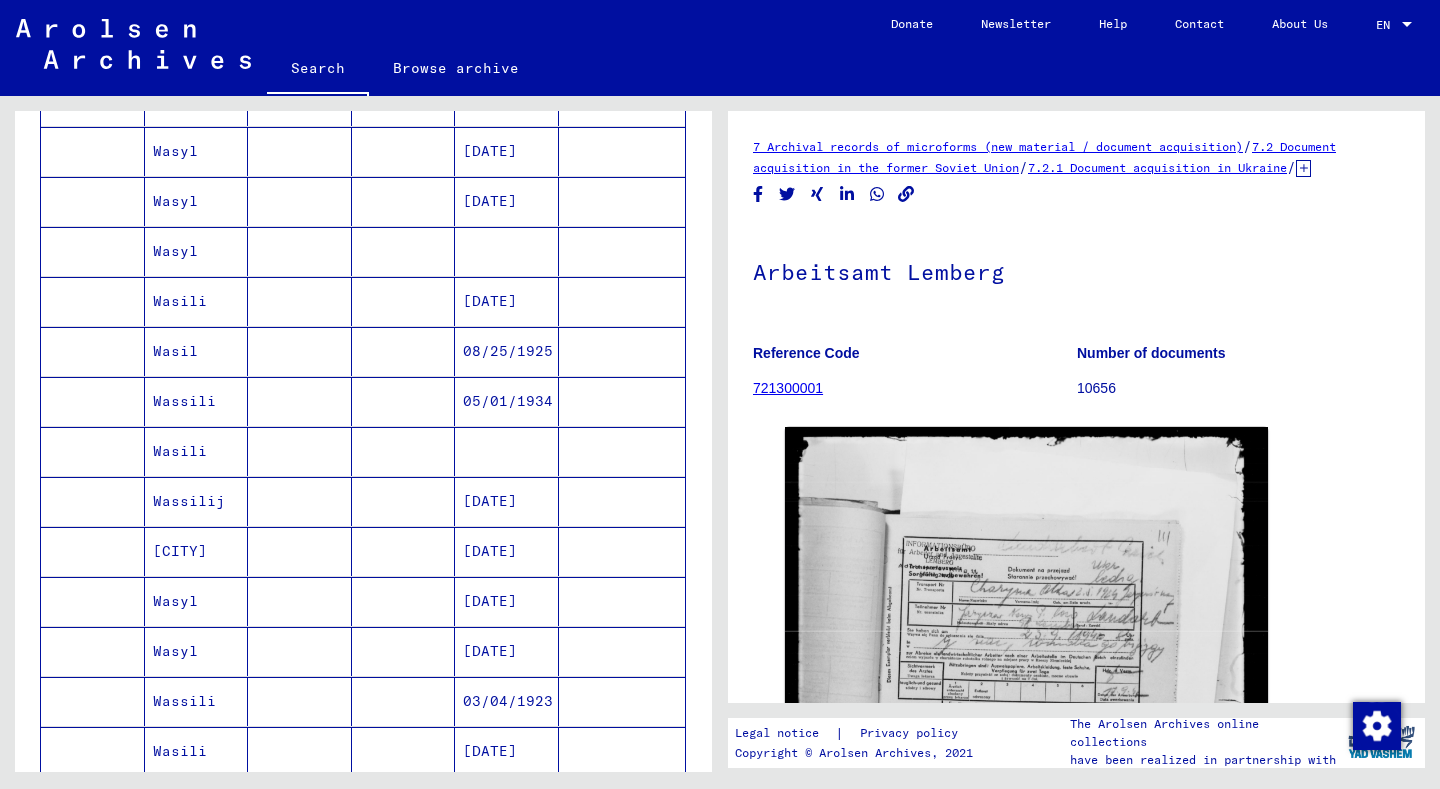 click on "Wasyl" at bounding box center (197, 301) 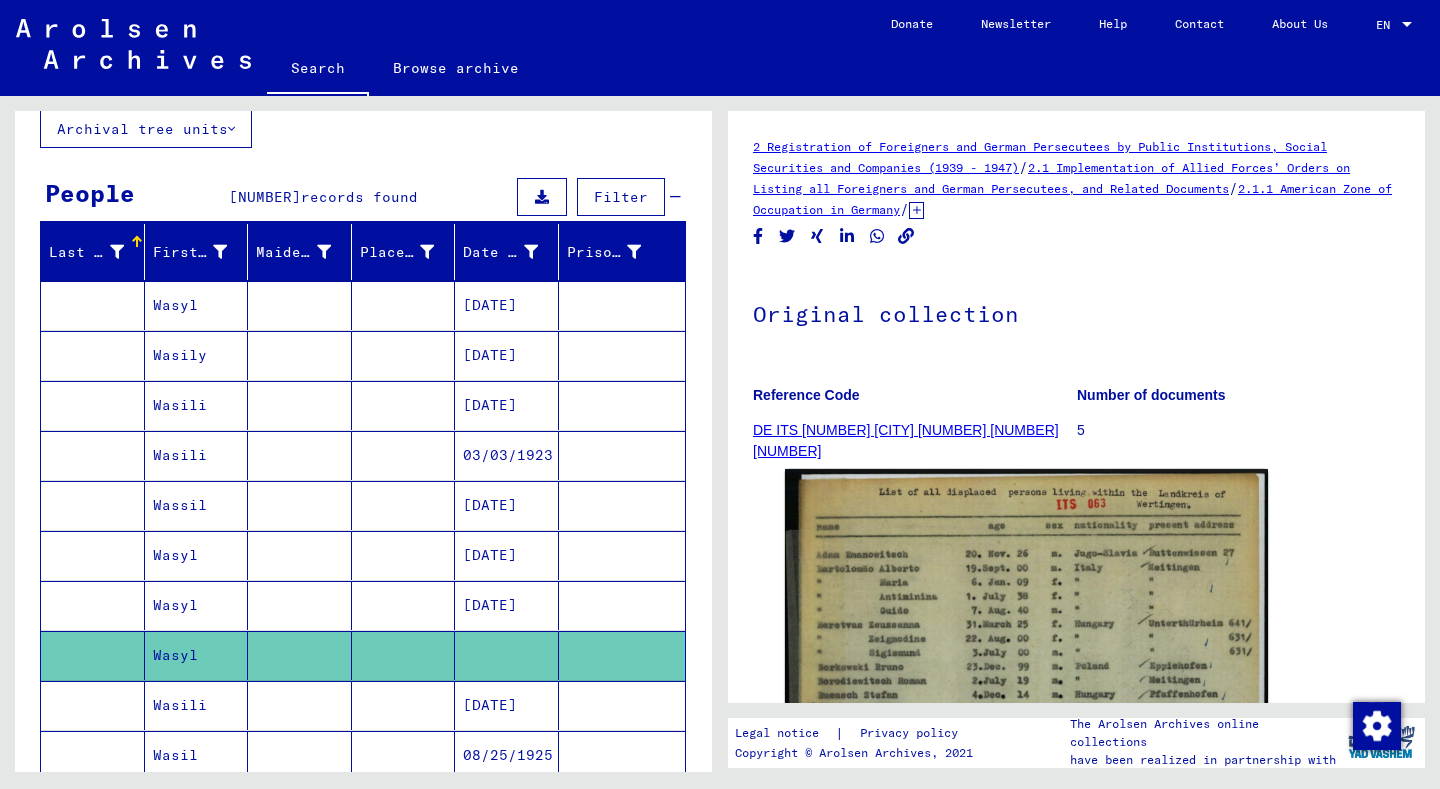 scroll, scrollTop: 133, scrollLeft: 0, axis: vertical 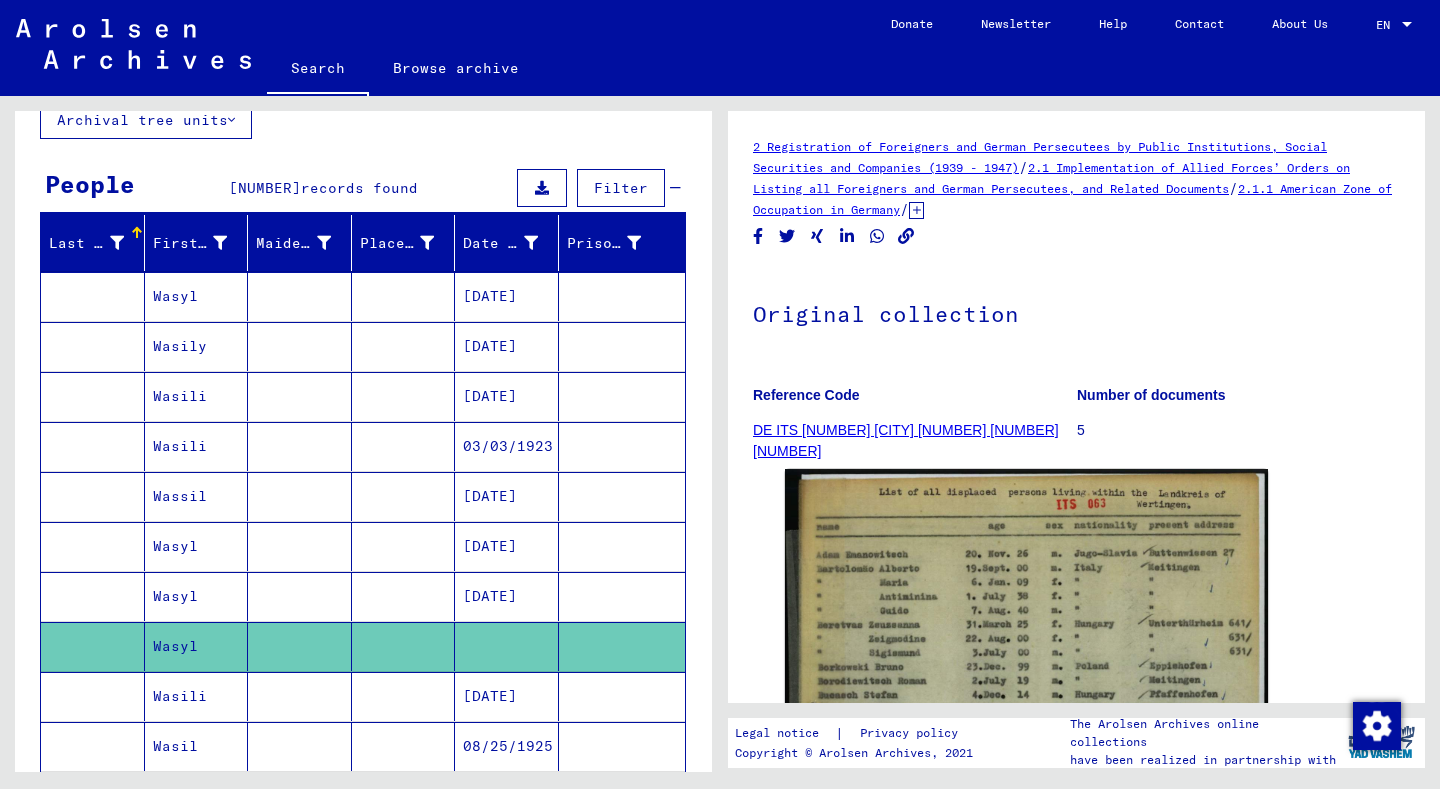 click on "Wasyl" at bounding box center (197, 596) 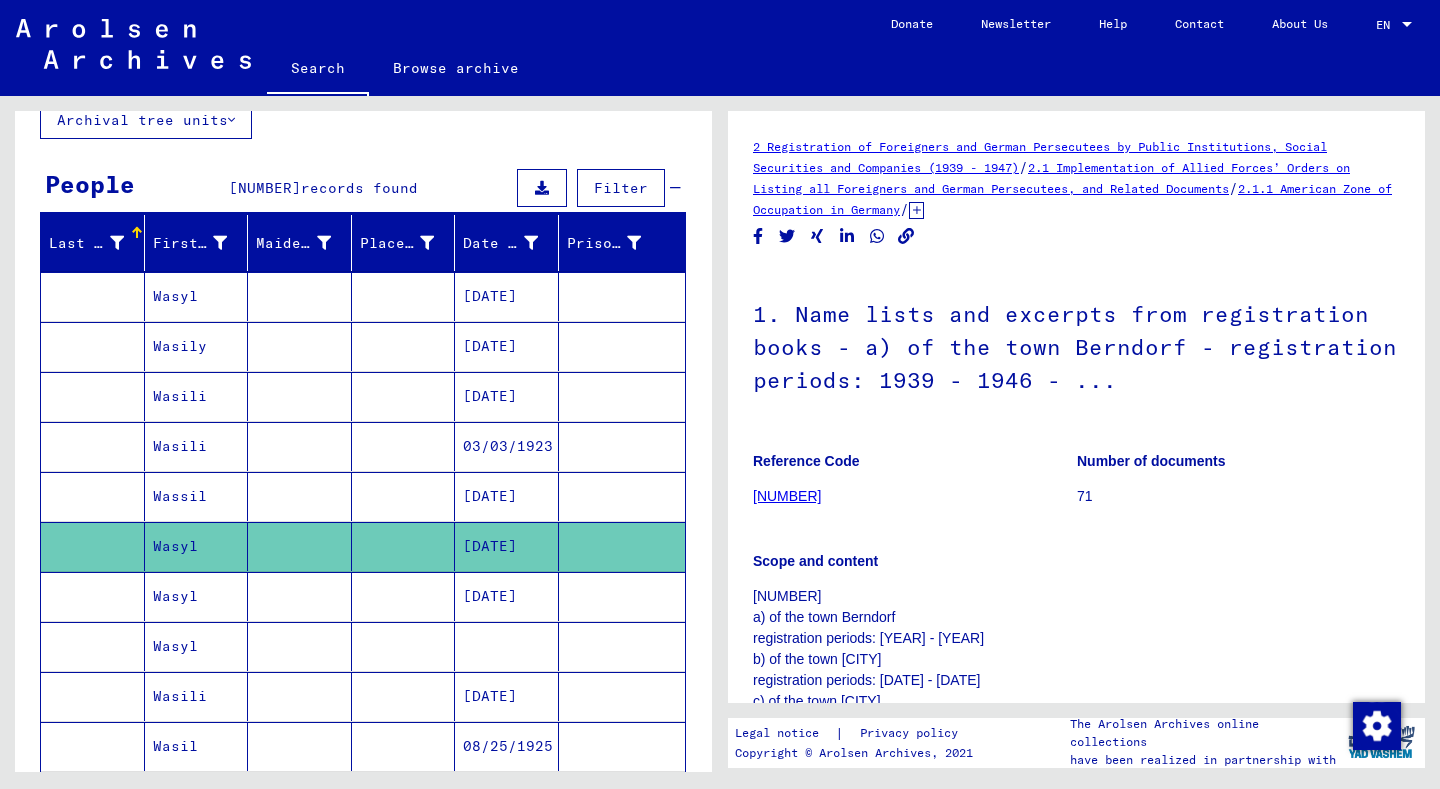 click on "Wassil" at bounding box center [197, 546] 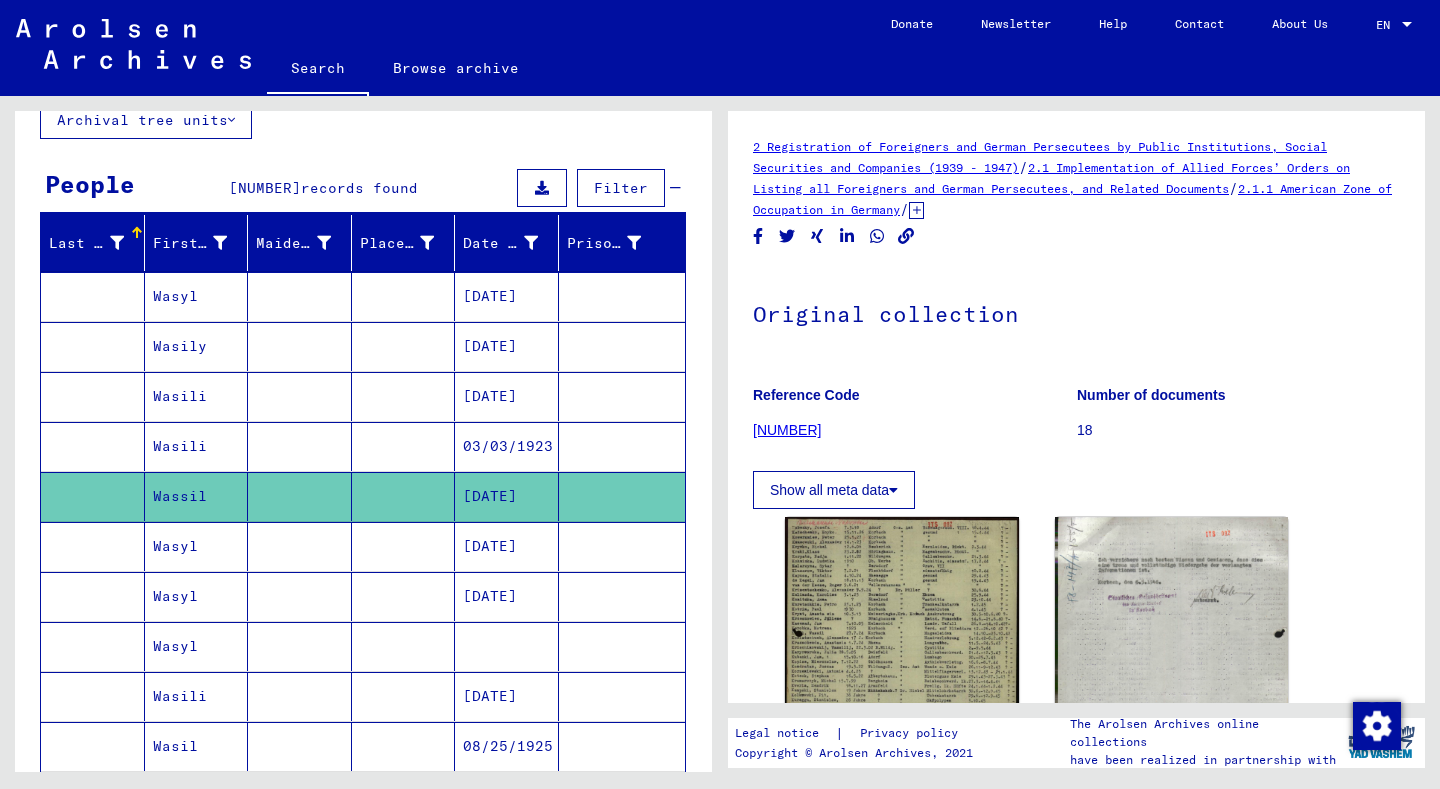 scroll, scrollTop: 24, scrollLeft: 0, axis: vertical 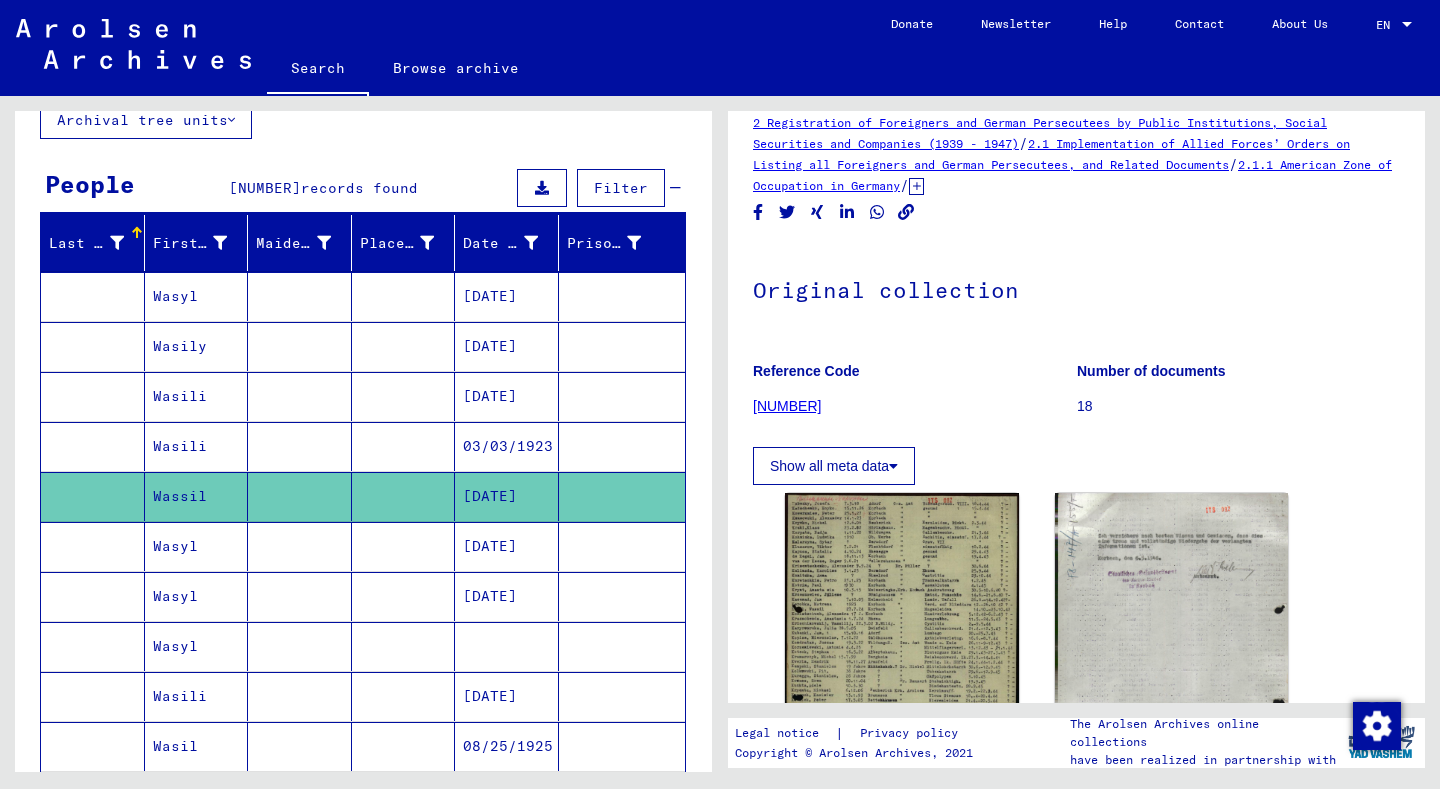 click on "Wasili" at bounding box center (197, 496) 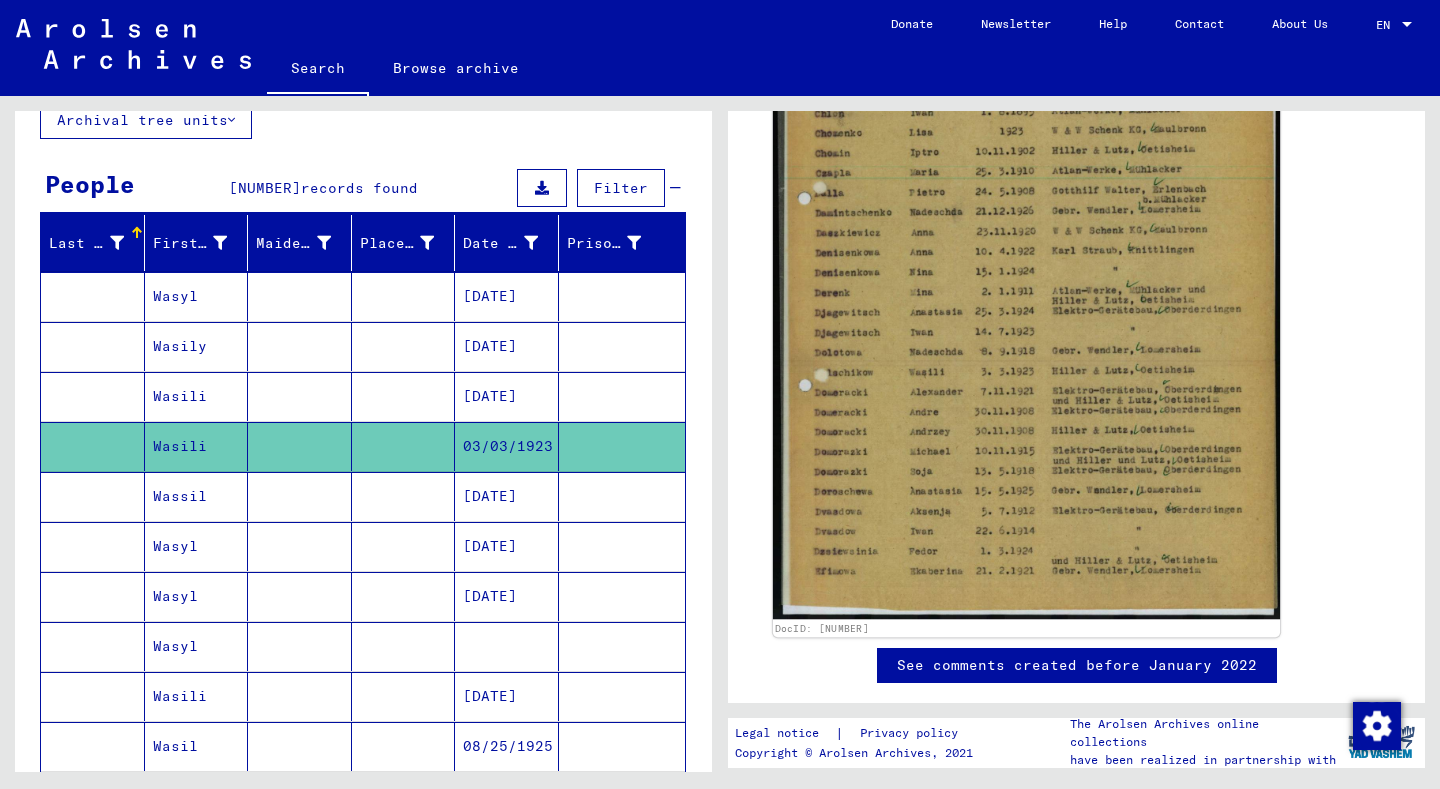 scroll, scrollTop: 537, scrollLeft: 0, axis: vertical 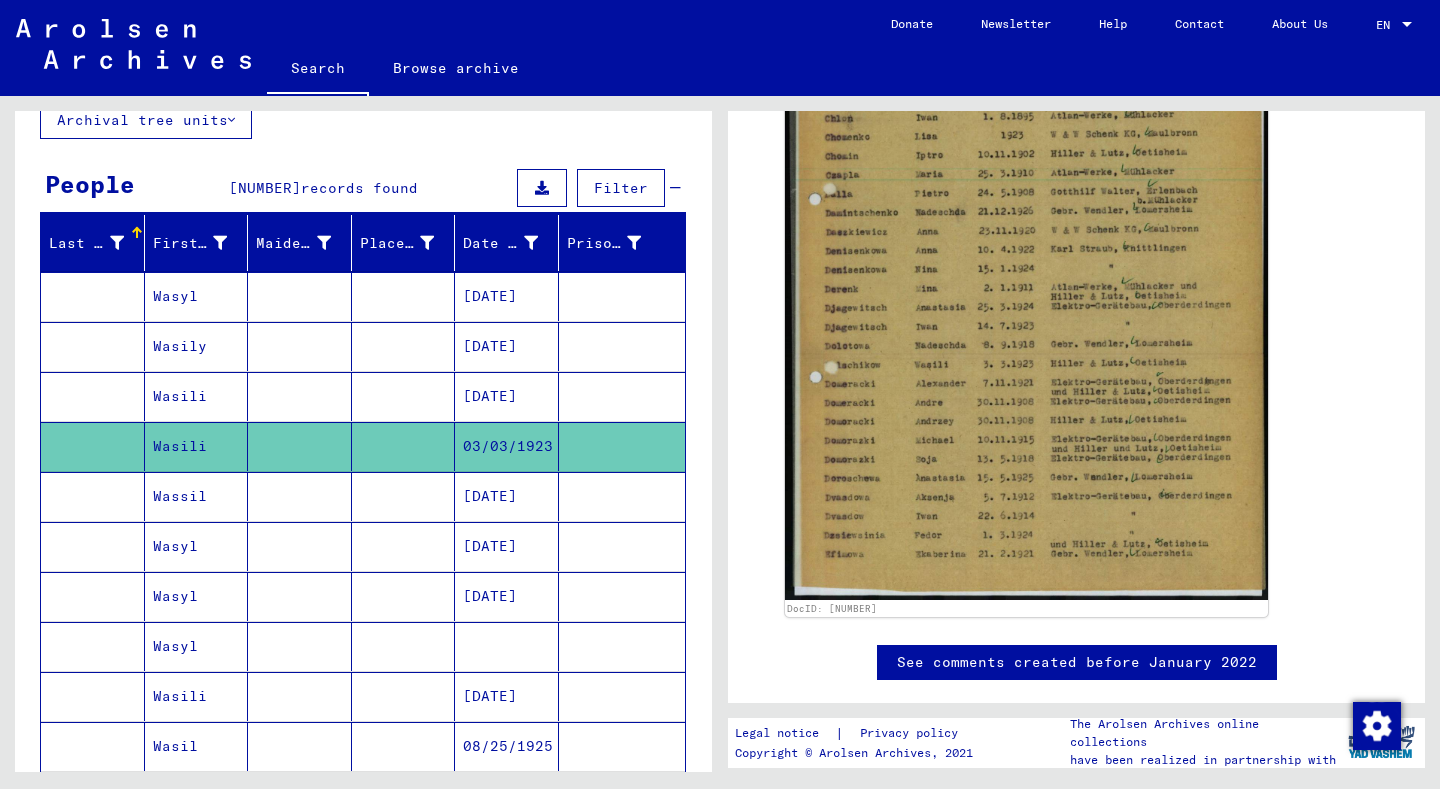 click on "Wasili" at bounding box center (197, 446) 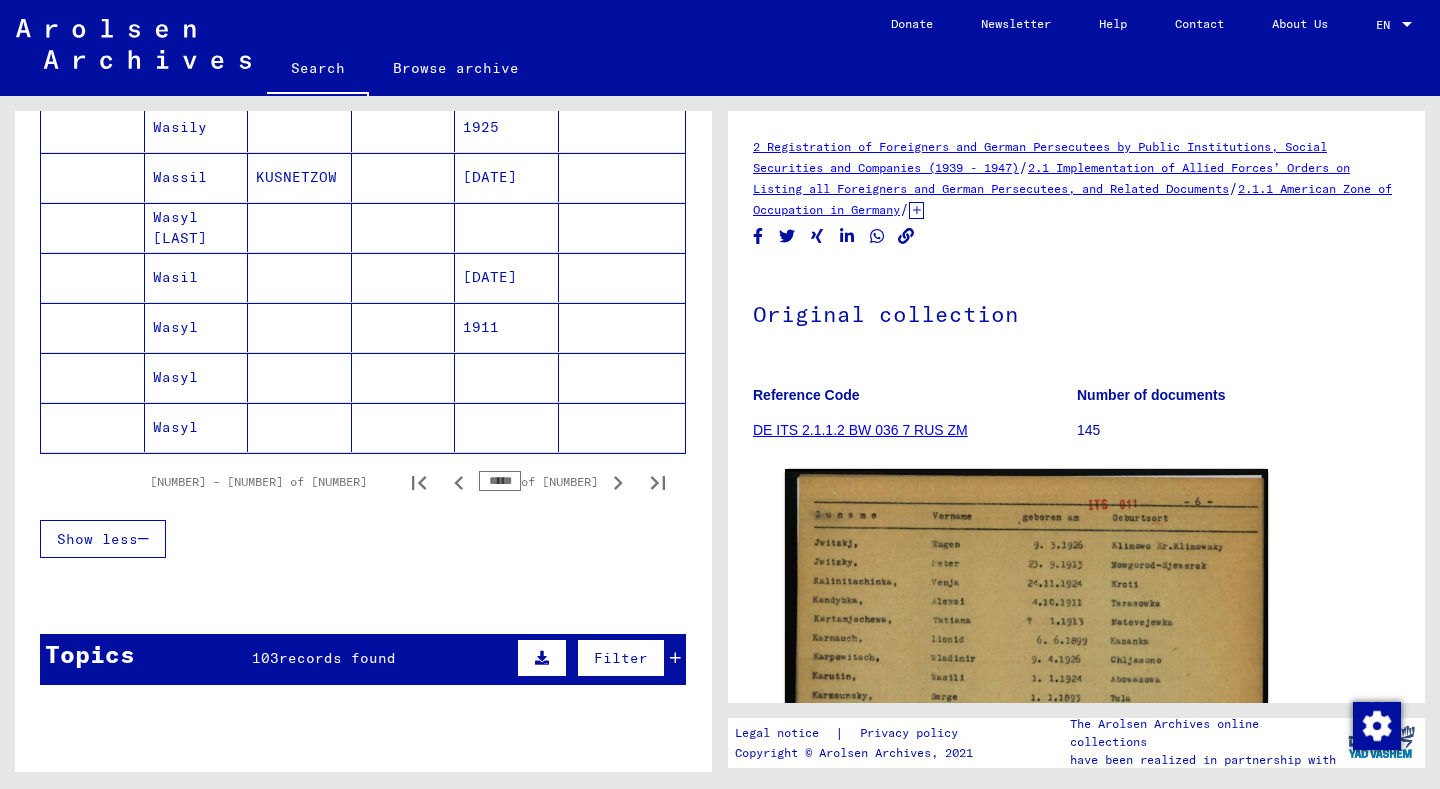 scroll, scrollTop: 1207, scrollLeft: 0, axis: vertical 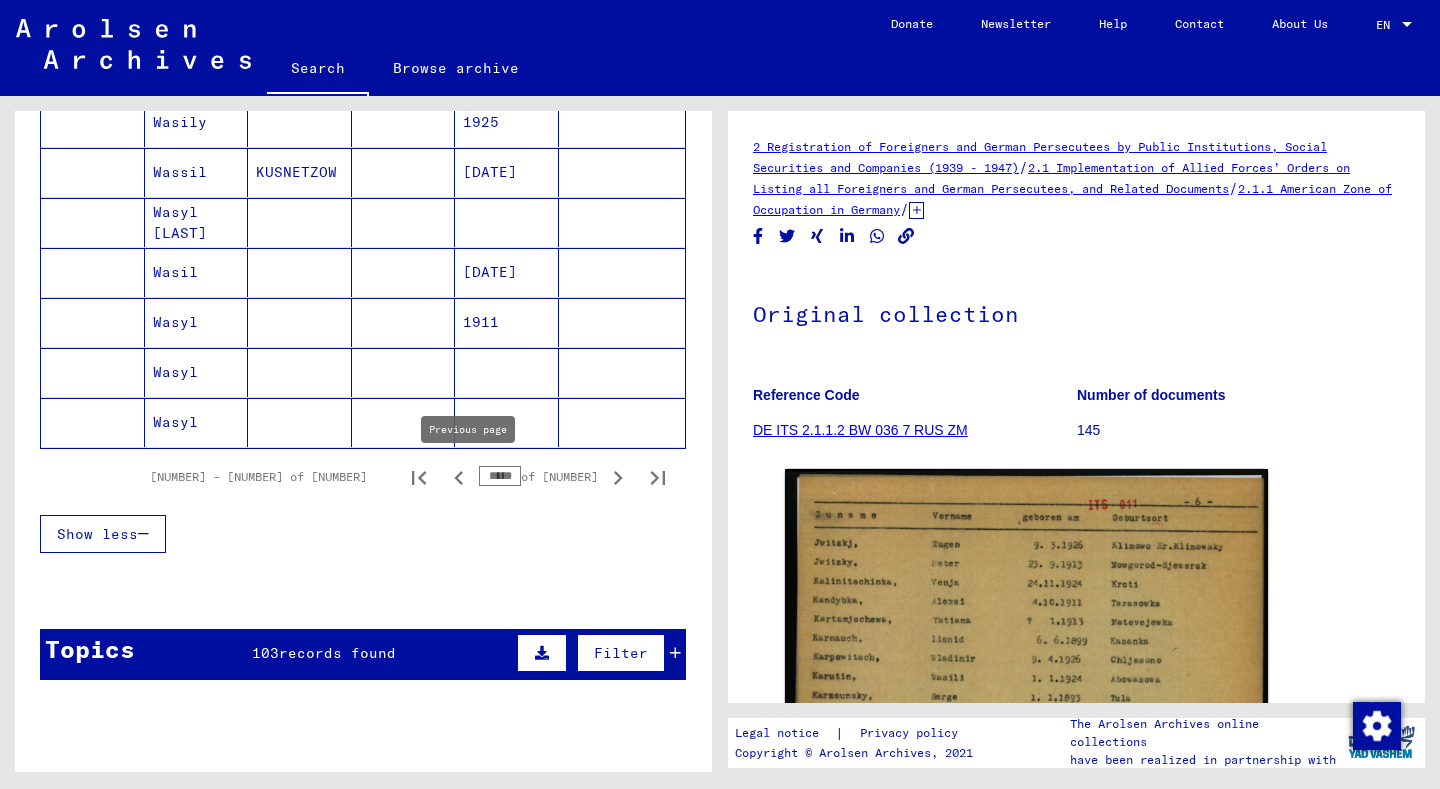 click 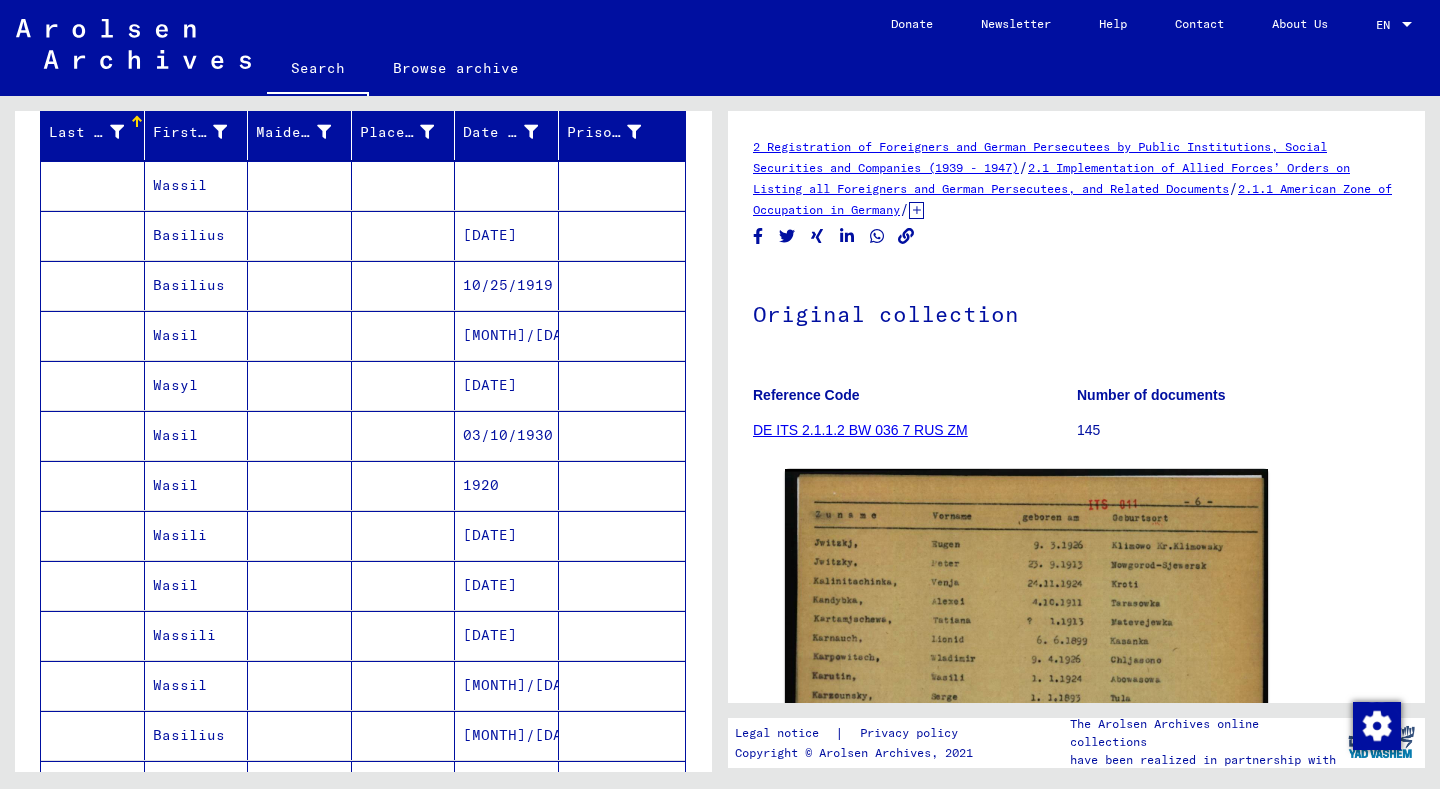 scroll, scrollTop: 233, scrollLeft: 0, axis: vertical 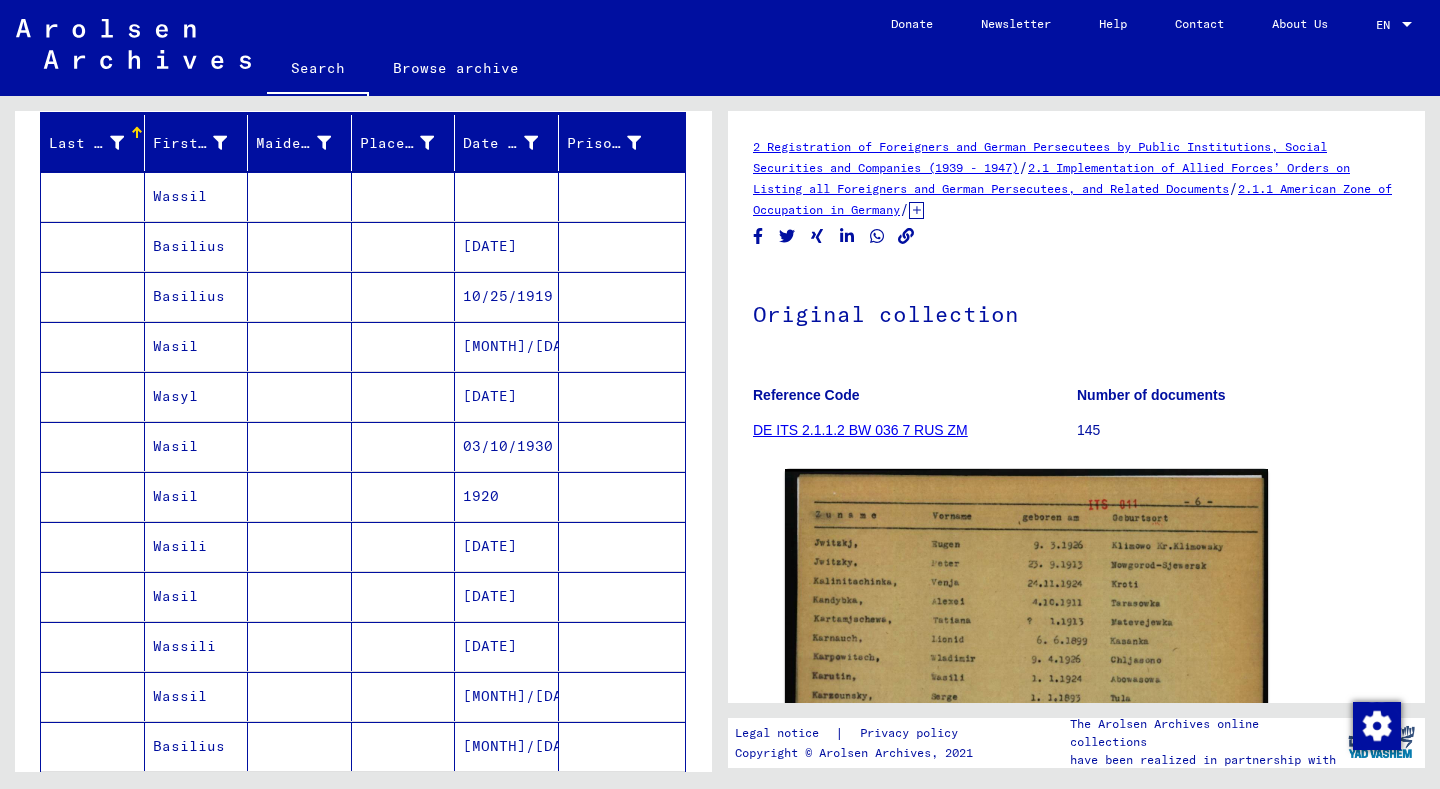 click at bounding box center (300, 246) 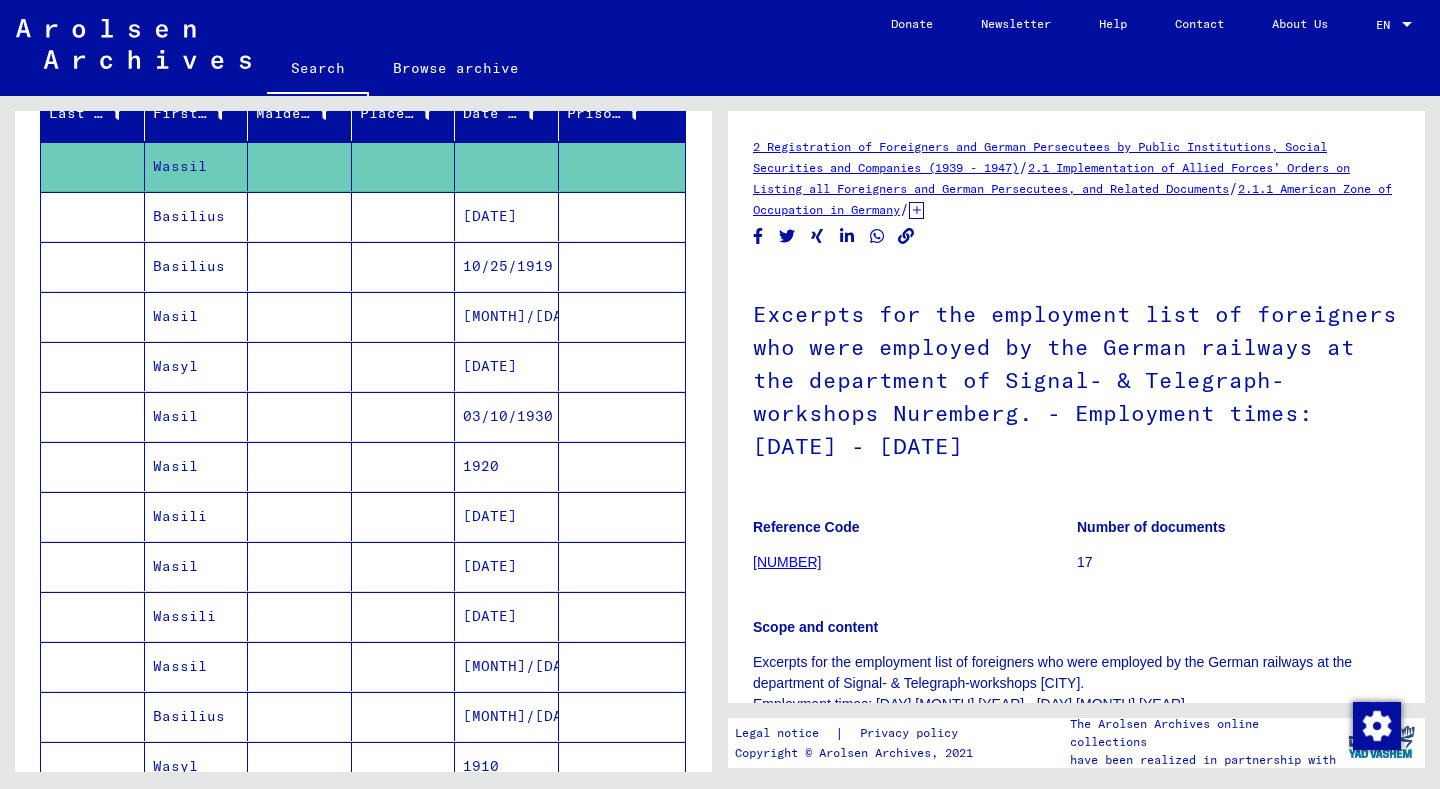 scroll, scrollTop: 279, scrollLeft: 0, axis: vertical 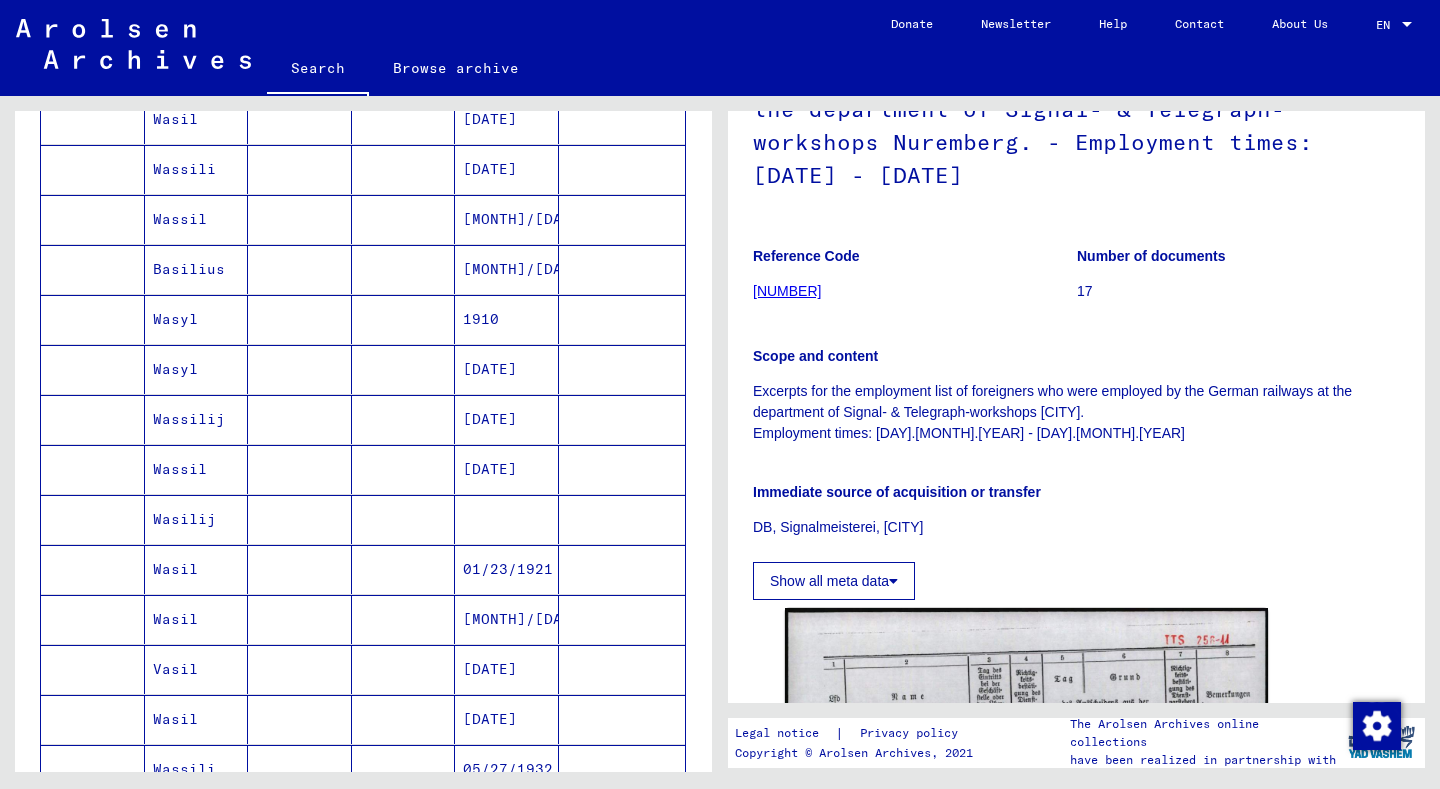 click at bounding box center (404, 419) 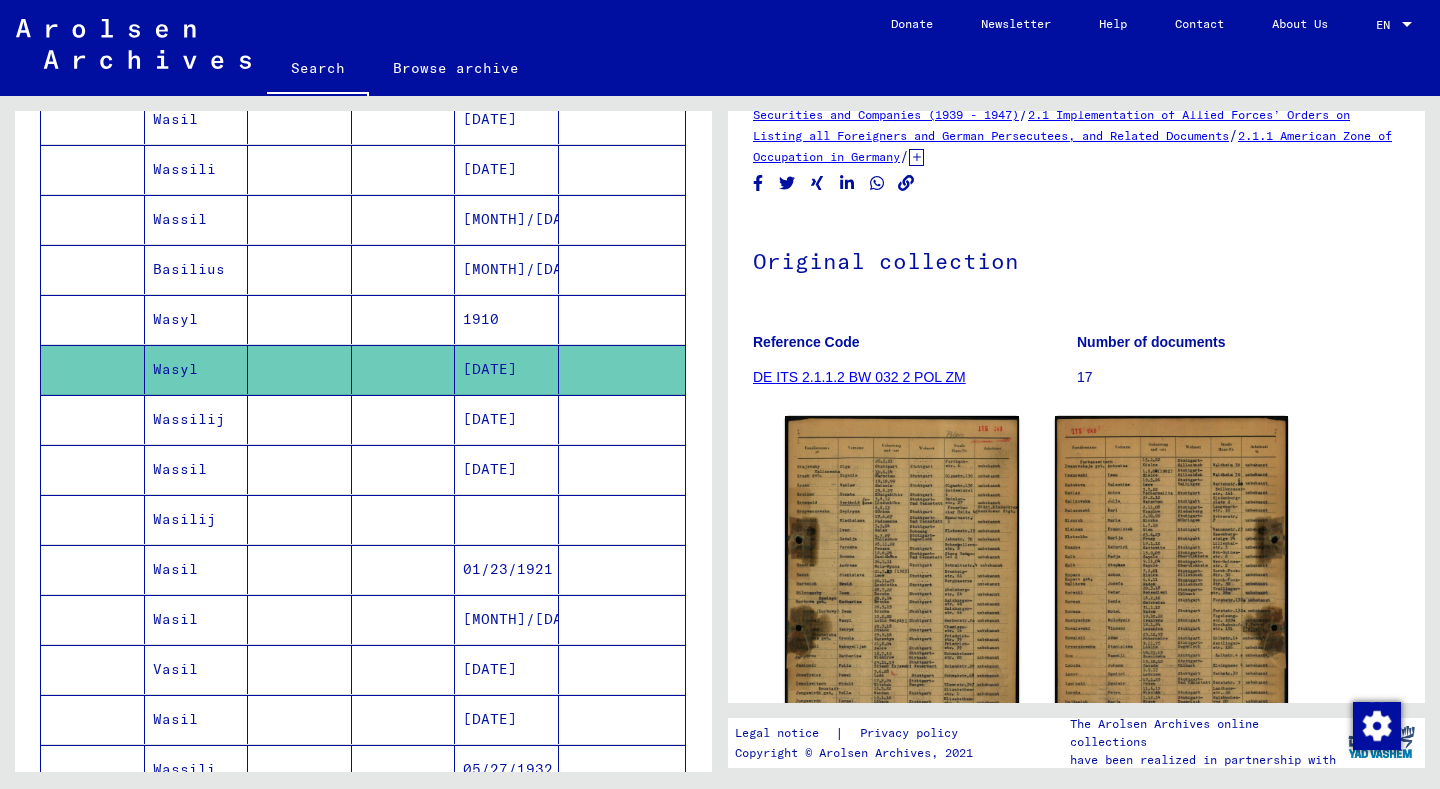scroll, scrollTop: 206, scrollLeft: 0, axis: vertical 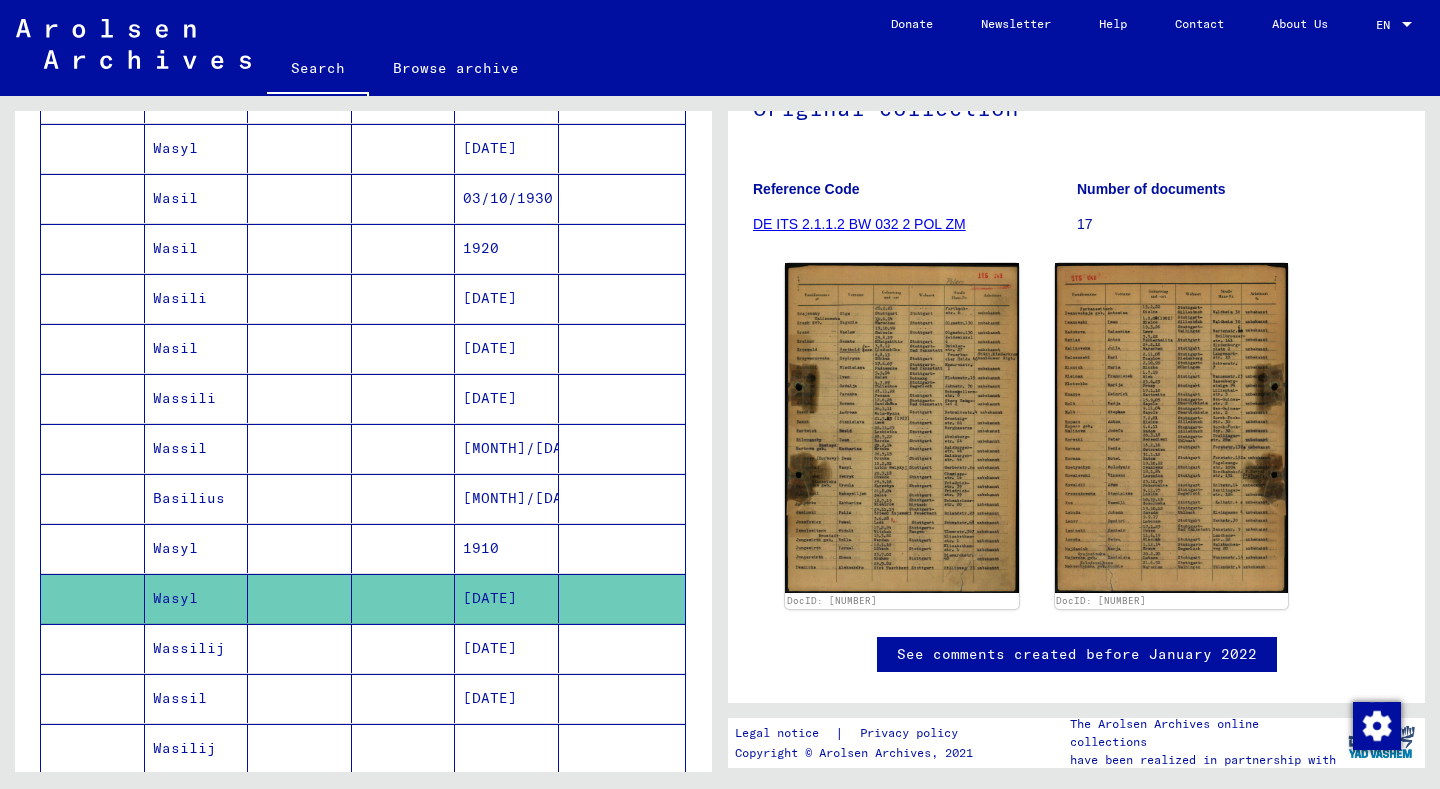 click at bounding box center (404, 348) 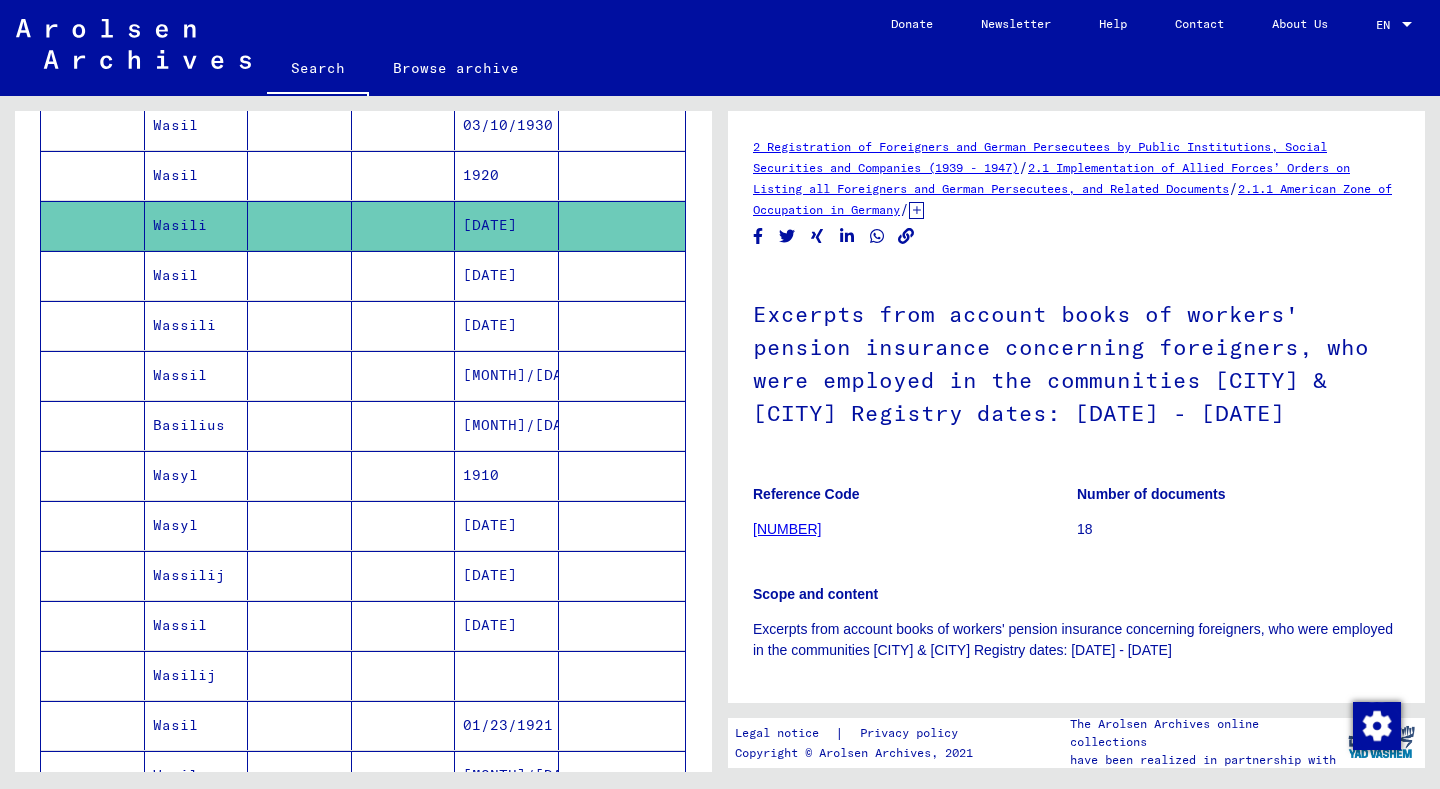 scroll, scrollTop: 625, scrollLeft: 0, axis: vertical 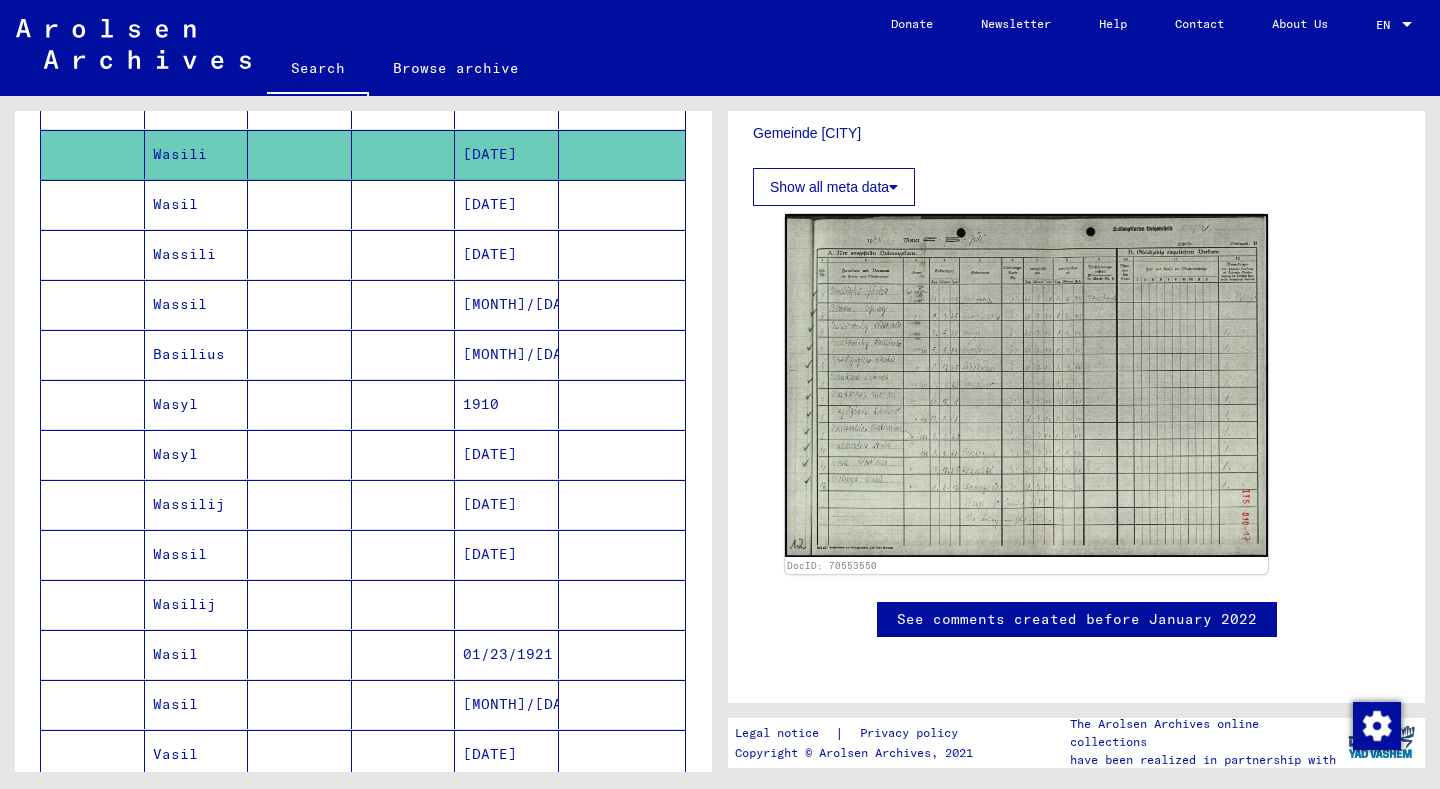 click on "[MONTH]/[DAY]/[YEAR]" at bounding box center (507, 754) 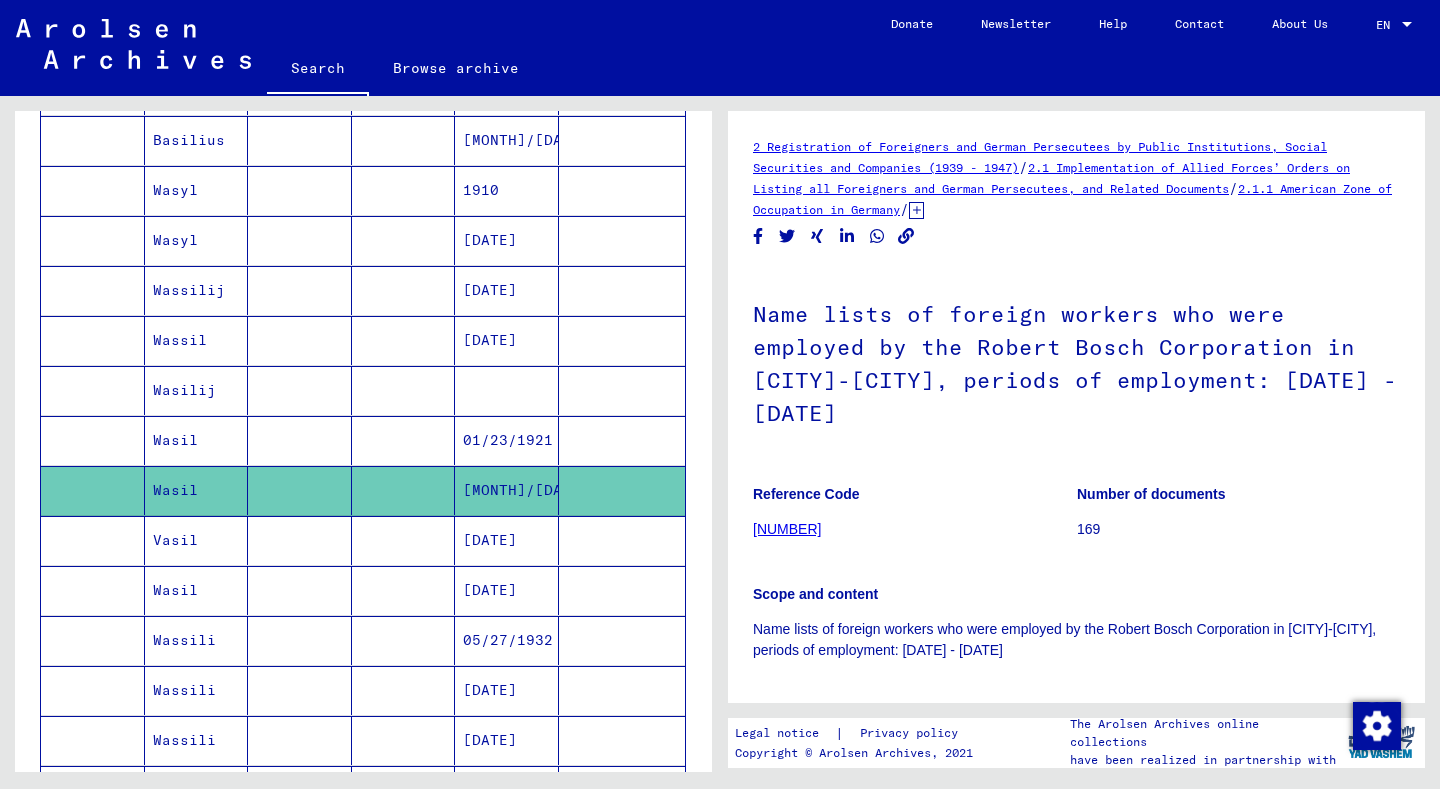 scroll, scrollTop: 840, scrollLeft: 0, axis: vertical 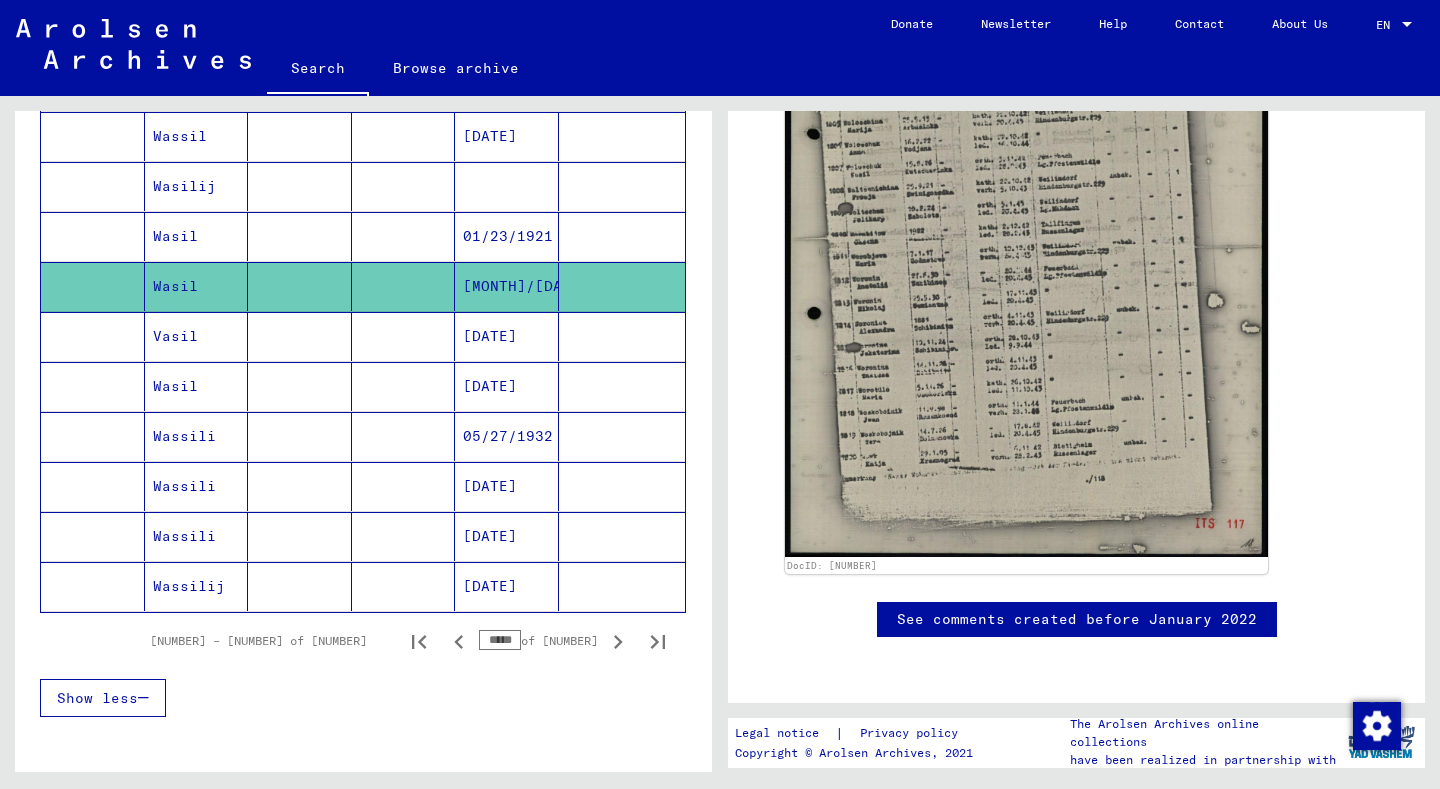 click on "[DATE]" at bounding box center [507, 586] 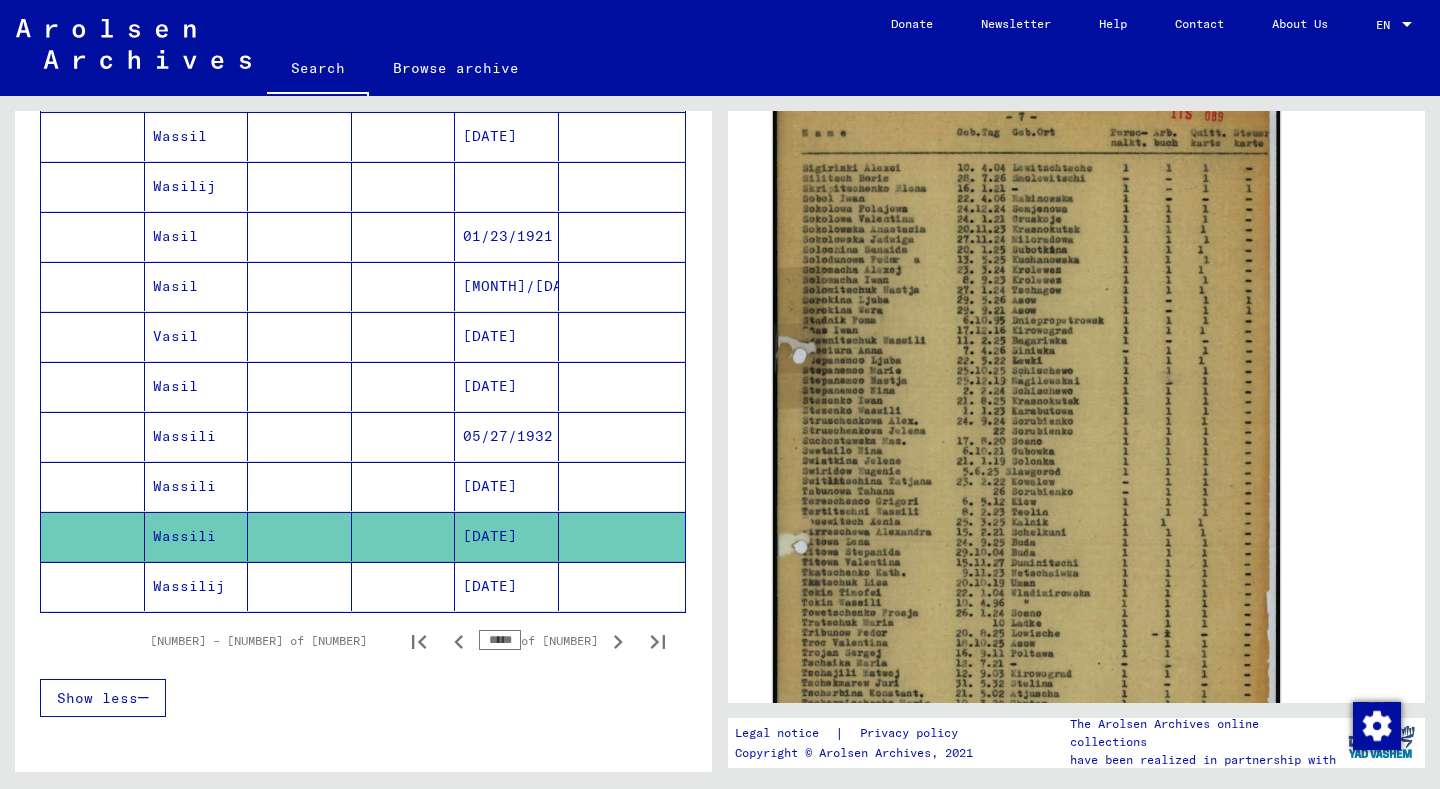 scroll, scrollTop: 357, scrollLeft: 0, axis: vertical 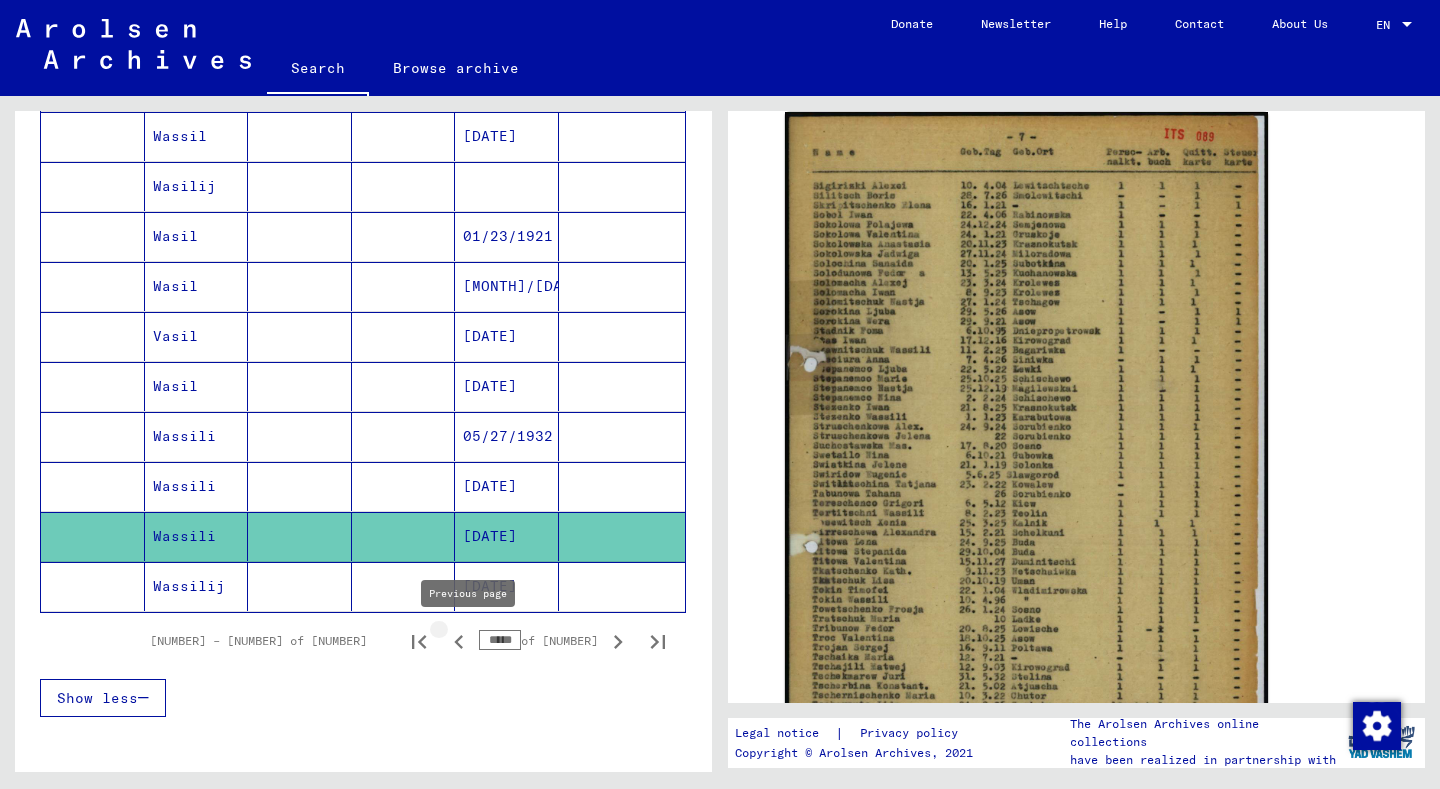 click 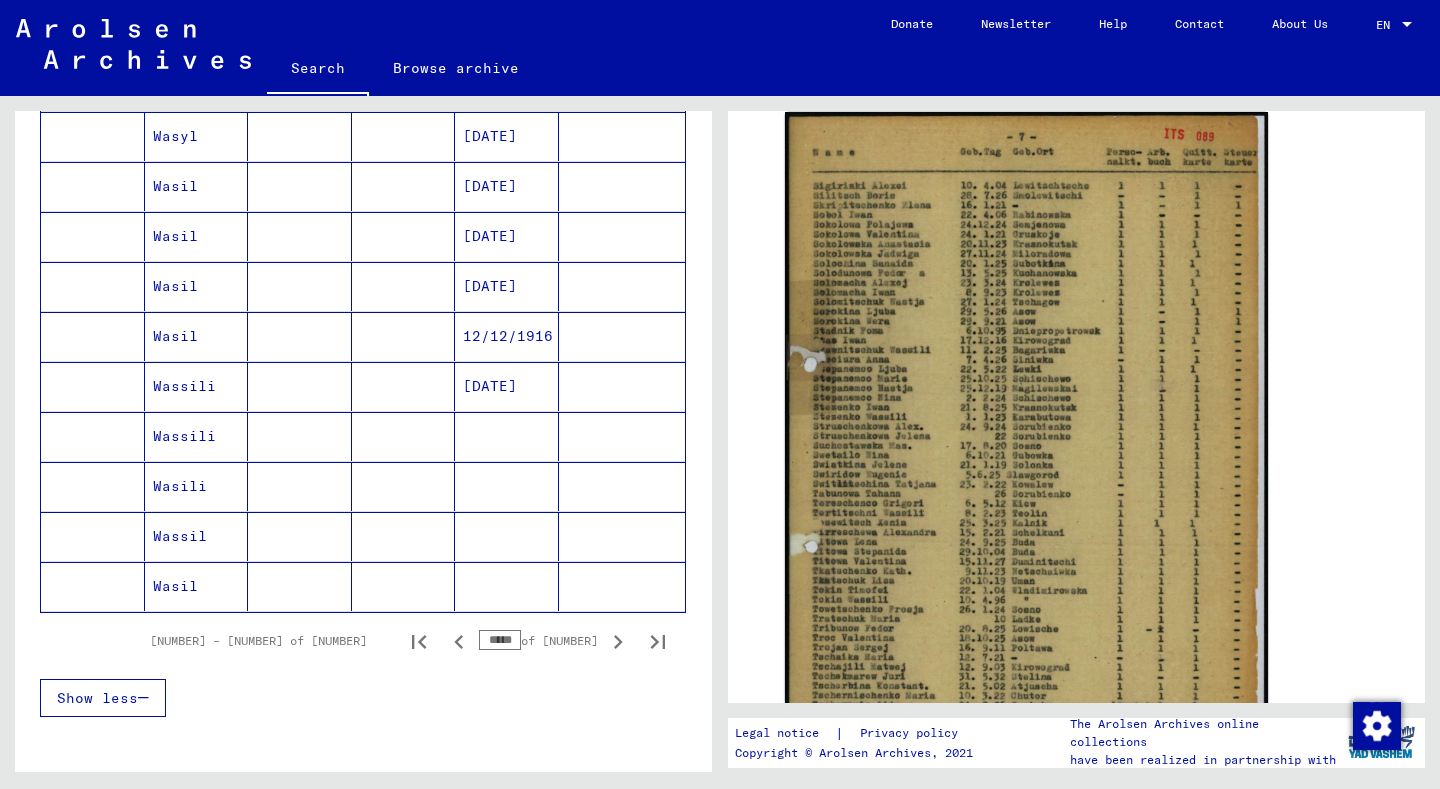 click on "Wasil" 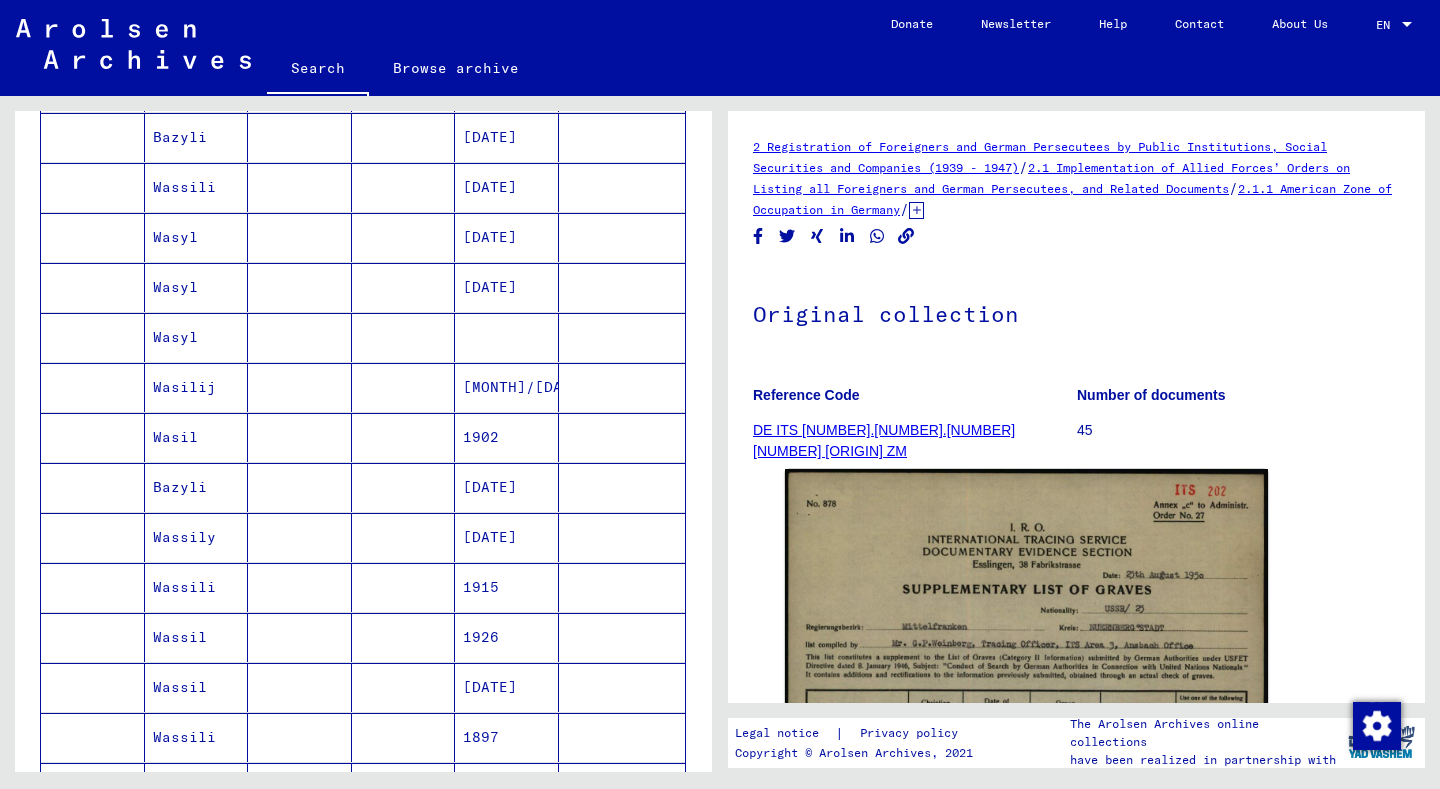 scroll, scrollTop: 335, scrollLeft: 0, axis: vertical 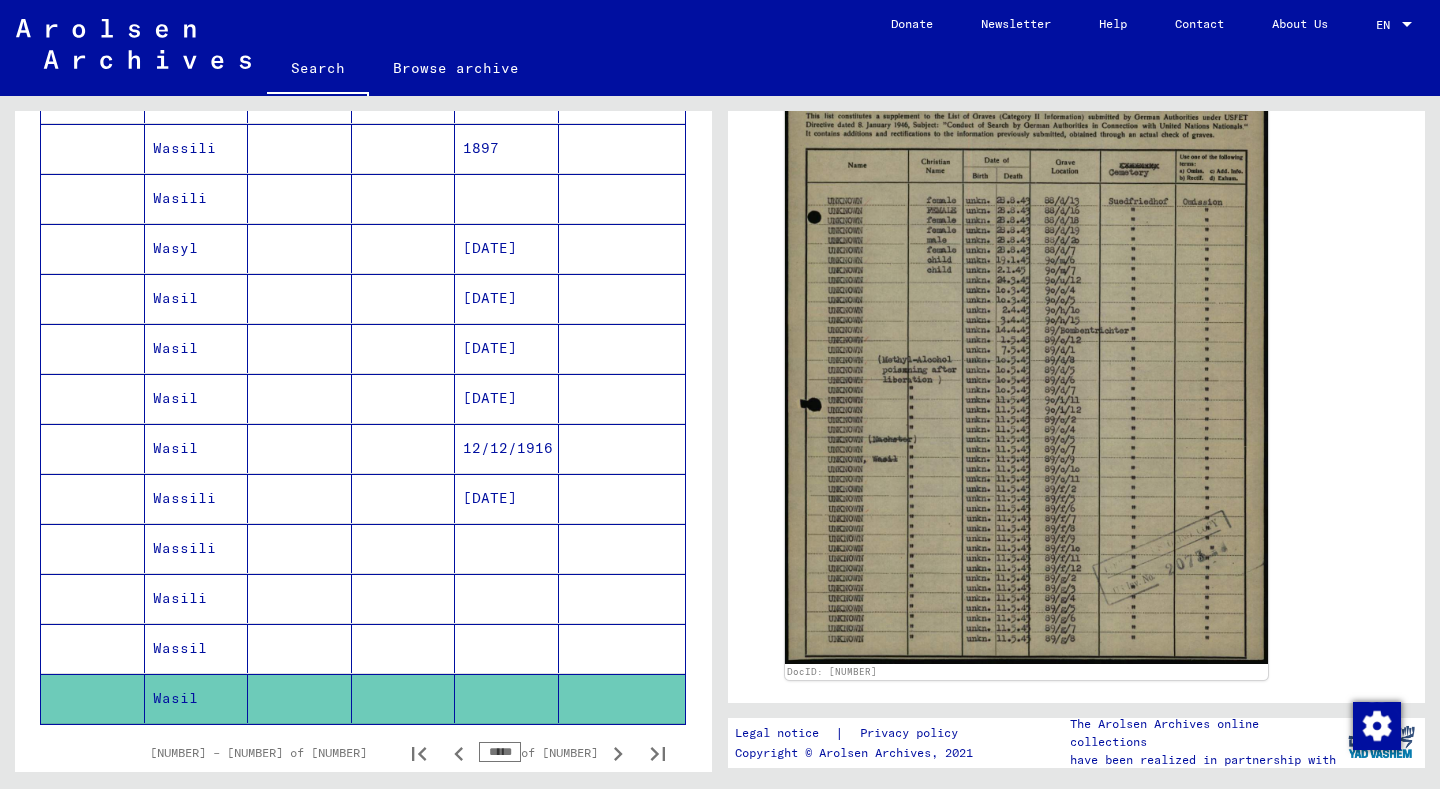click on "Wasil" at bounding box center [197, 348] 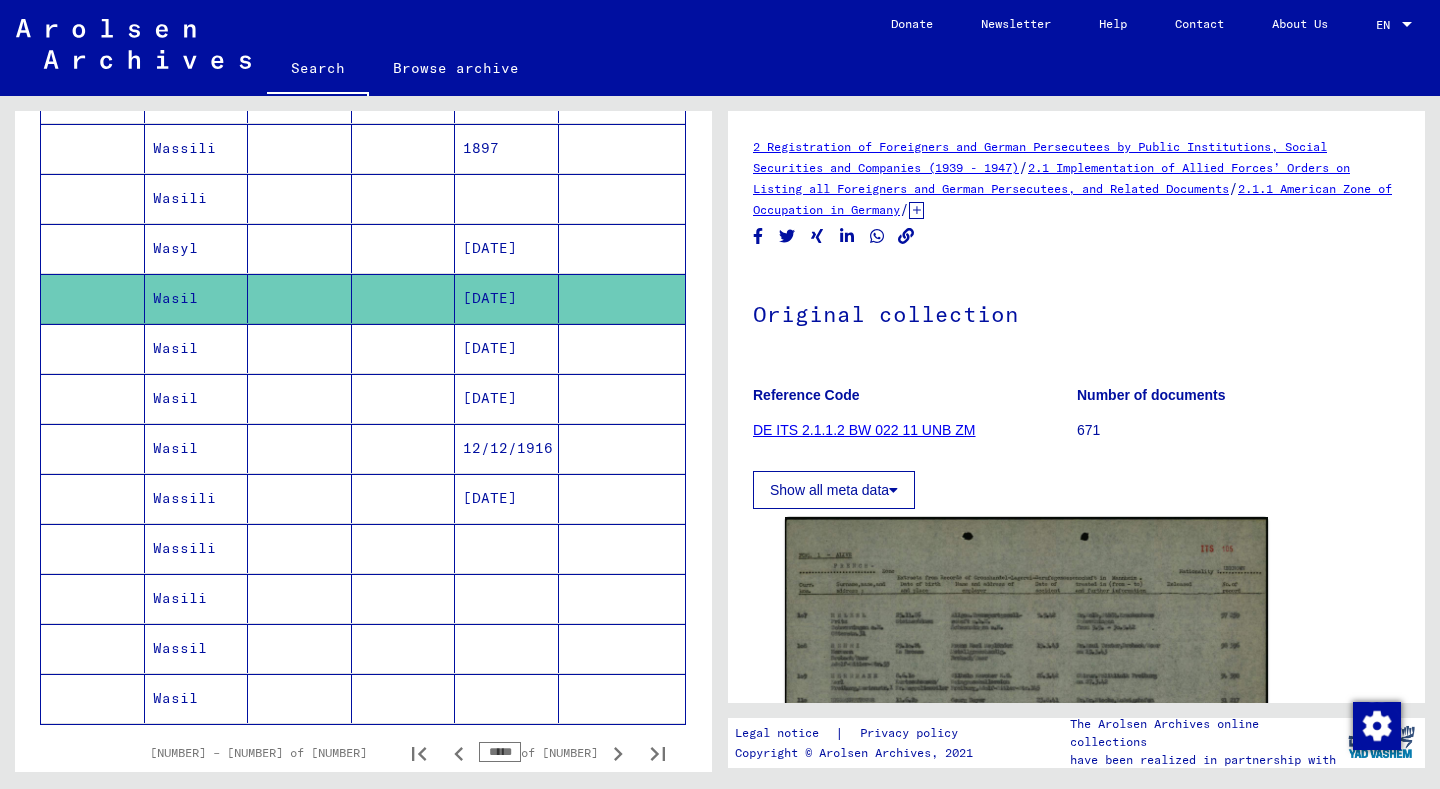 scroll, scrollTop: 284, scrollLeft: 0, axis: vertical 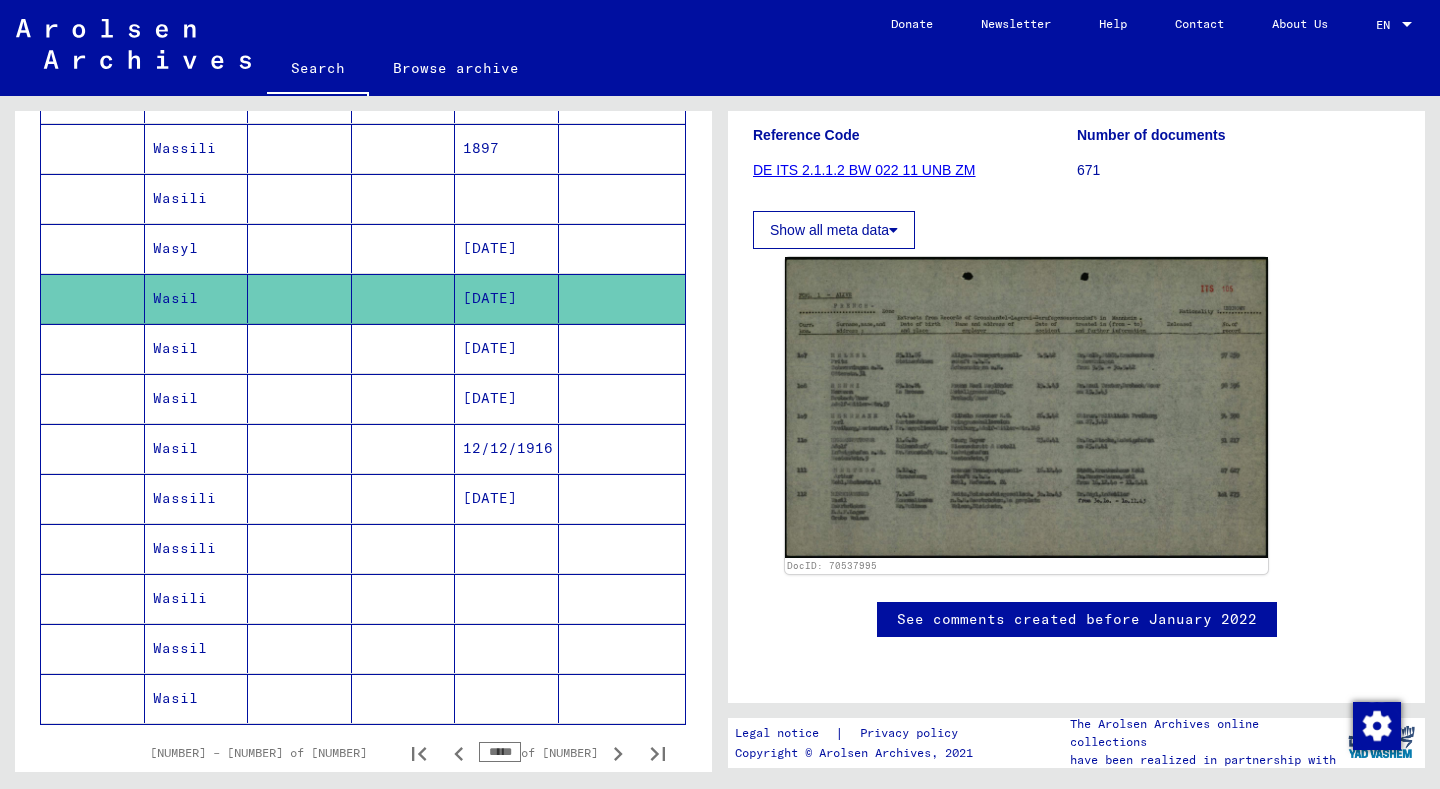 click on "Wassil" at bounding box center [197, 698] 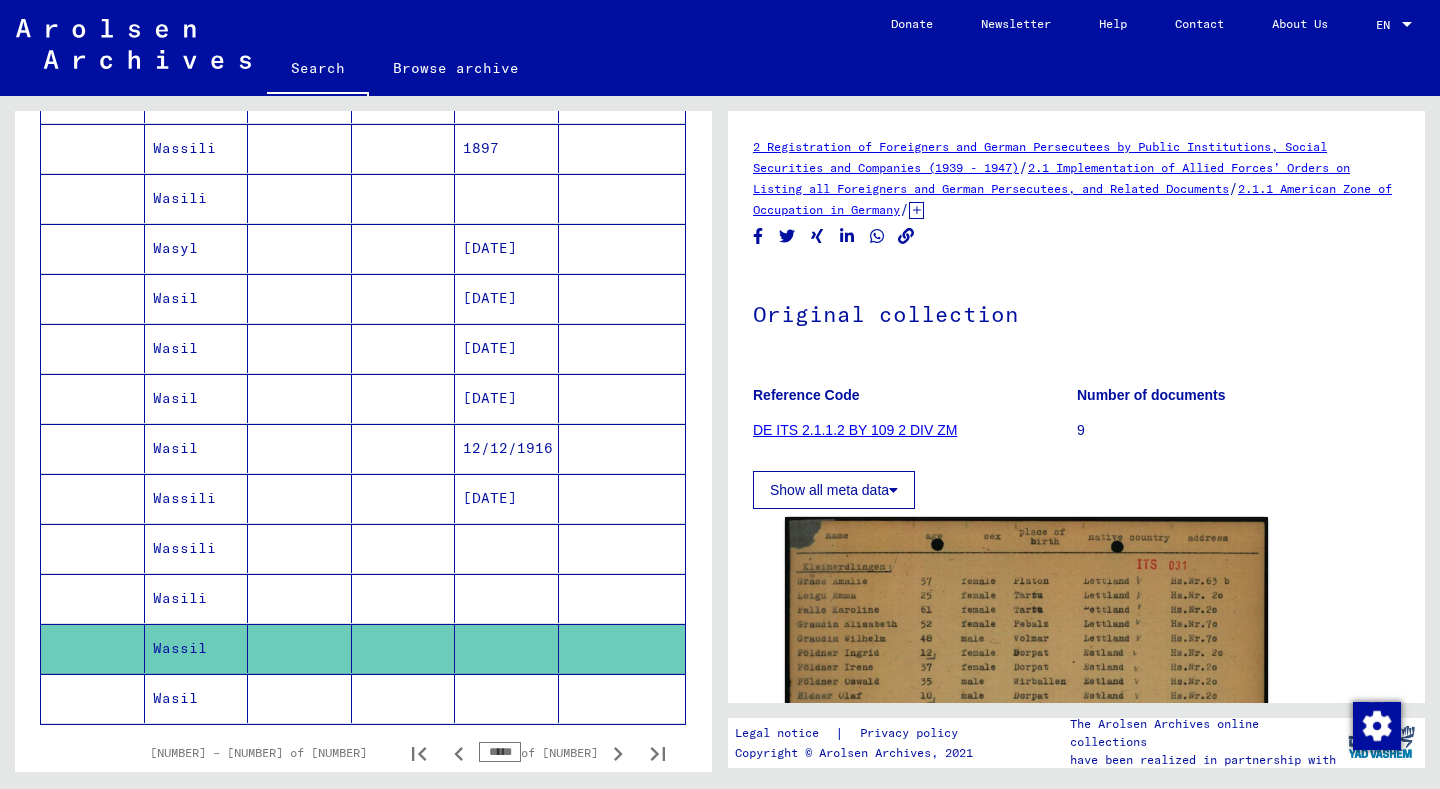 click on "Wasil" 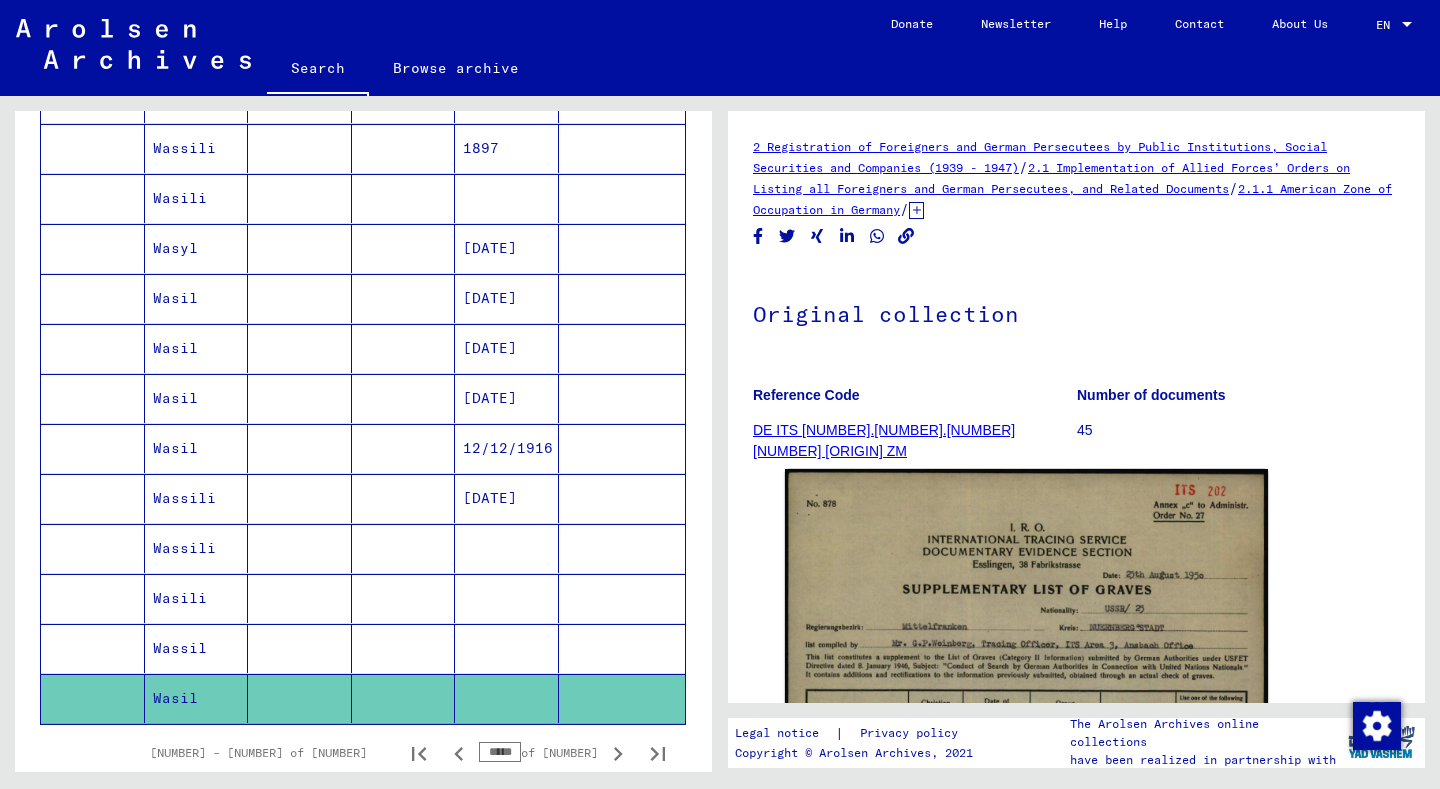 click on "Wasili" at bounding box center [197, 648] 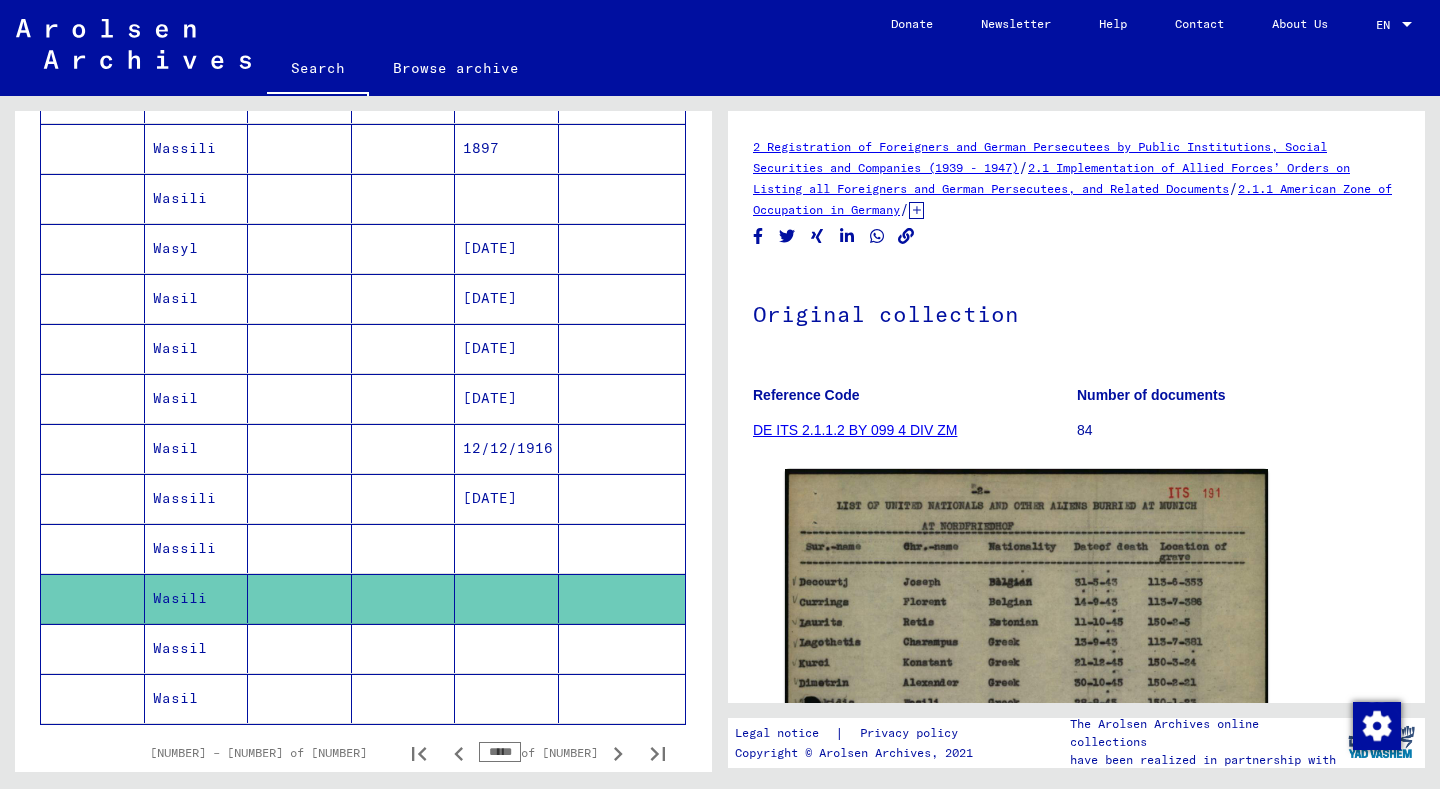 click on "Wassili" at bounding box center [197, 598] 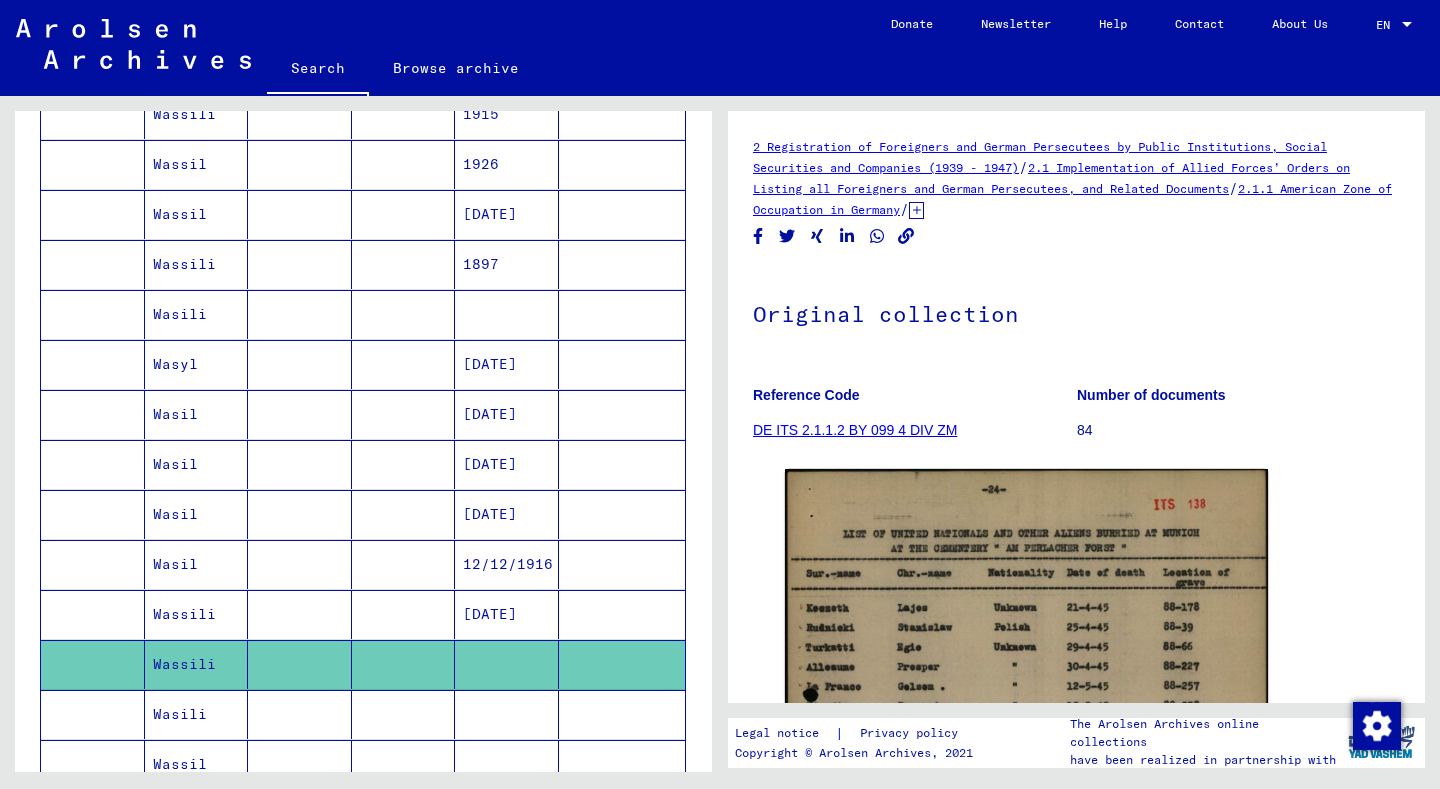 scroll, scrollTop: 814, scrollLeft: 0, axis: vertical 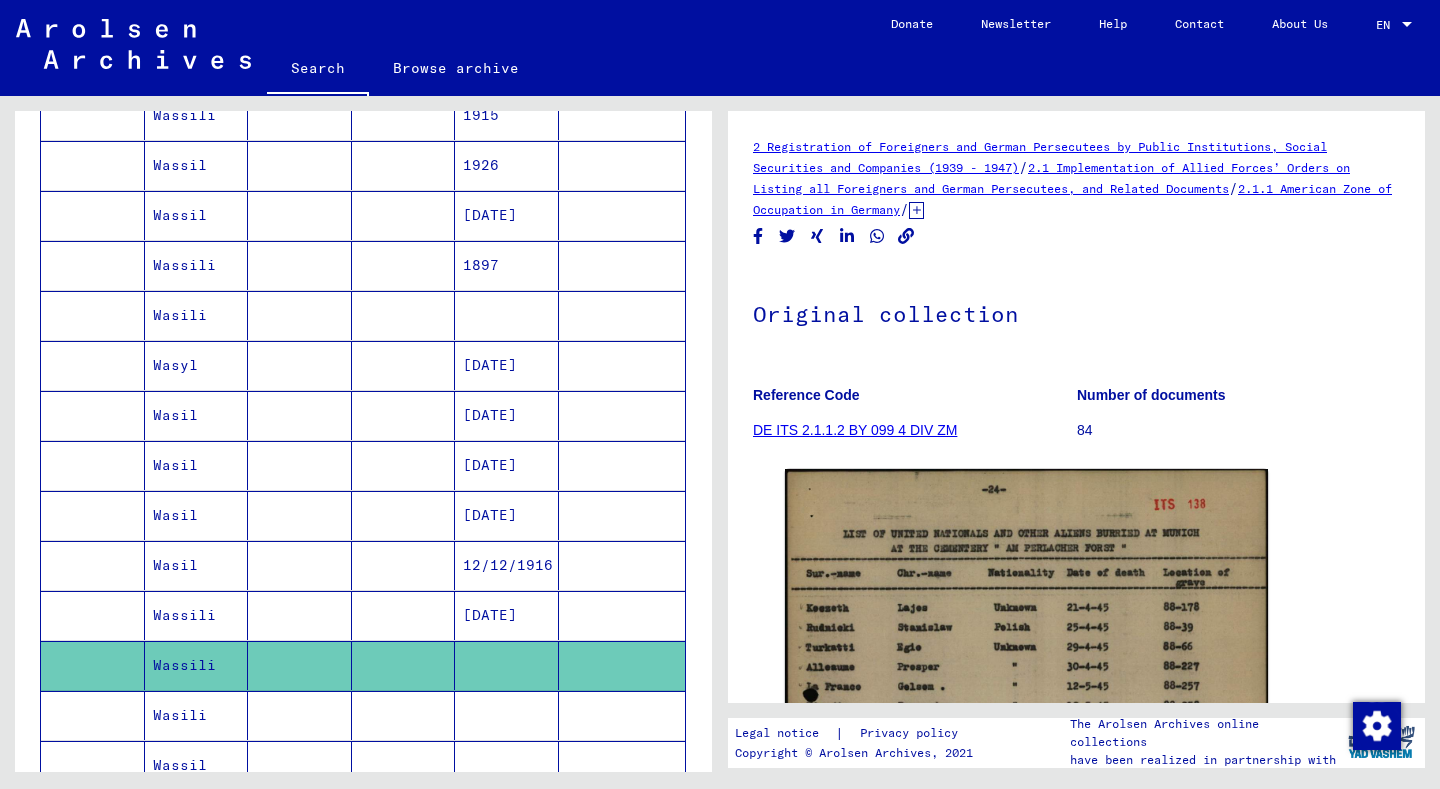 click at bounding box center (300, 415) 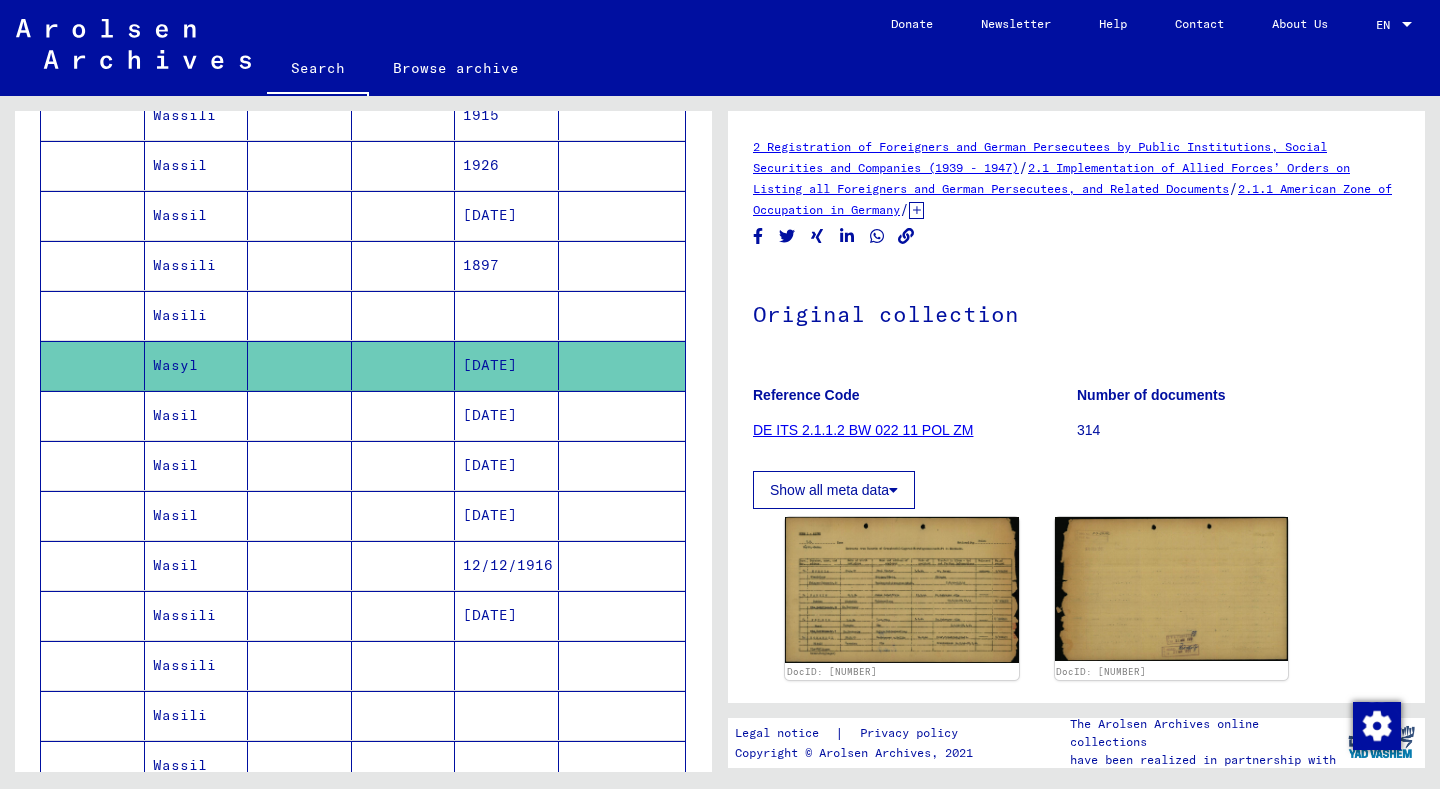 click at bounding box center [300, 365] 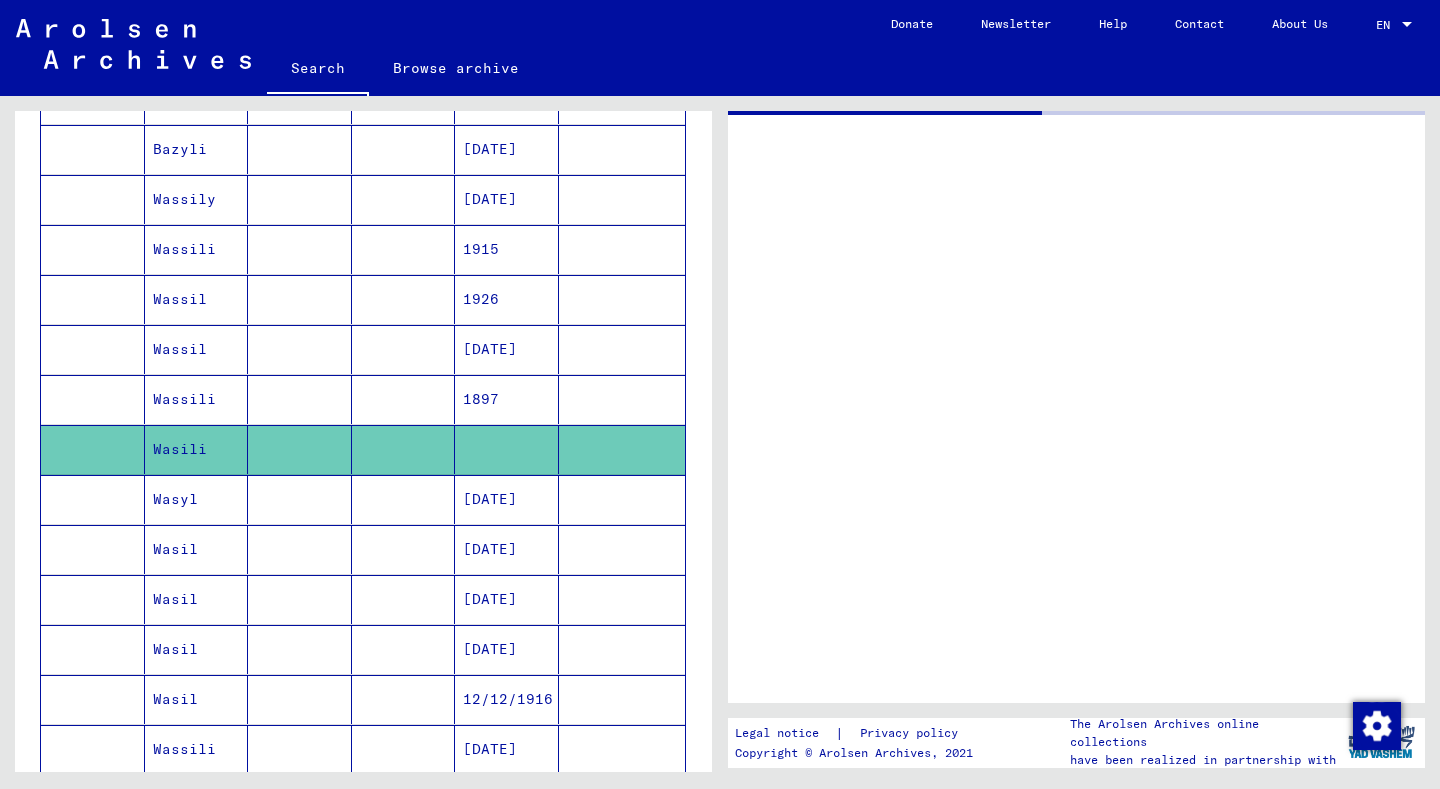 scroll, scrollTop: 675, scrollLeft: 0, axis: vertical 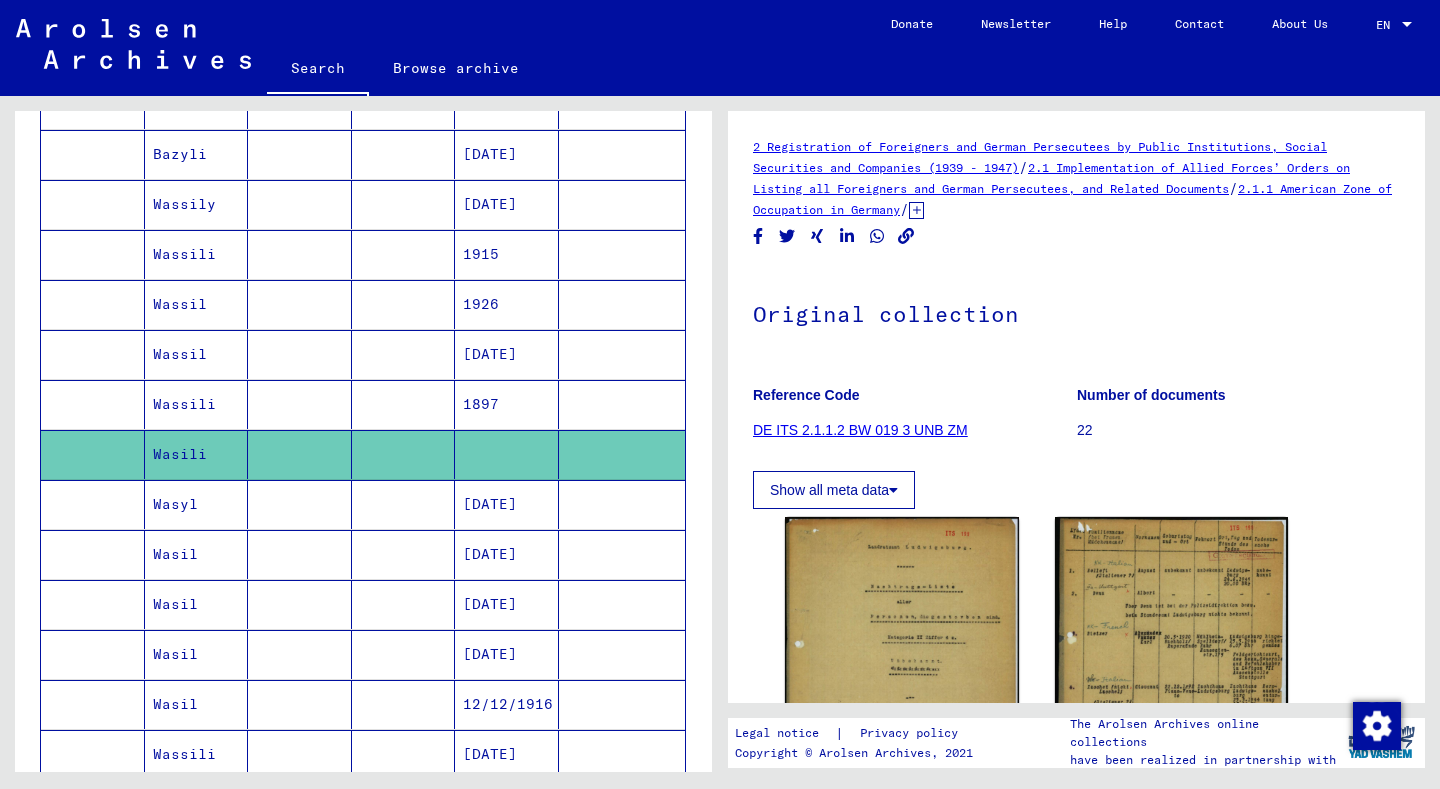 click at bounding box center (300, 354) 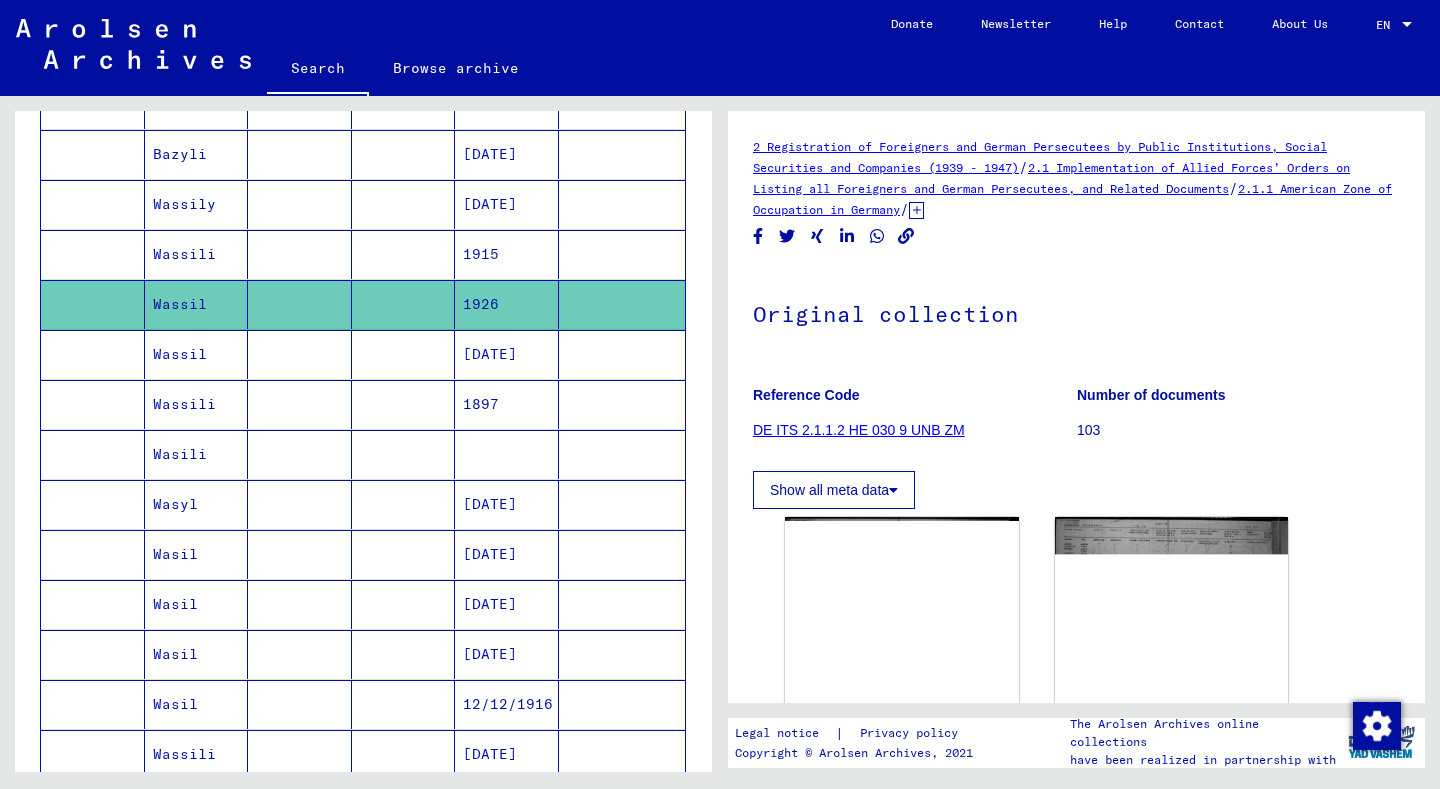 click at bounding box center (300, 504) 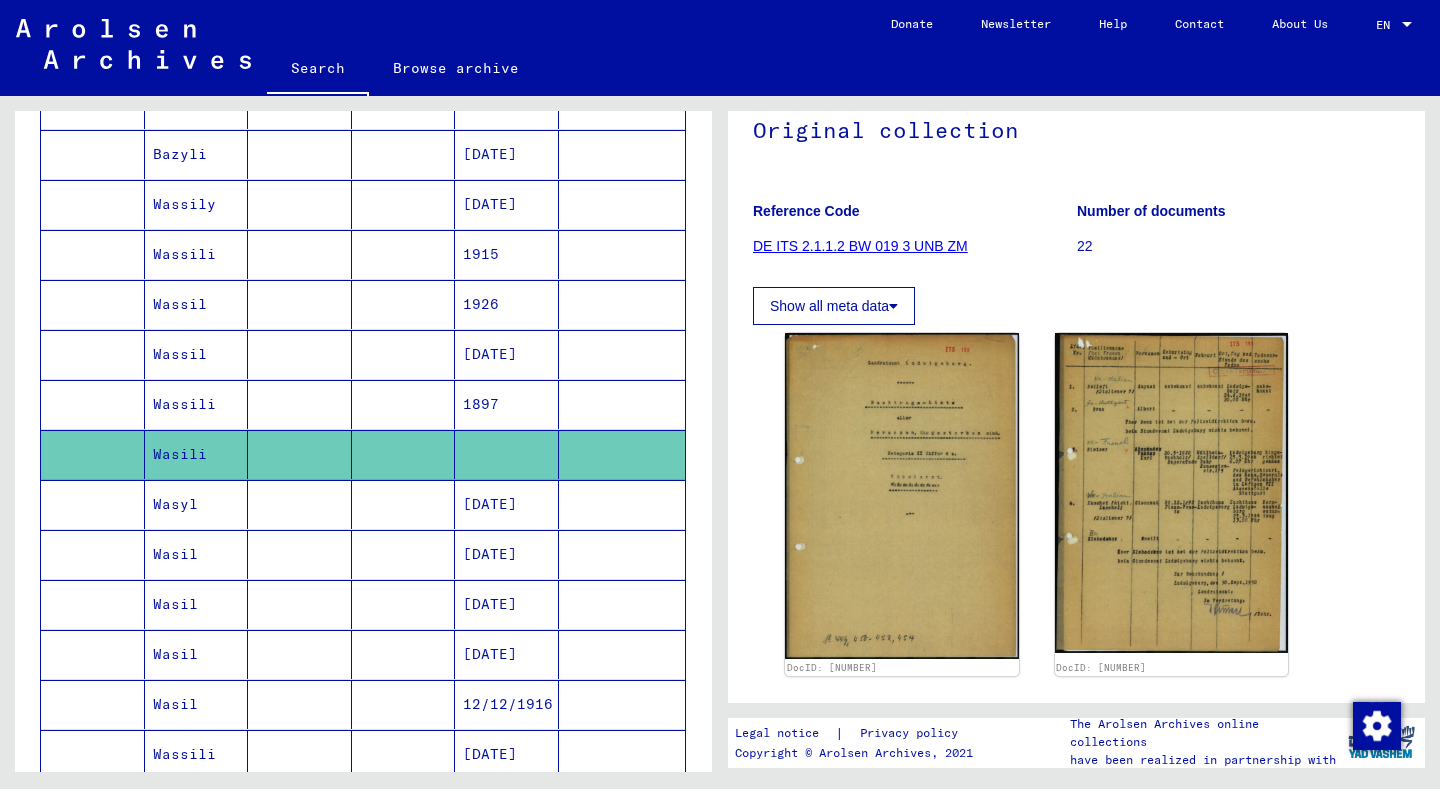 scroll, scrollTop: 185, scrollLeft: 0, axis: vertical 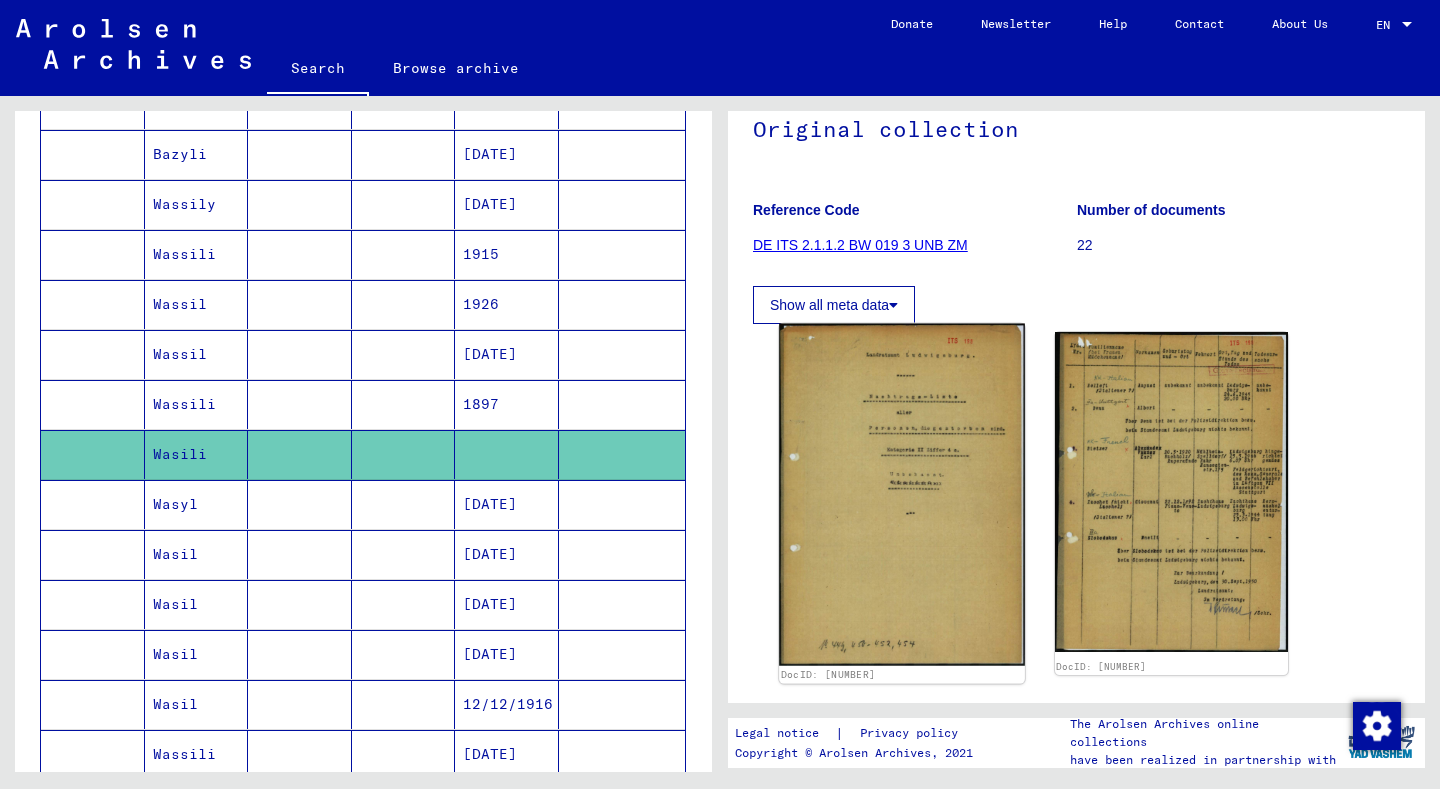 click 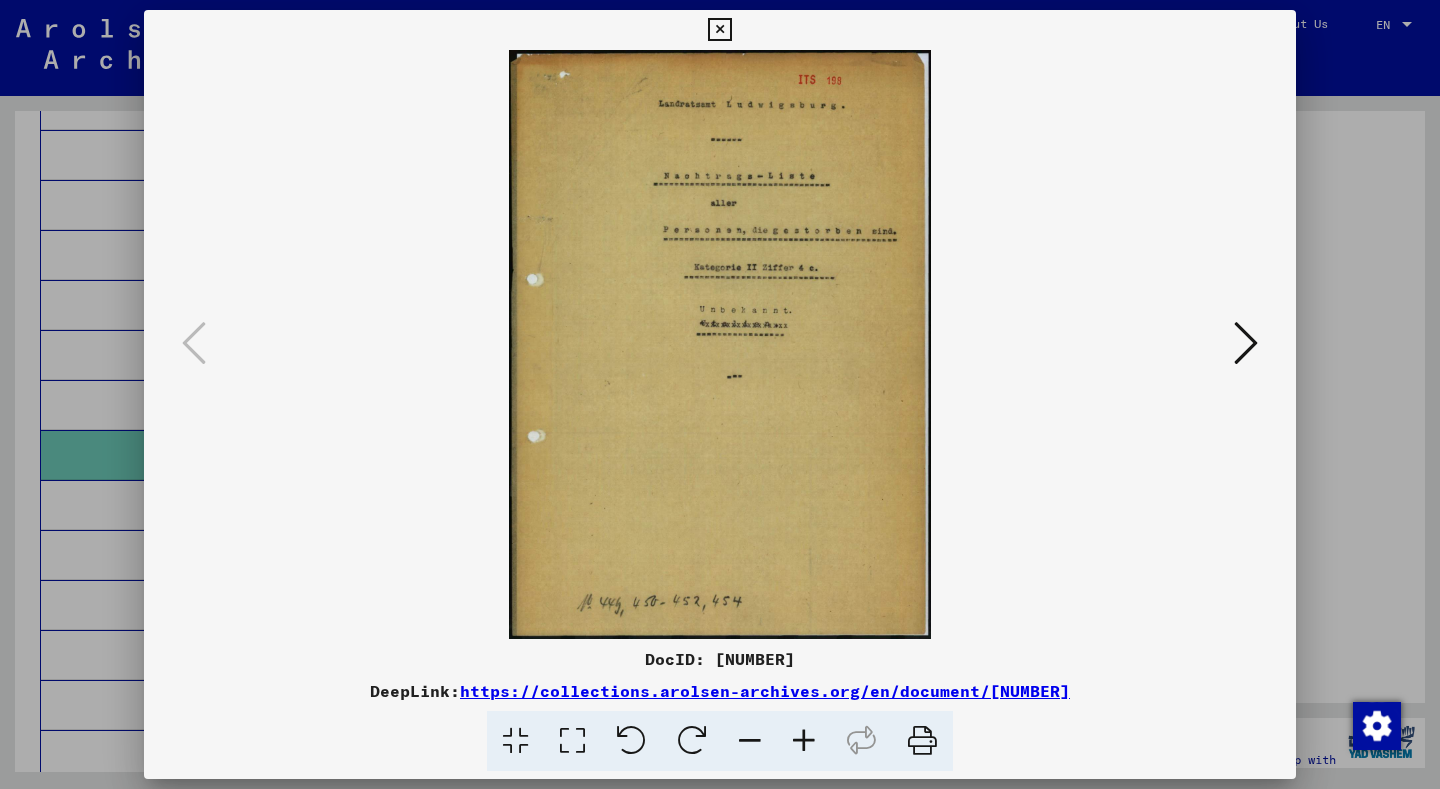 click at bounding box center [1246, 343] 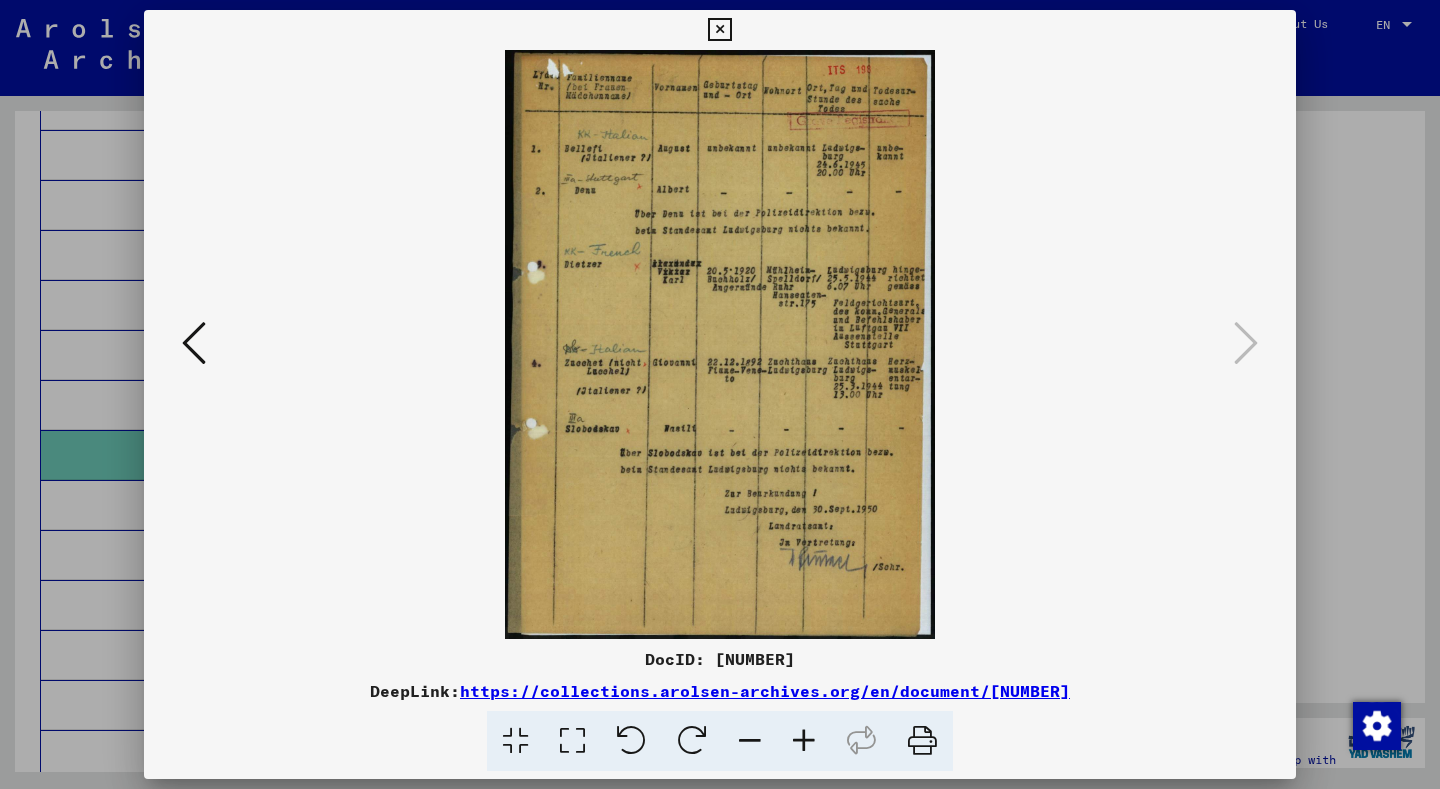 click at bounding box center [719, 30] 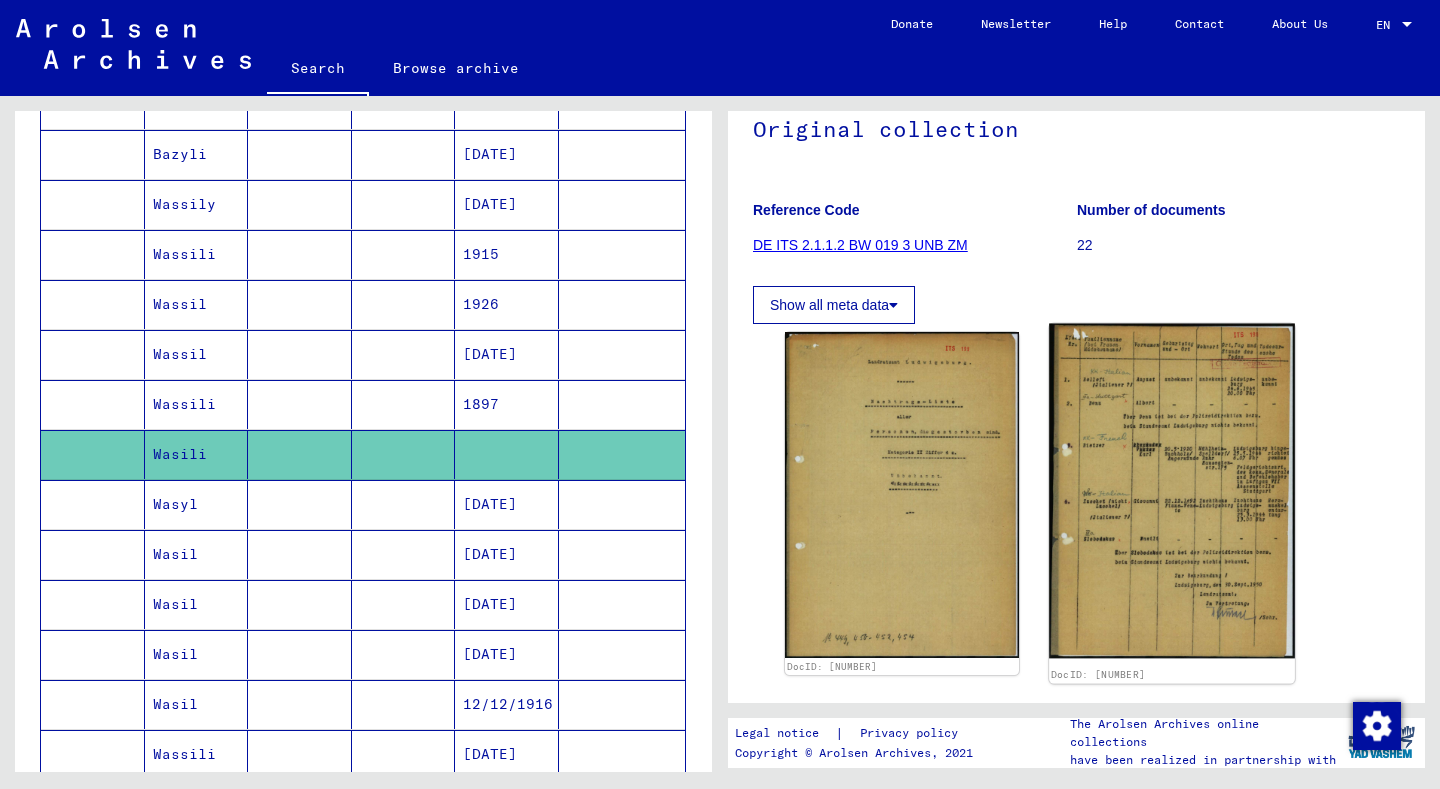 click 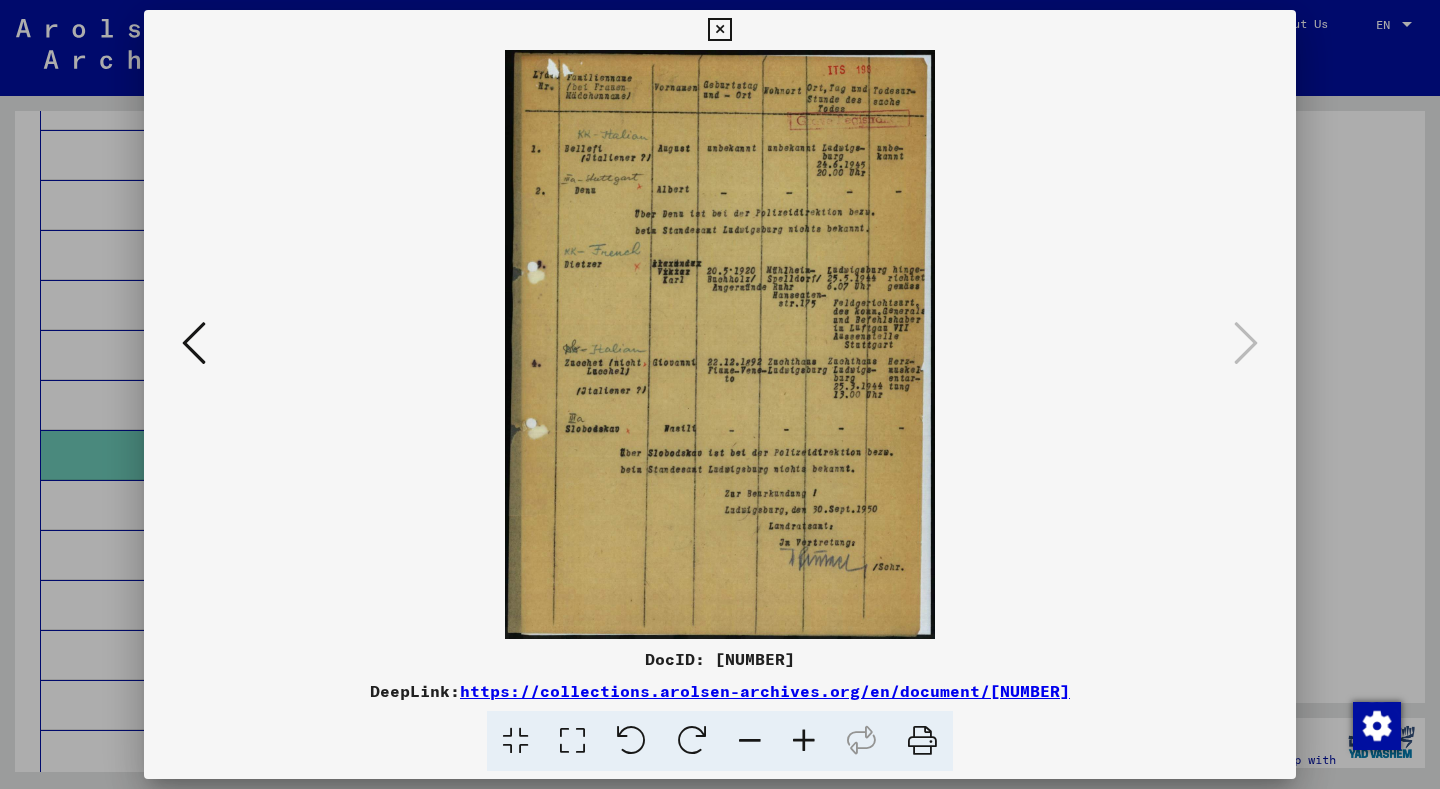 click at bounding box center [720, 394] 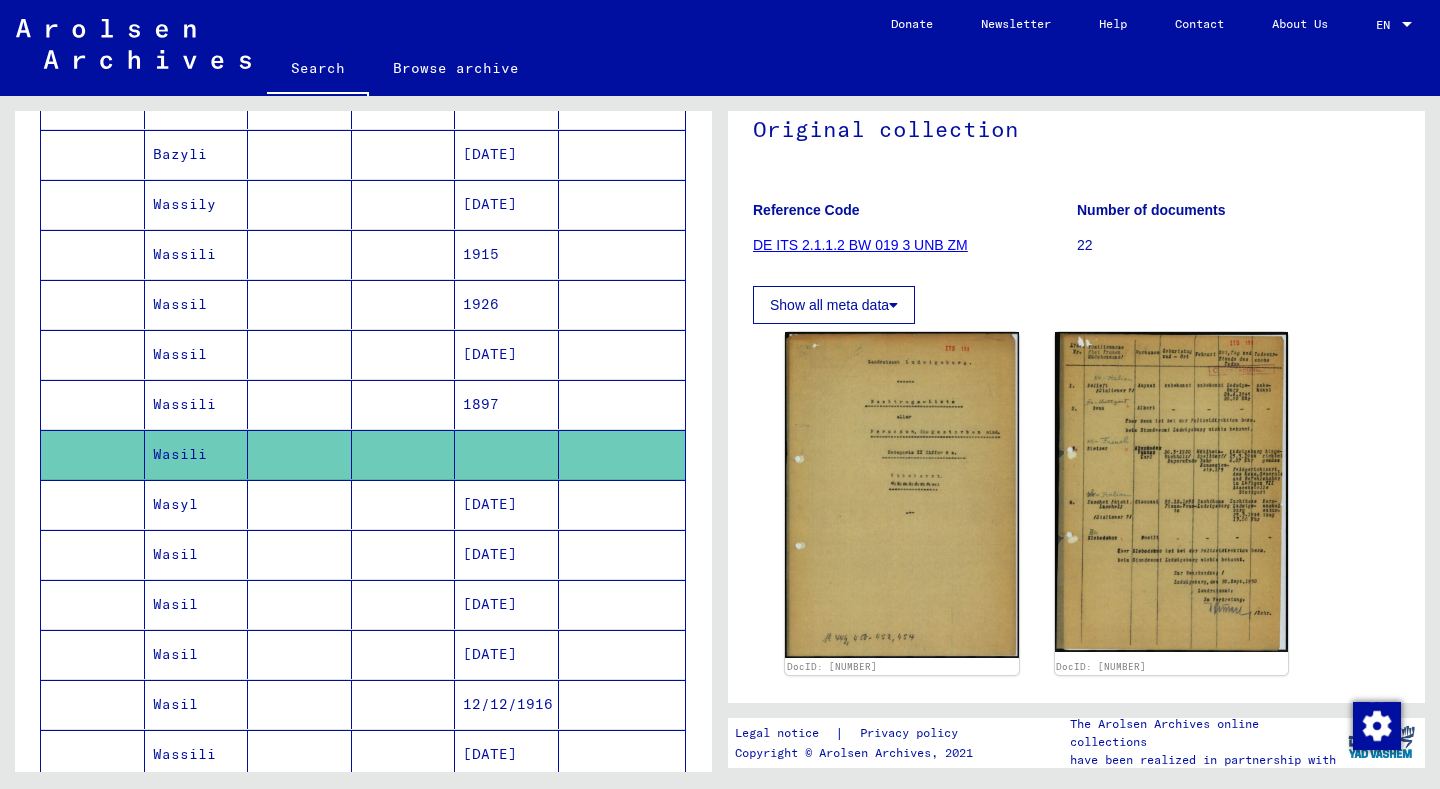 click on "1926" at bounding box center (507, 354) 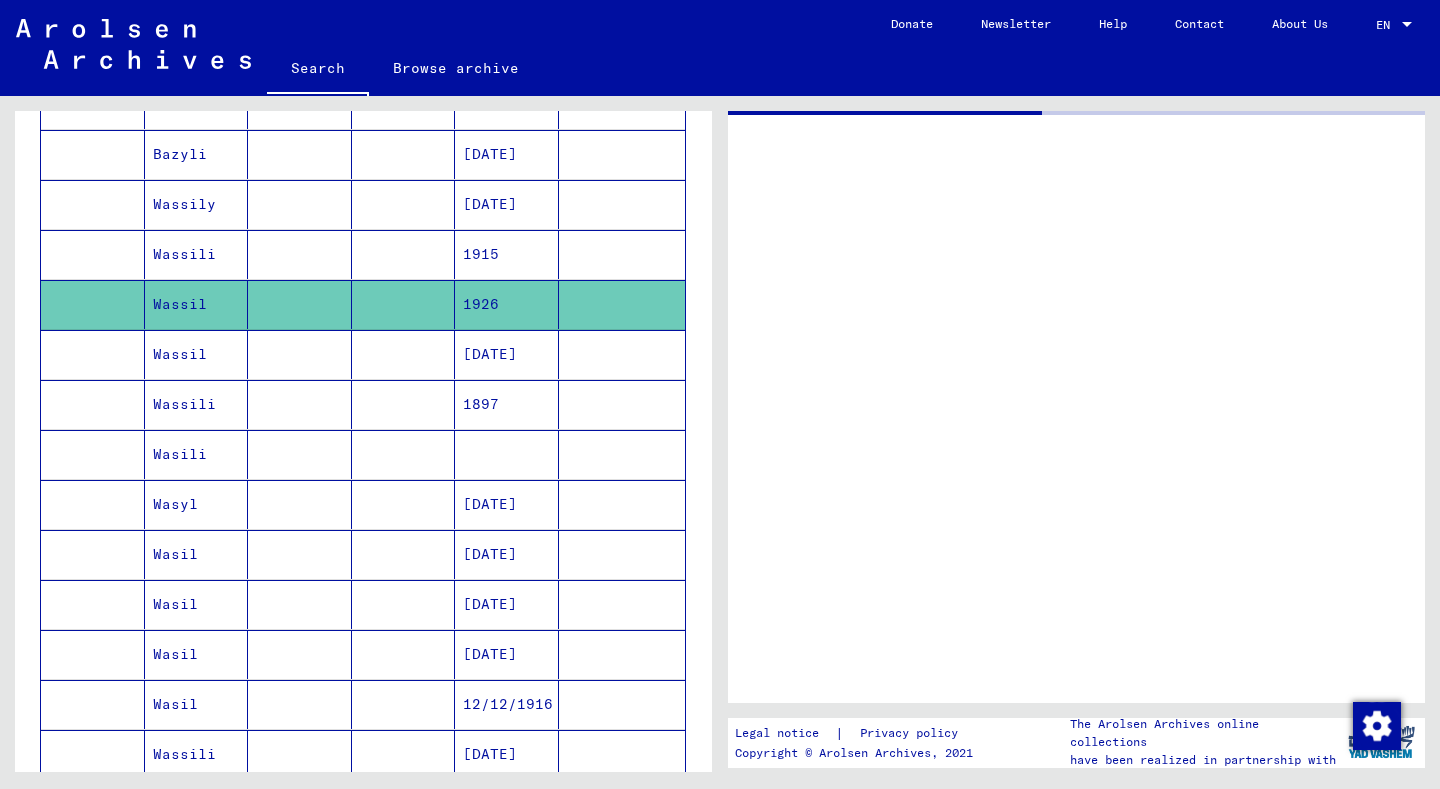 scroll, scrollTop: 0, scrollLeft: 0, axis: both 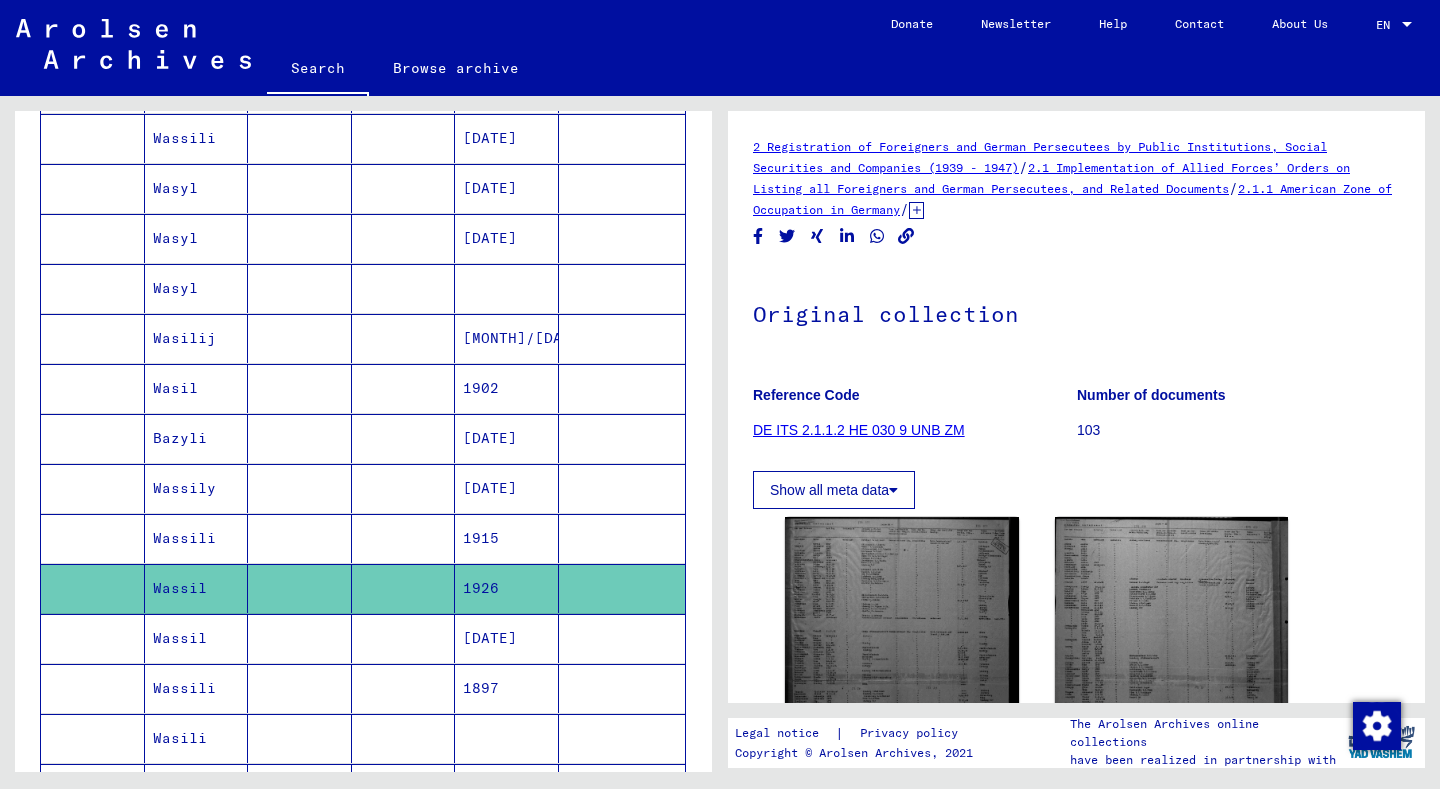 click at bounding box center (507, 338) 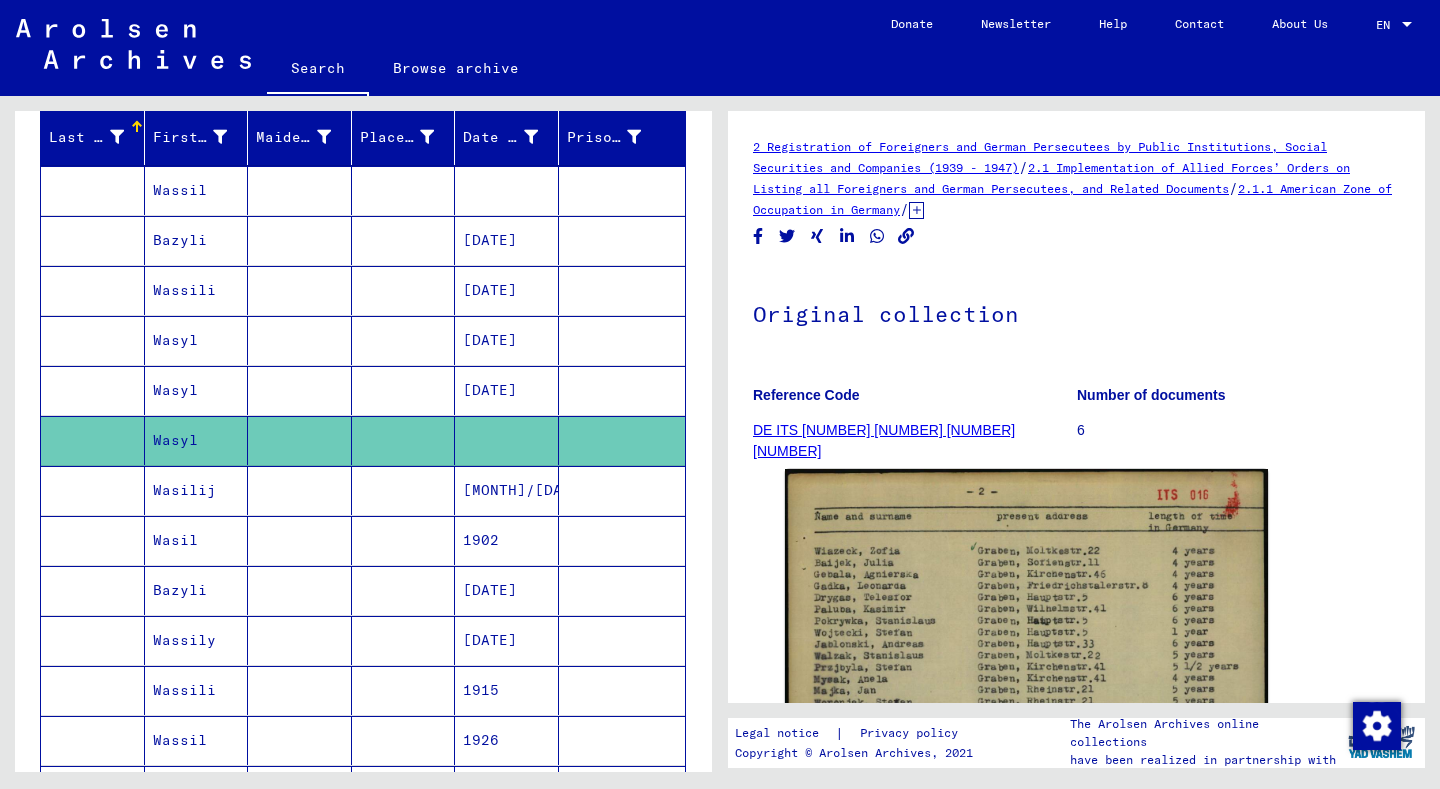scroll, scrollTop: 233, scrollLeft: 0, axis: vertical 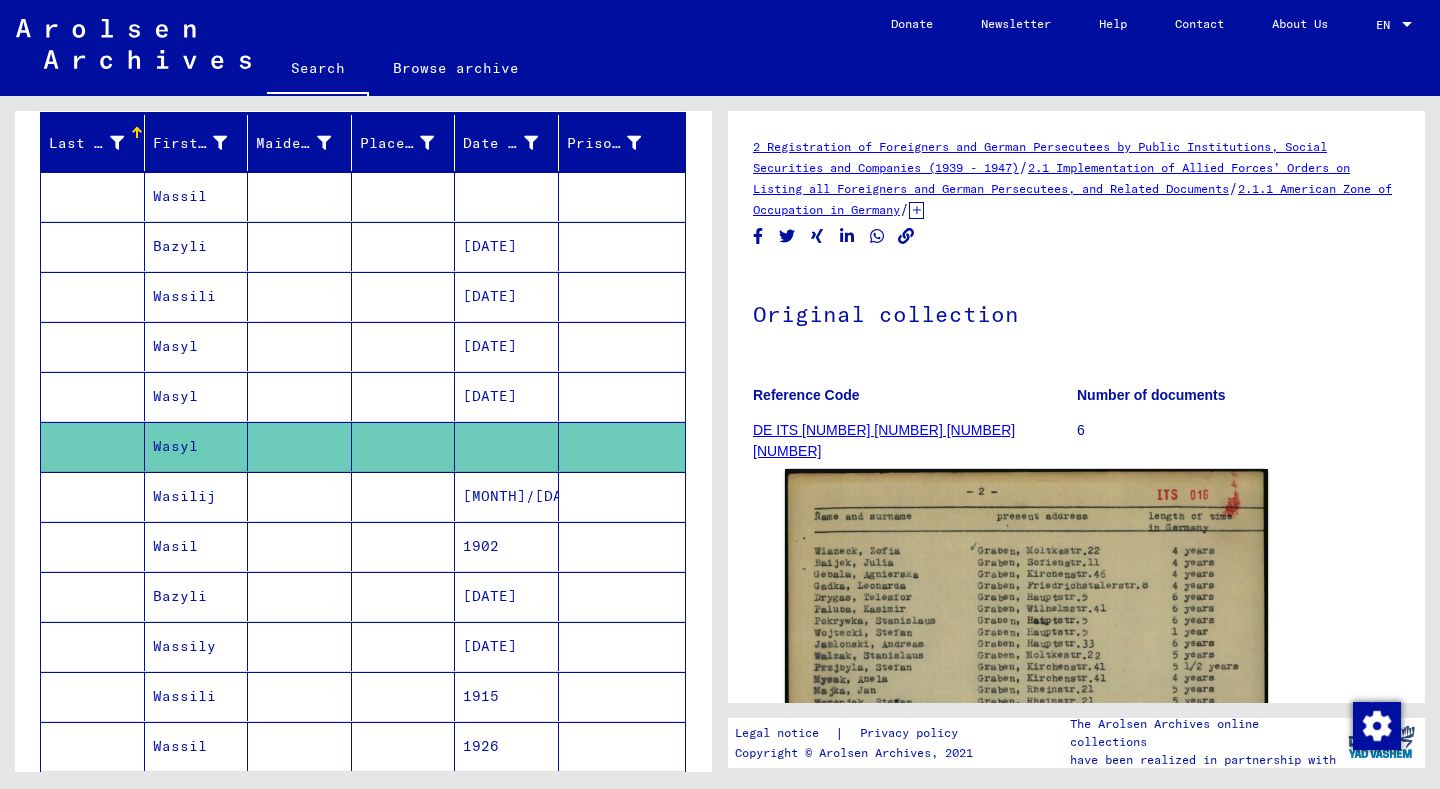 click at bounding box center (507, 246) 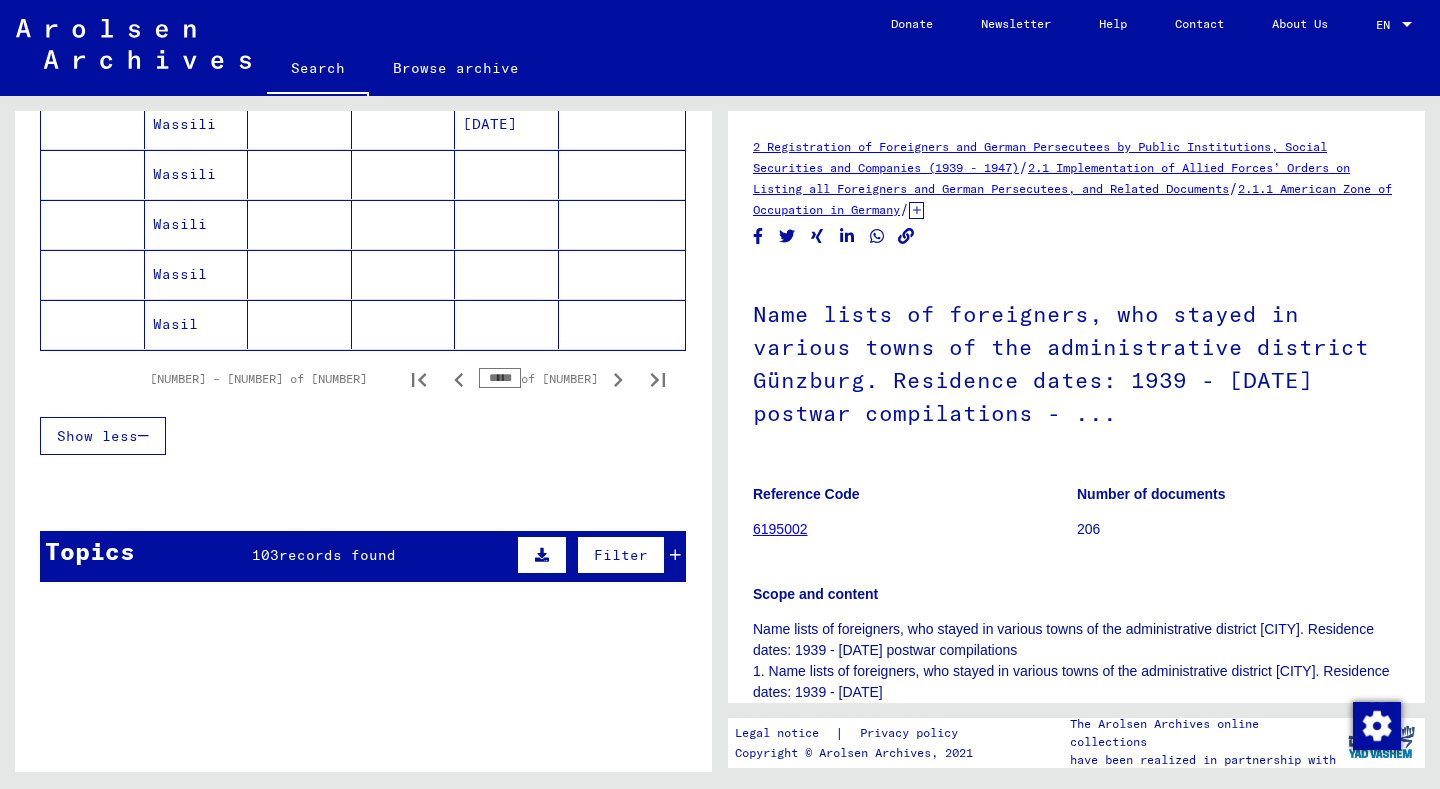 scroll, scrollTop: 1288, scrollLeft: 0, axis: vertical 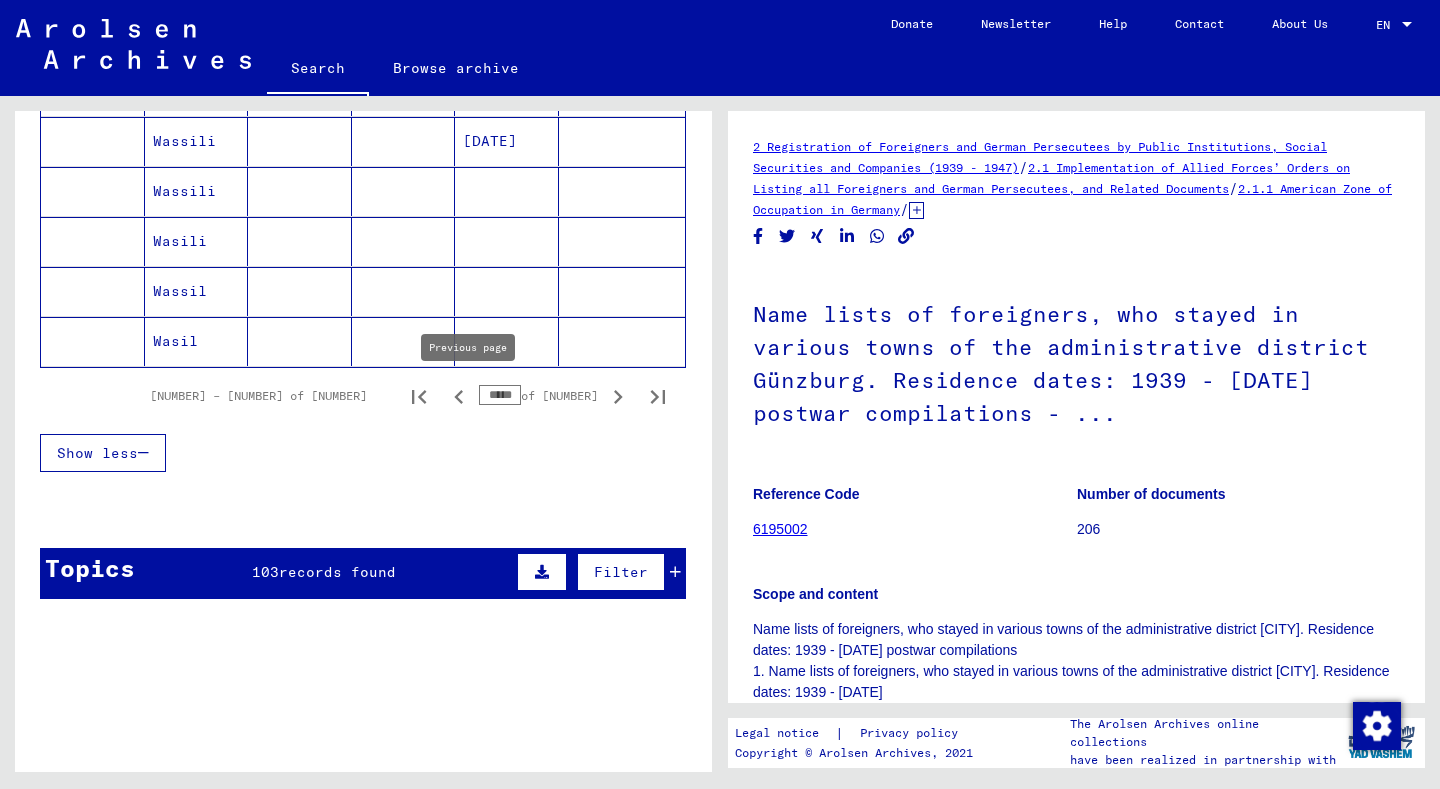 click 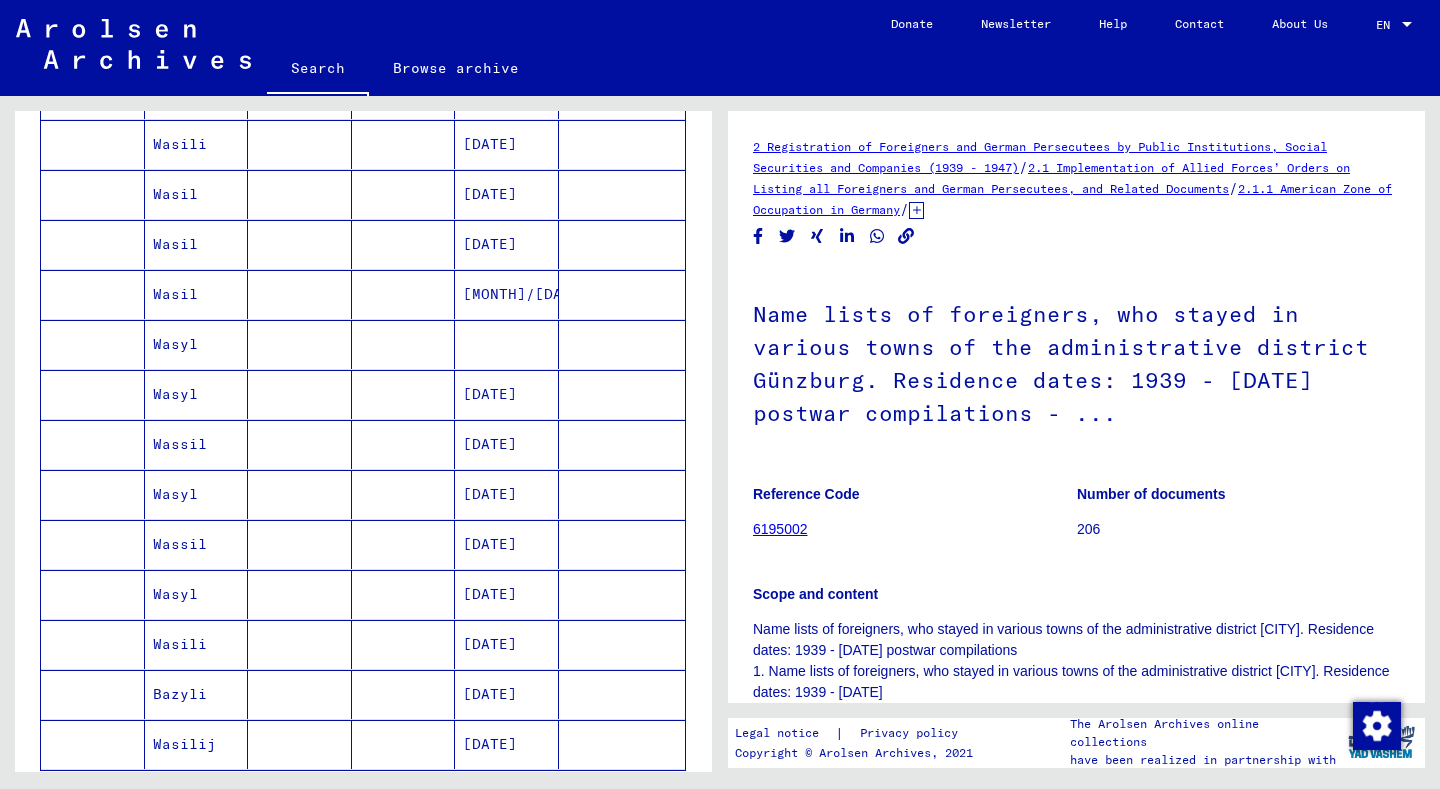 scroll, scrollTop: 884, scrollLeft: 0, axis: vertical 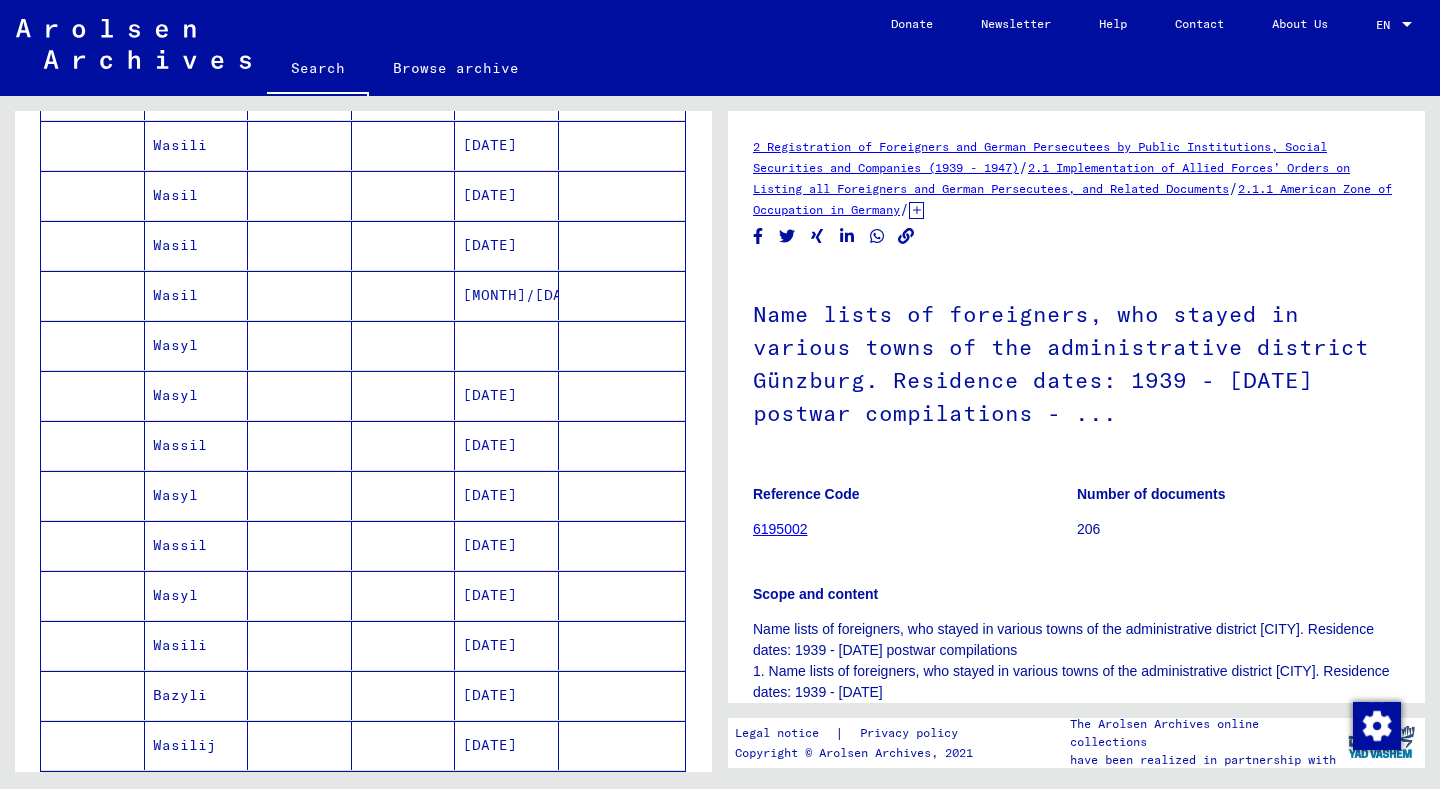 click on "[DATE]" at bounding box center (507, 445) 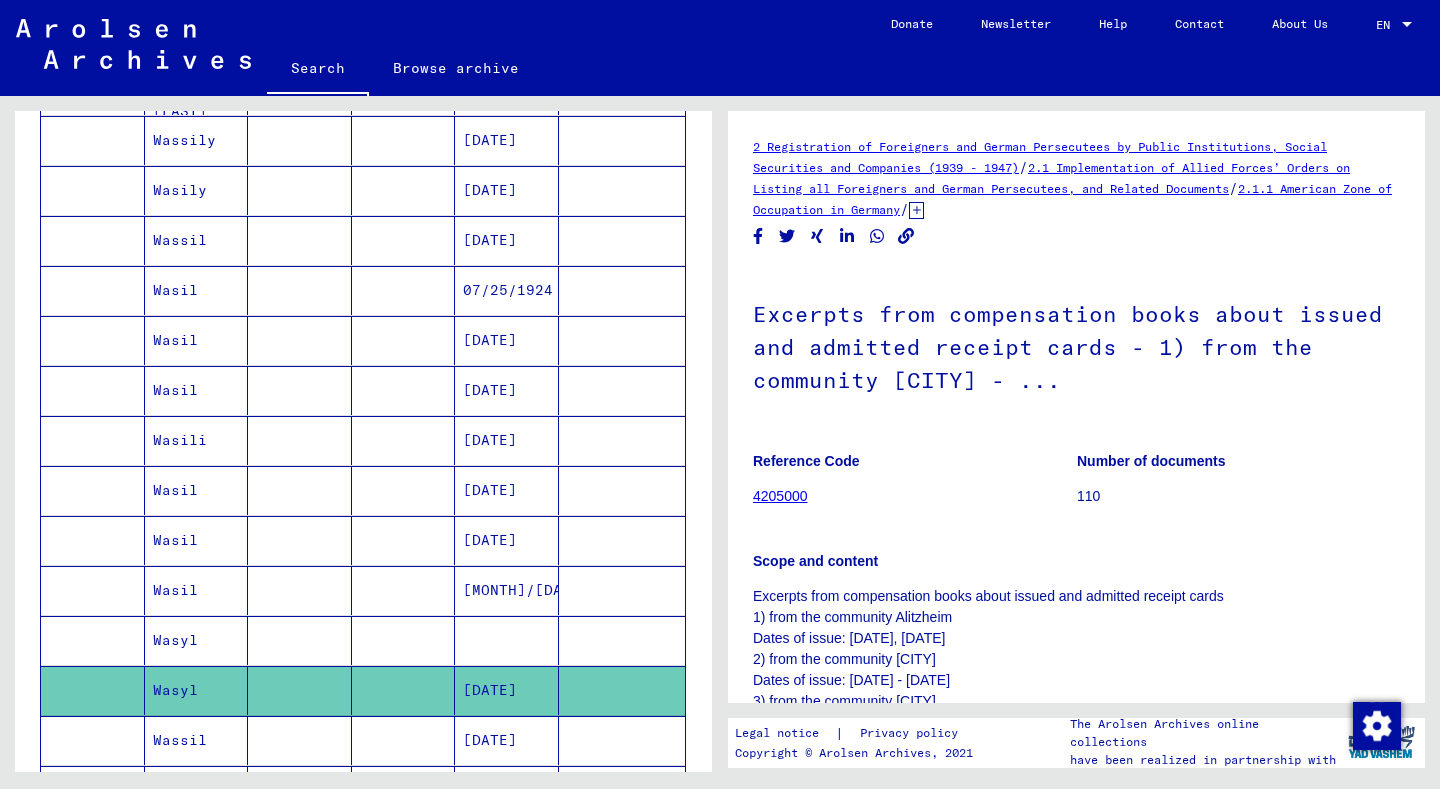 scroll, scrollTop: 588, scrollLeft: 0, axis: vertical 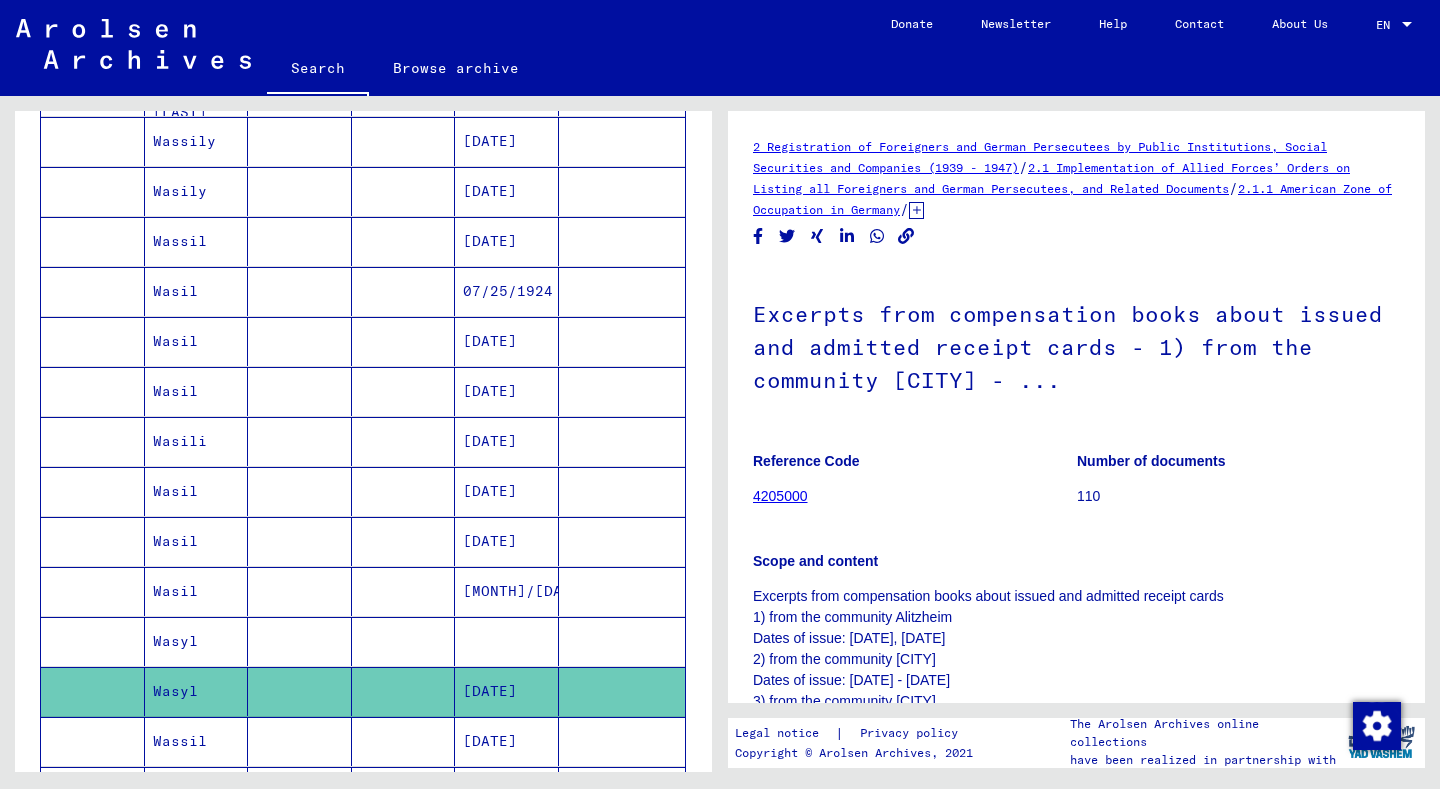 click at bounding box center (507, 691) 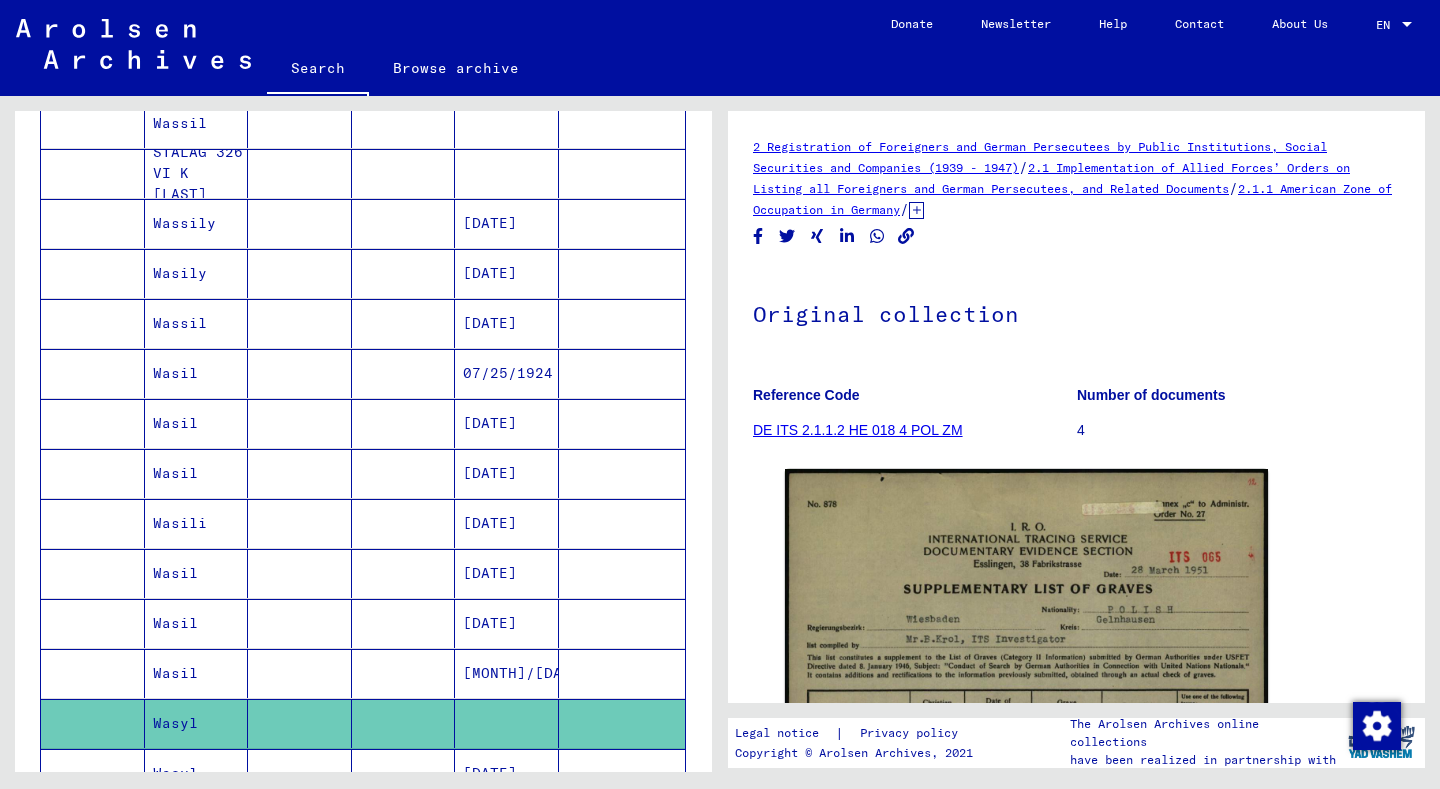 scroll, scrollTop: 503, scrollLeft: 0, axis: vertical 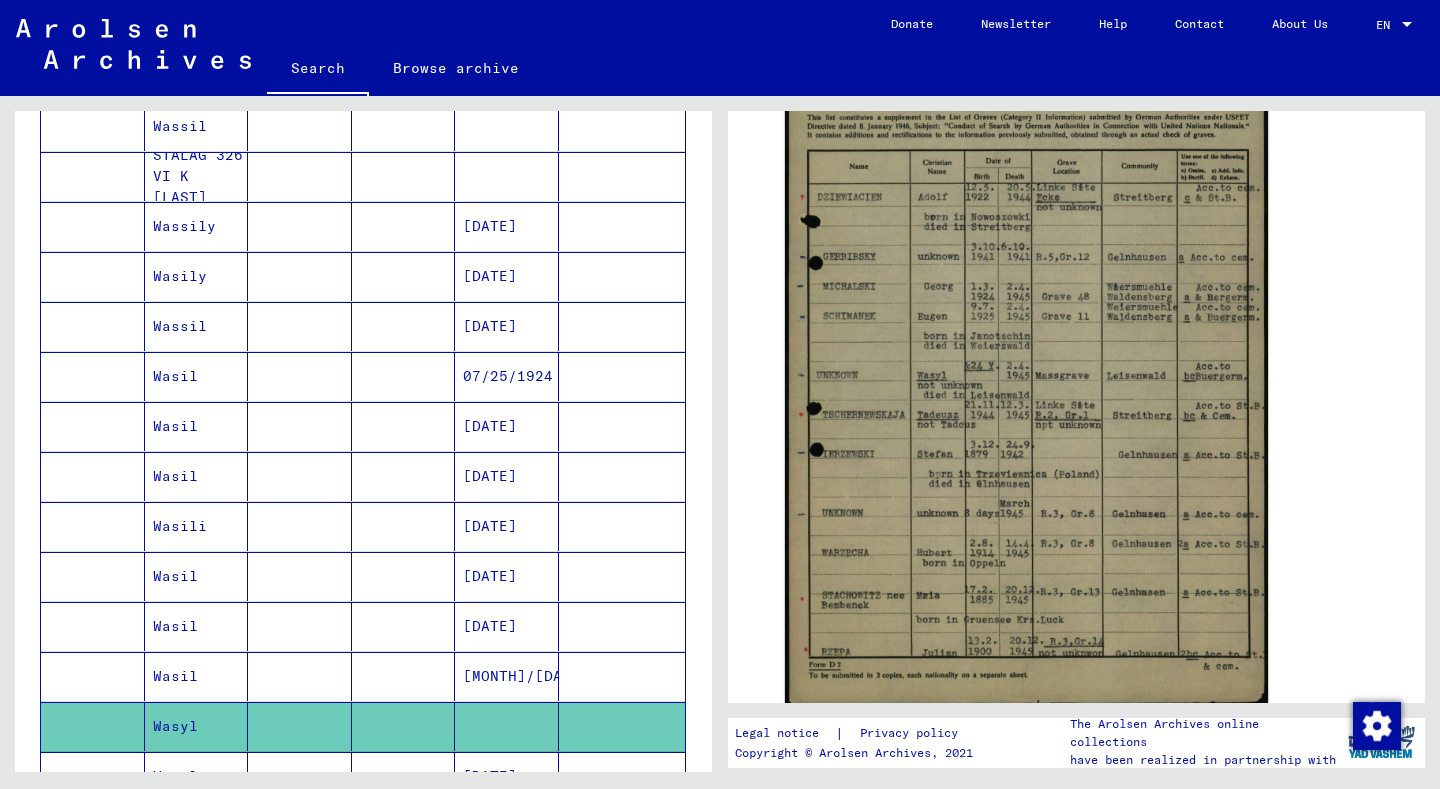 click on "07/25/1924" at bounding box center (507, 426) 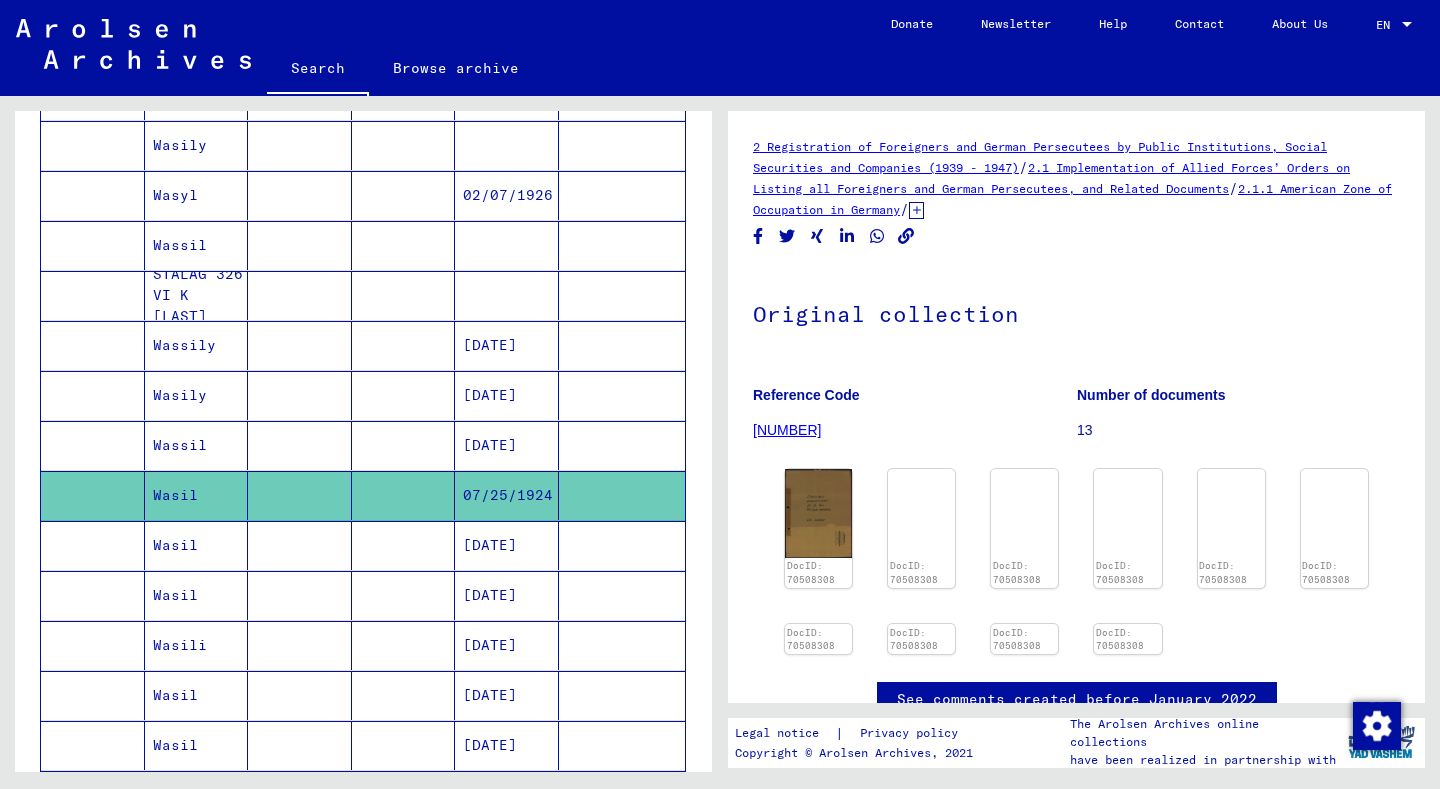 scroll, scrollTop: 530, scrollLeft: 0, axis: vertical 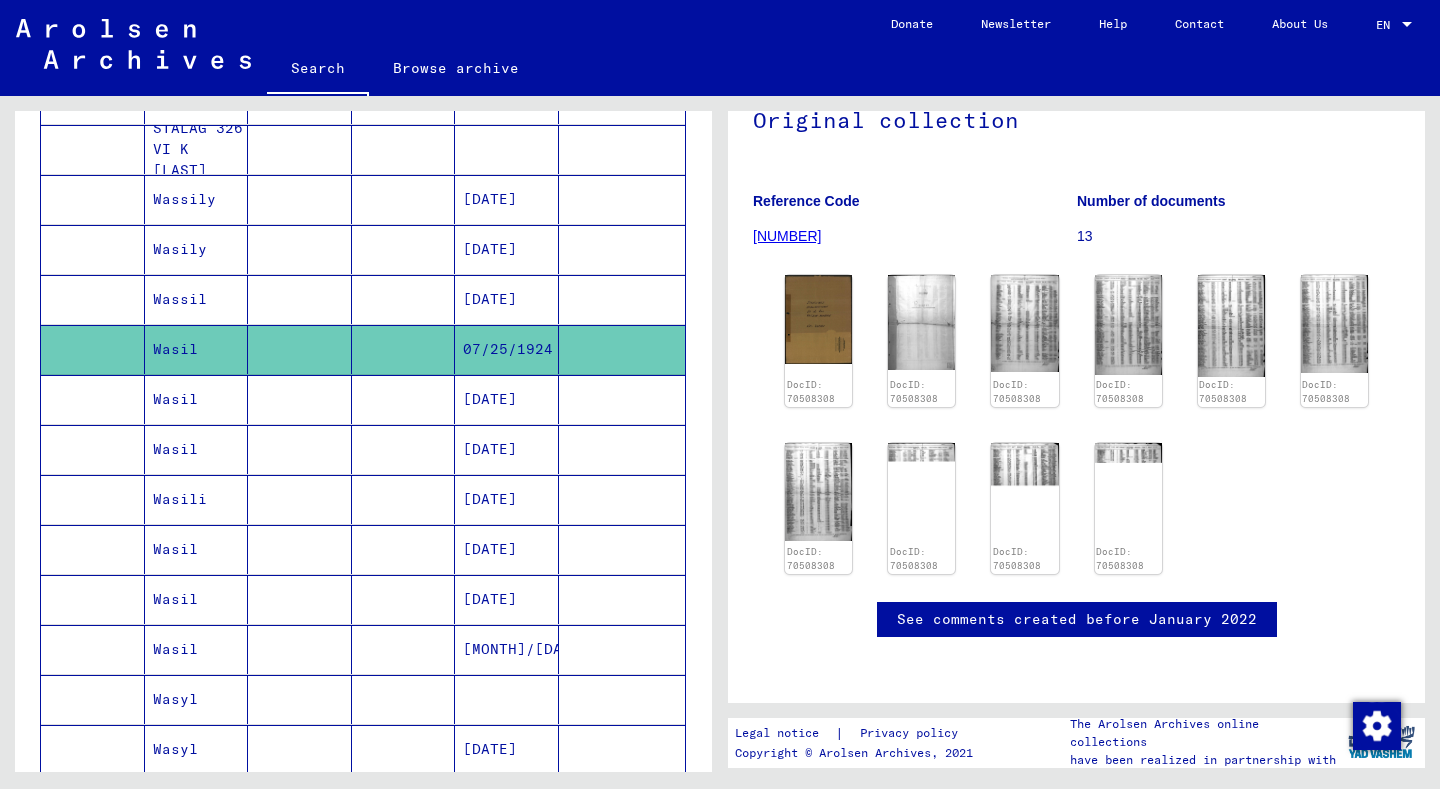 click on "07/25/1924" 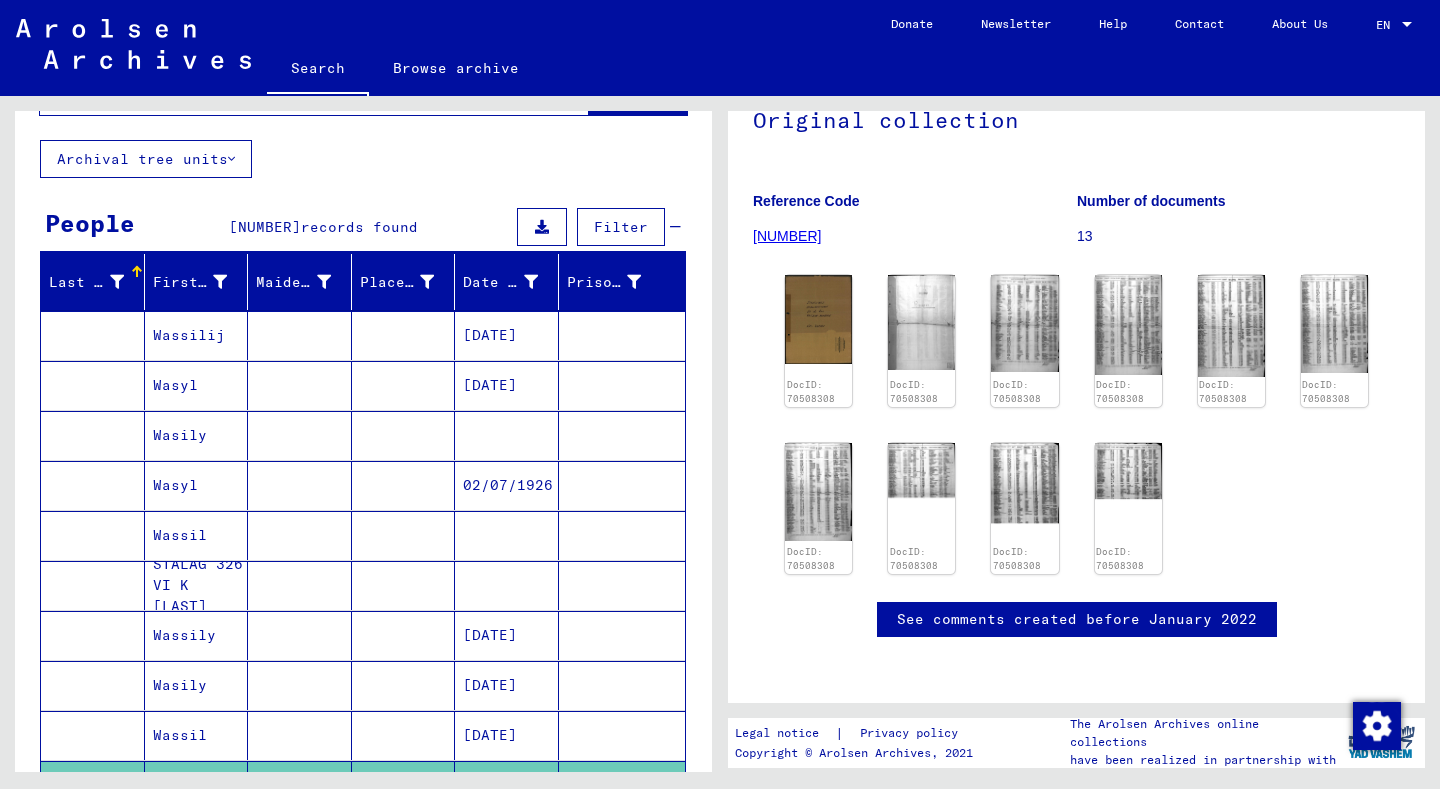 scroll, scrollTop: 737, scrollLeft: 0, axis: vertical 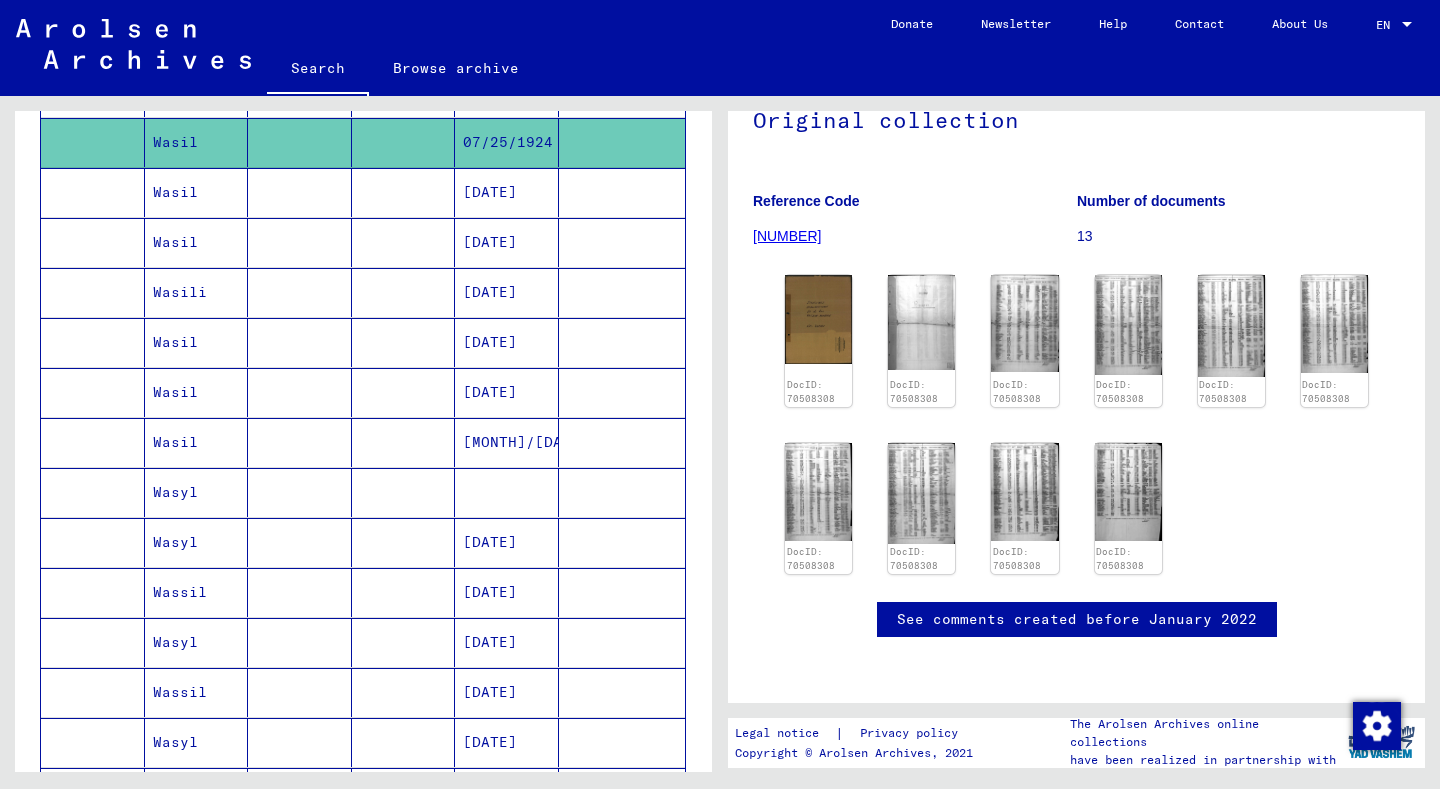 click 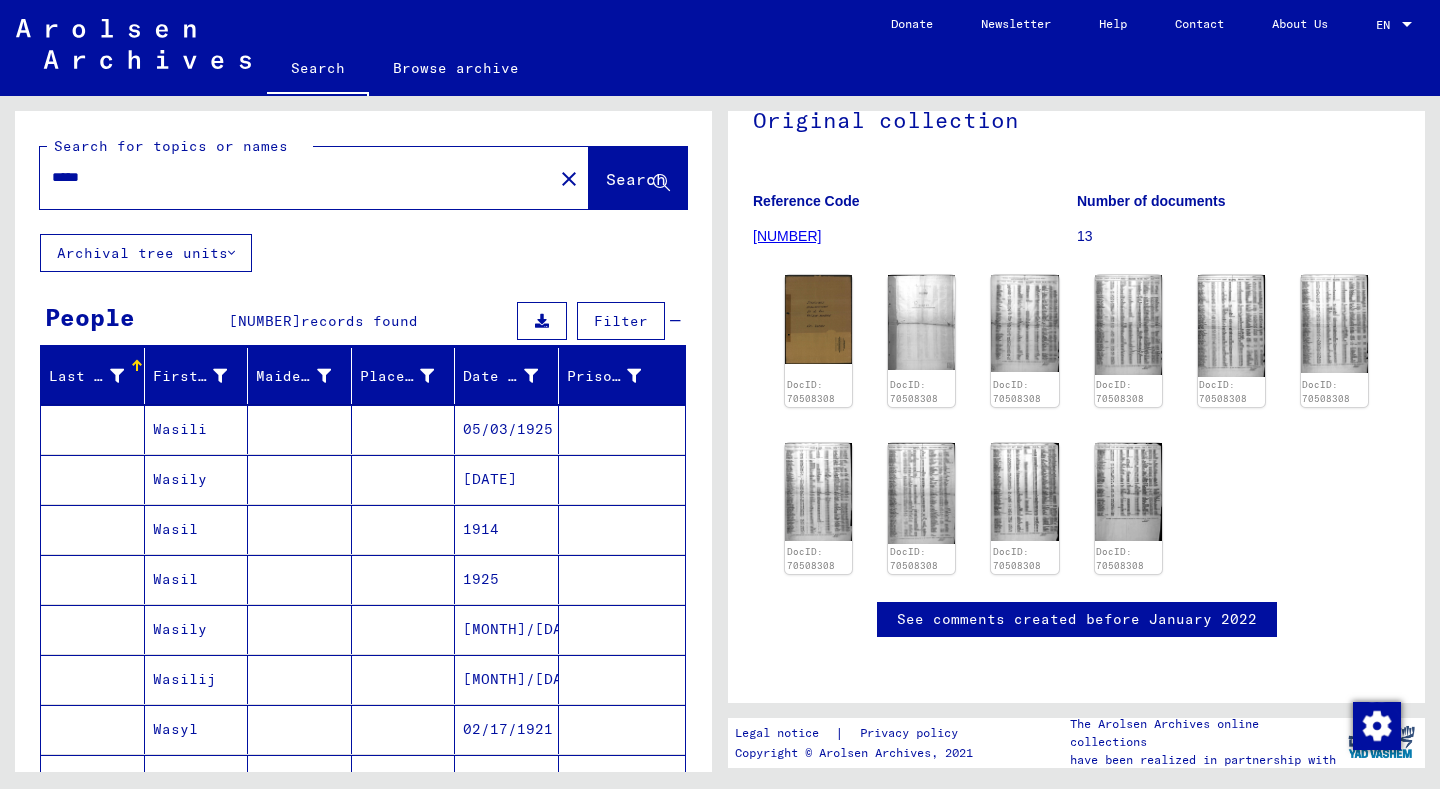 scroll, scrollTop: 928, scrollLeft: 0, axis: vertical 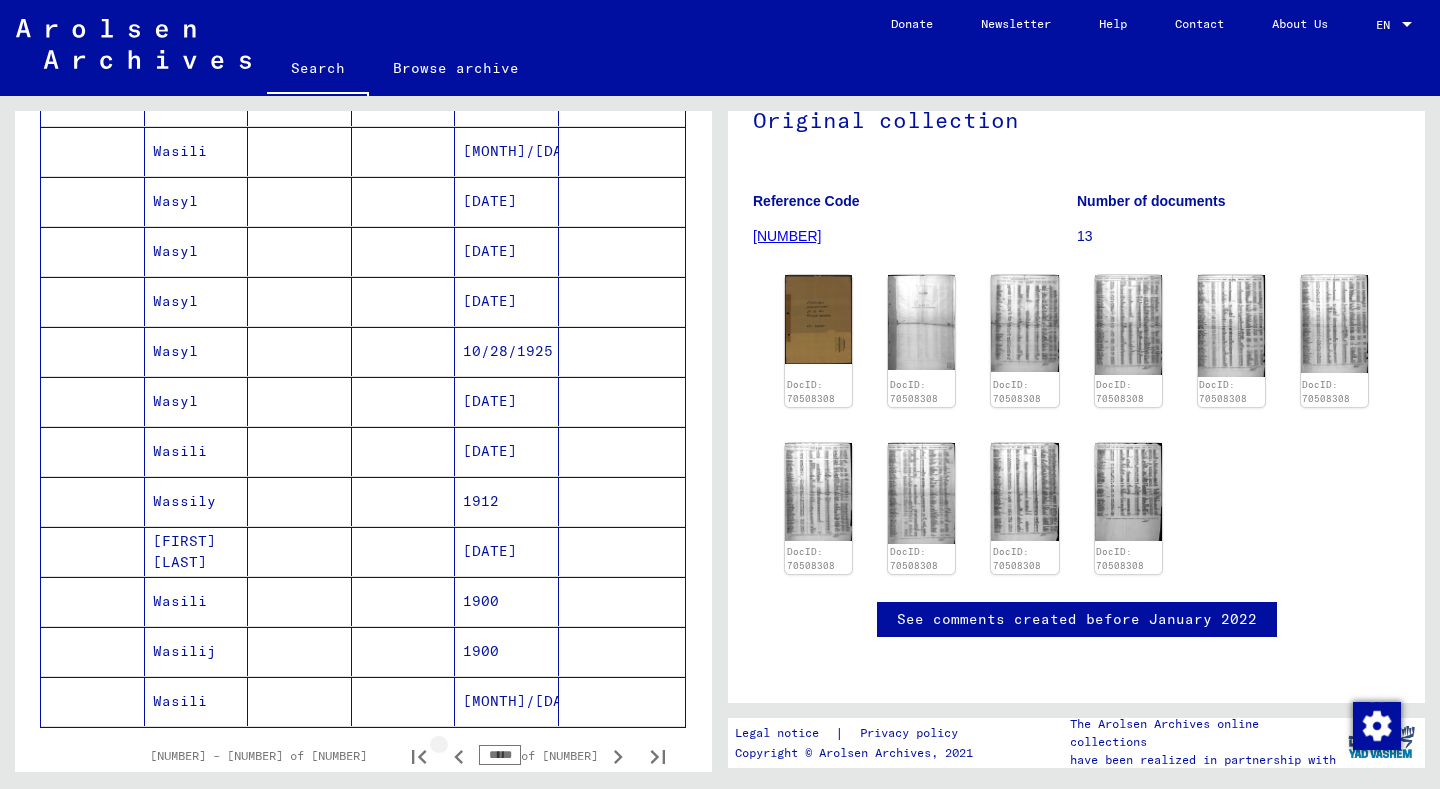 click 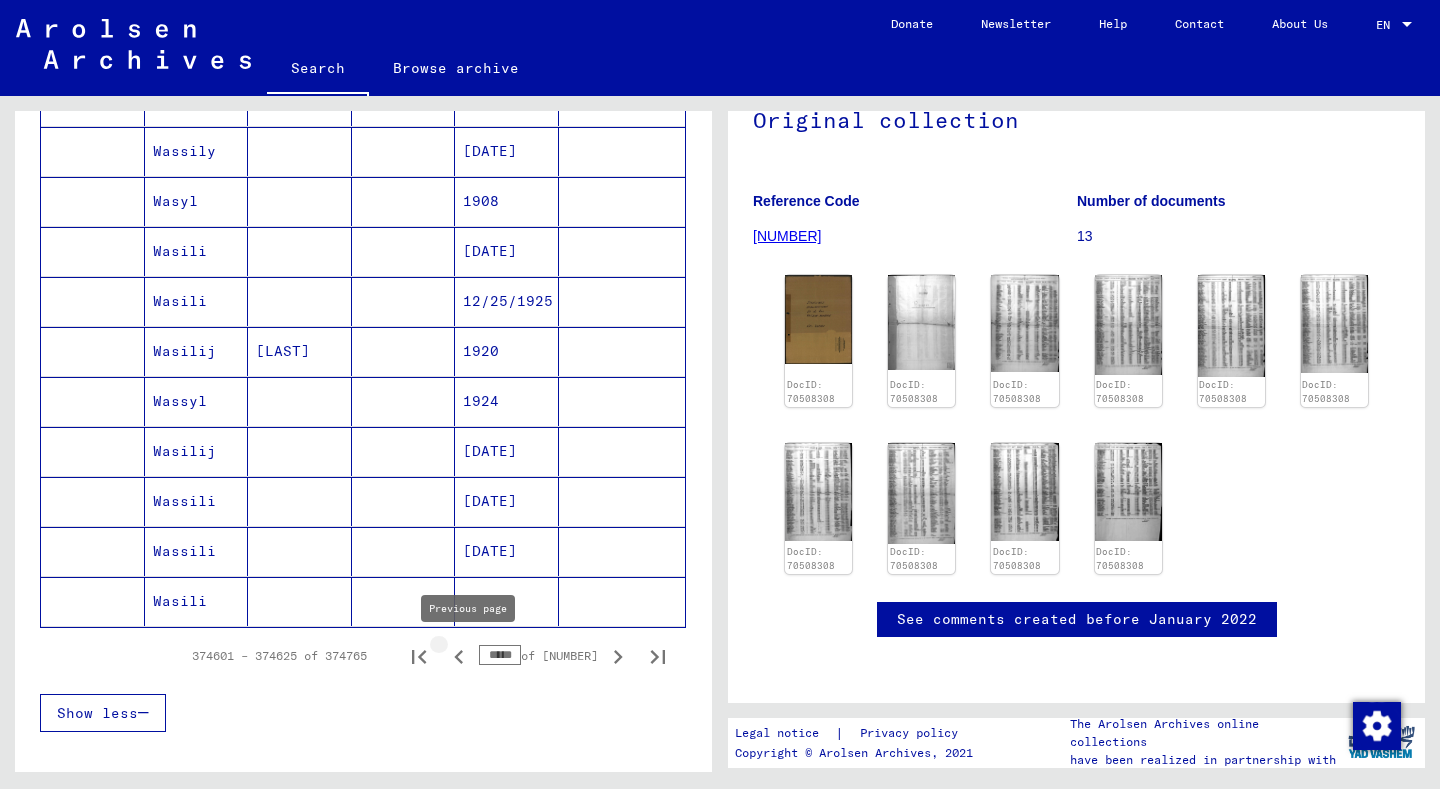 type on "*****" 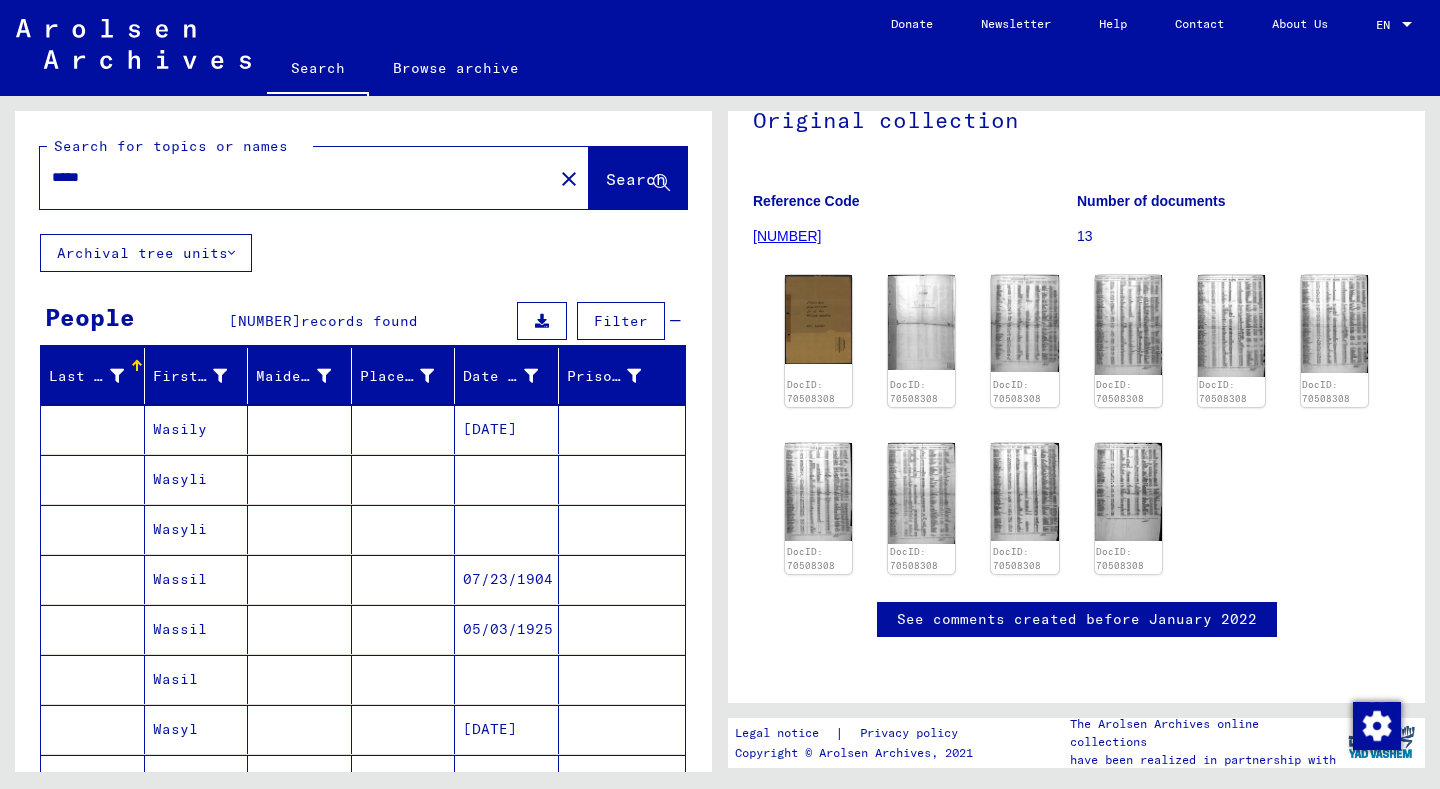 scroll, scrollTop: 1654, scrollLeft: 0, axis: vertical 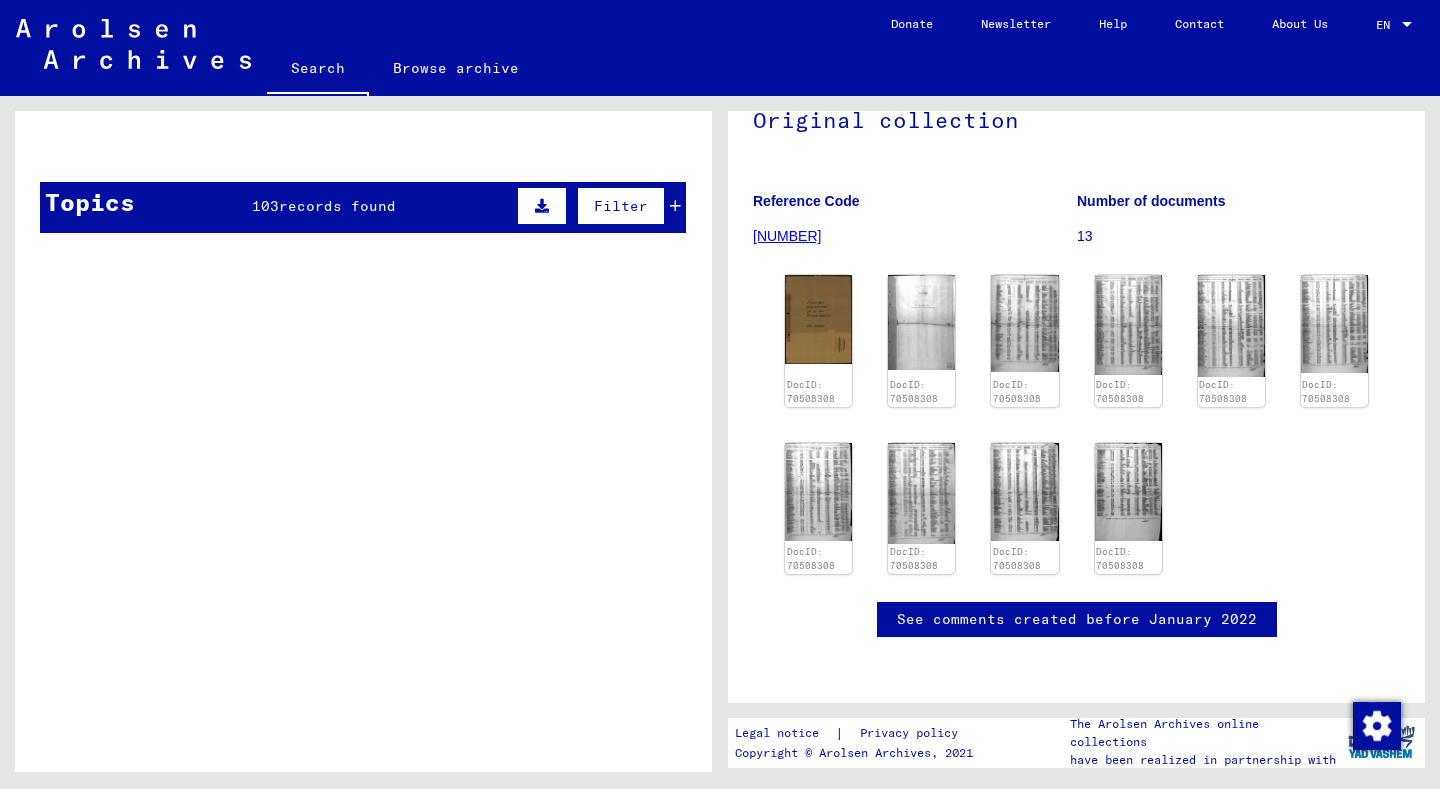 click on "Folder DP3202, names from POPÓW, Fedor to POPOV, Vasyl (1)" at bounding box center (405, 423) 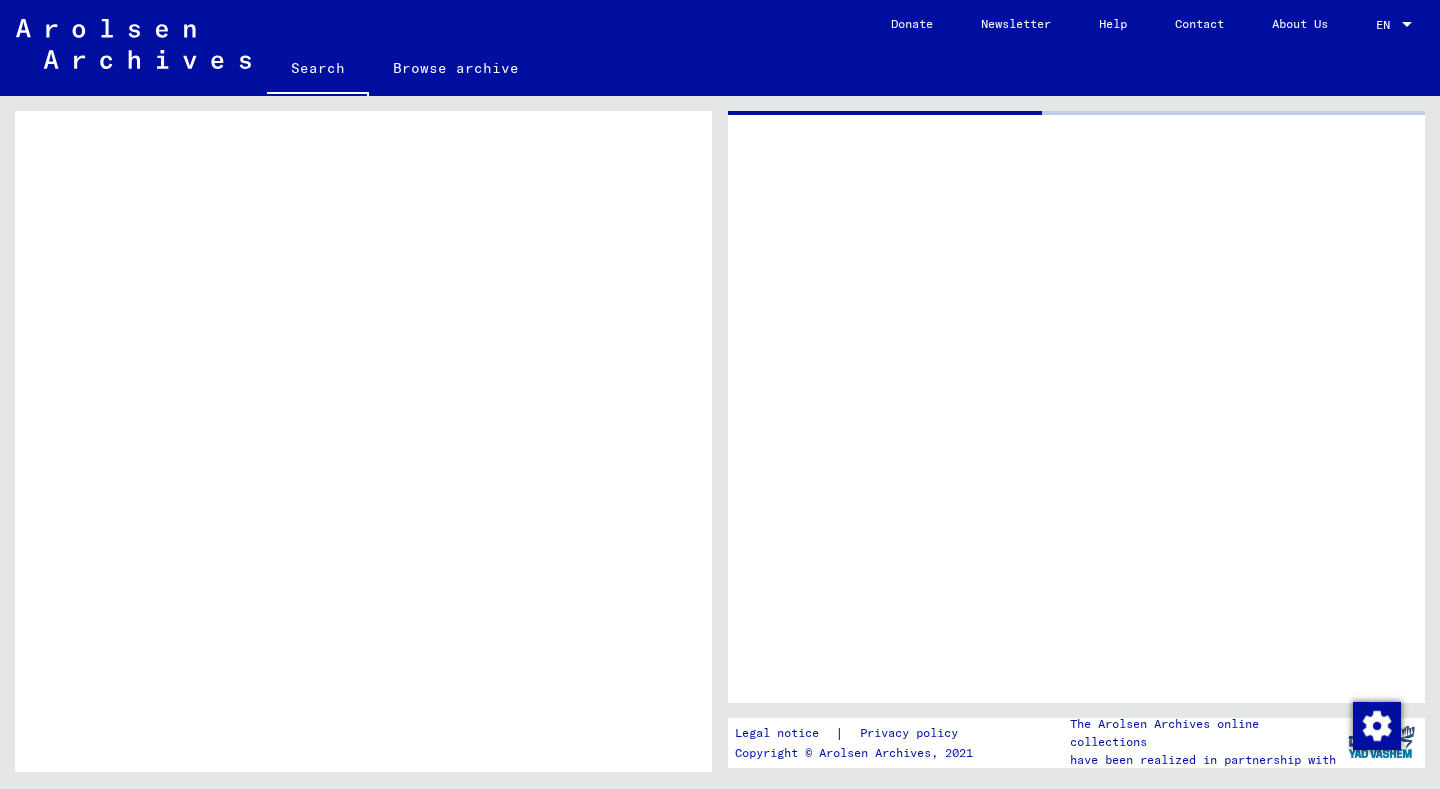 scroll, scrollTop: 0, scrollLeft: 0, axis: both 